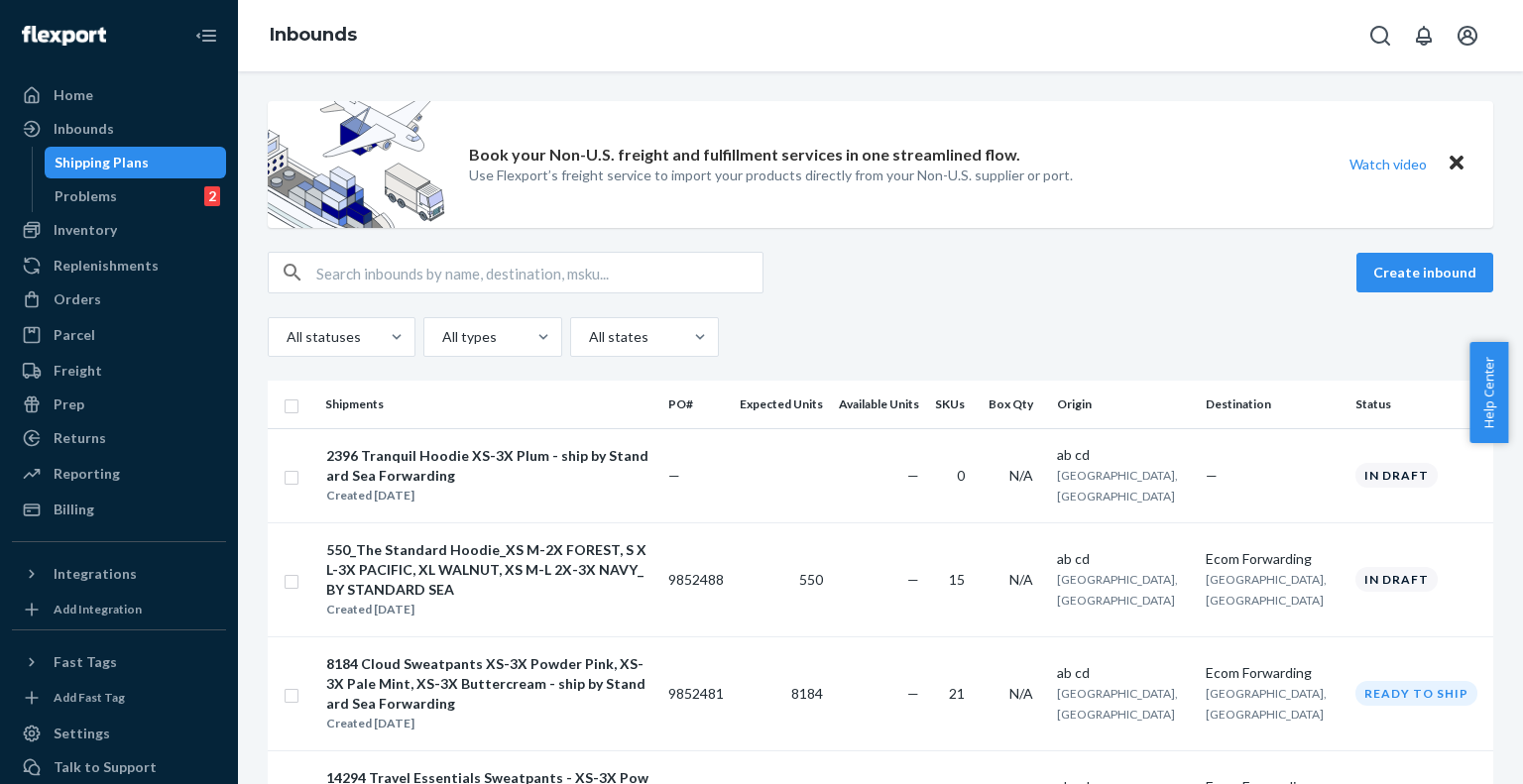 scroll, scrollTop: 0, scrollLeft: 0, axis: both 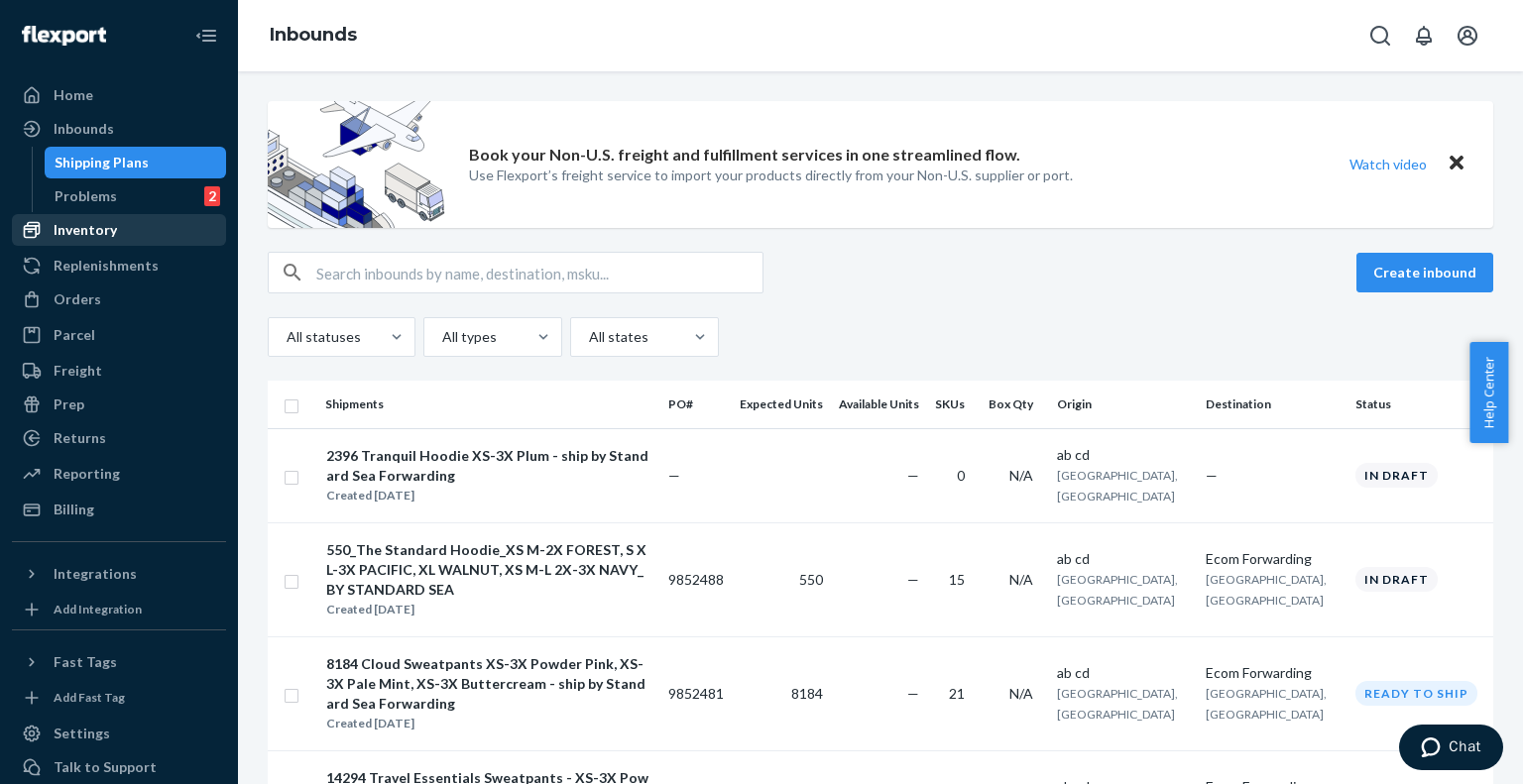 click on "Inventory" at bounding box center (85, 230) 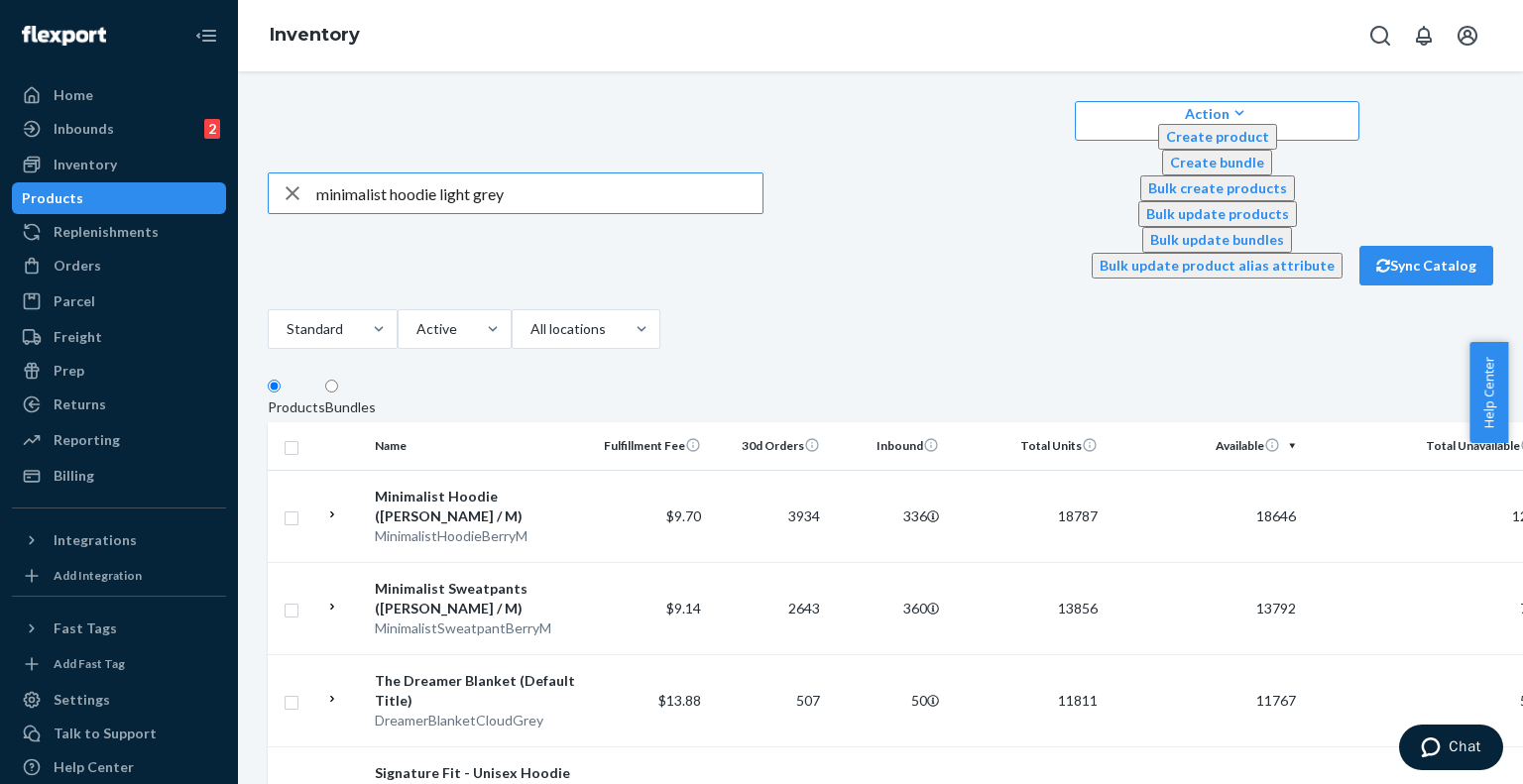 type on "minimalist hoodie light grey" 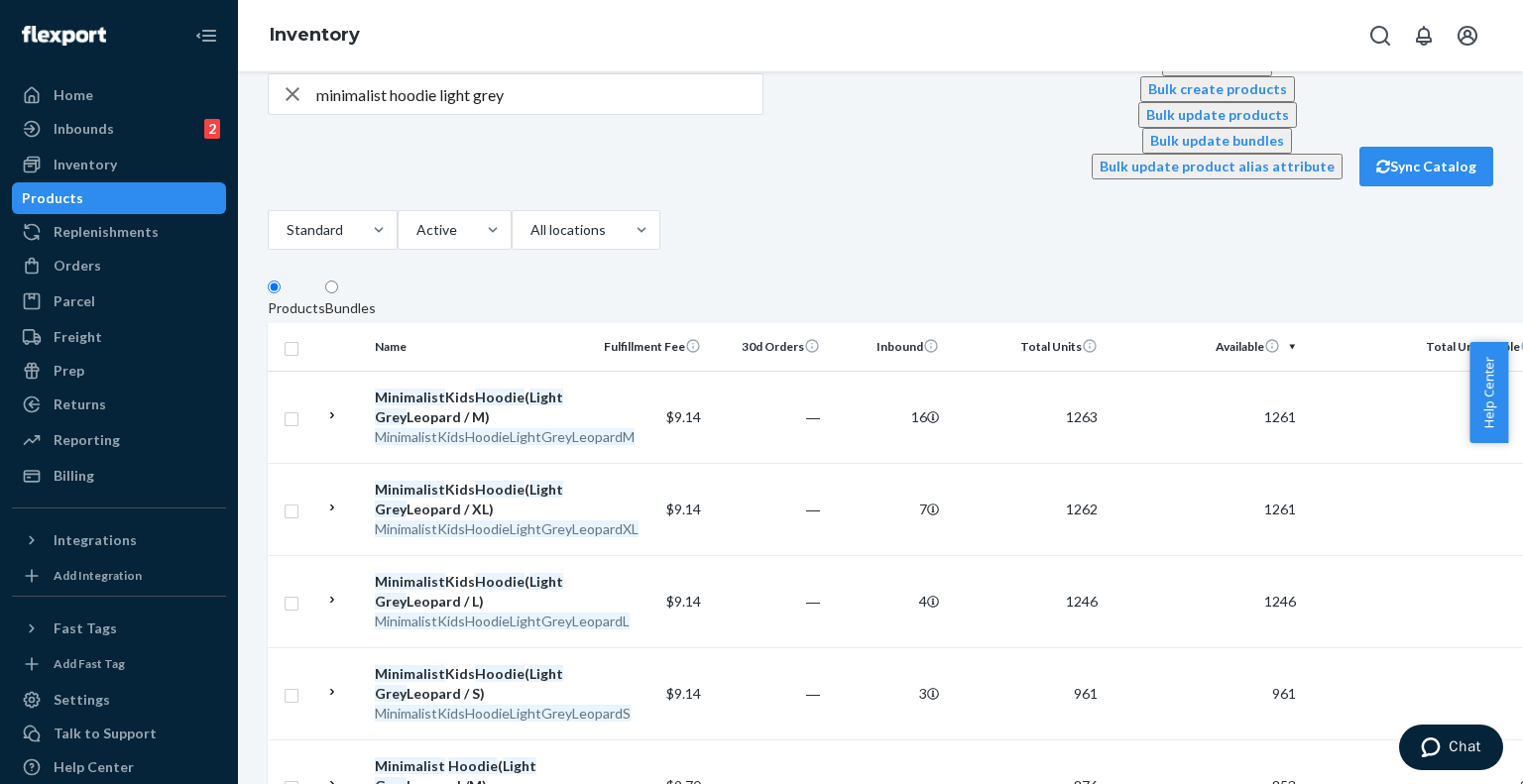 scroll, scrollTop: 0, scrollLeft: 0, axis: both 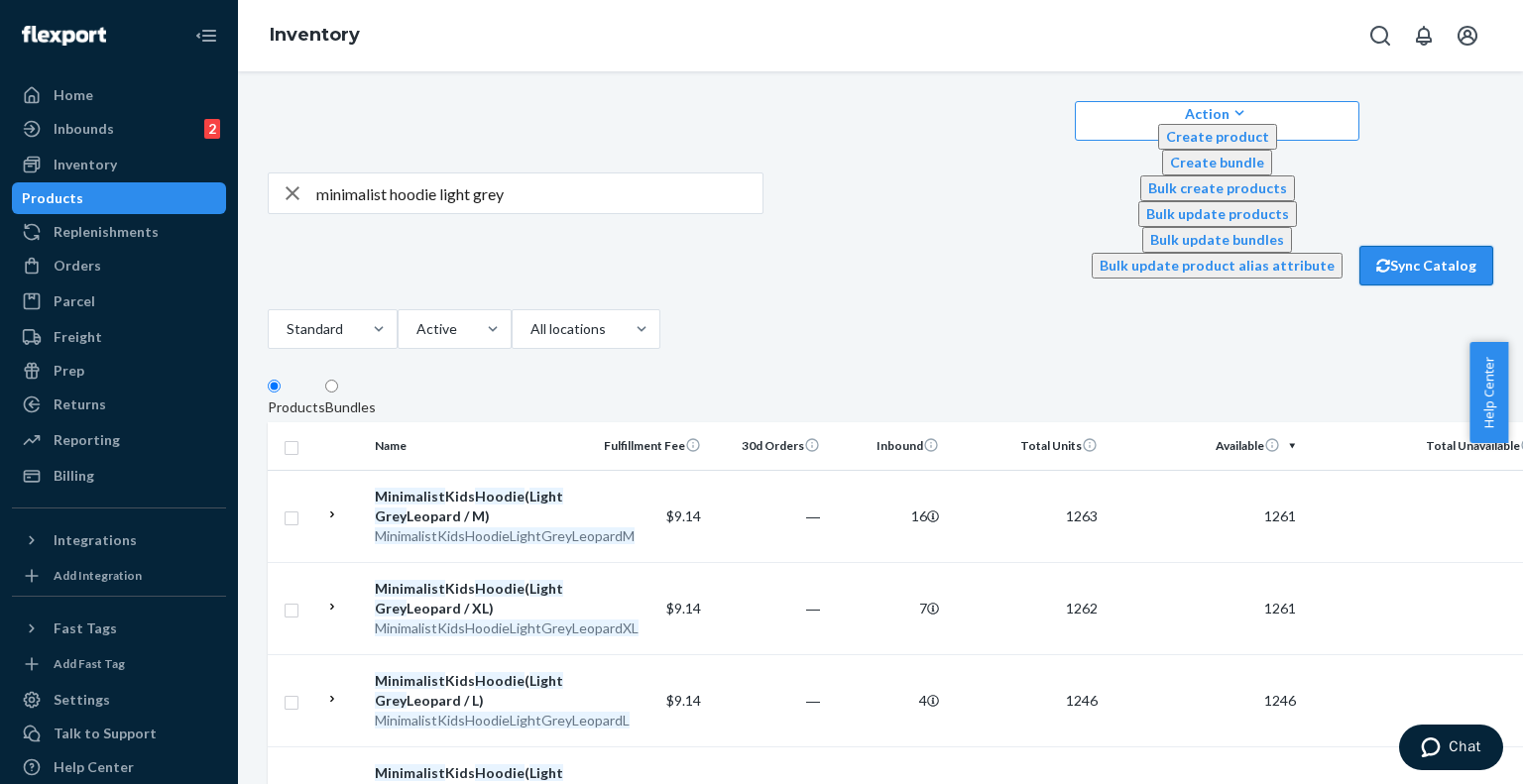 click 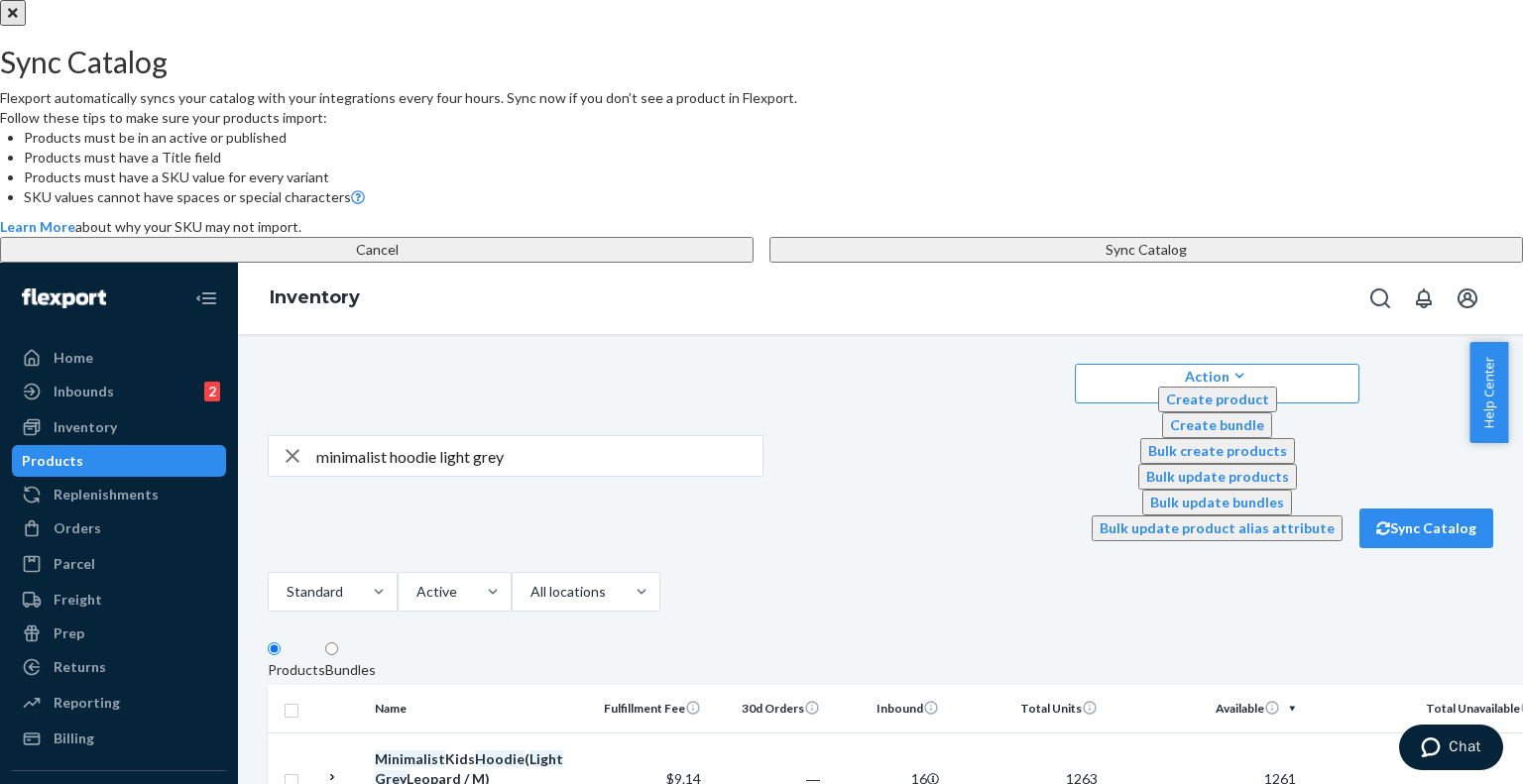 click on "Sync Catalog" at bounding box center [1146, 250] 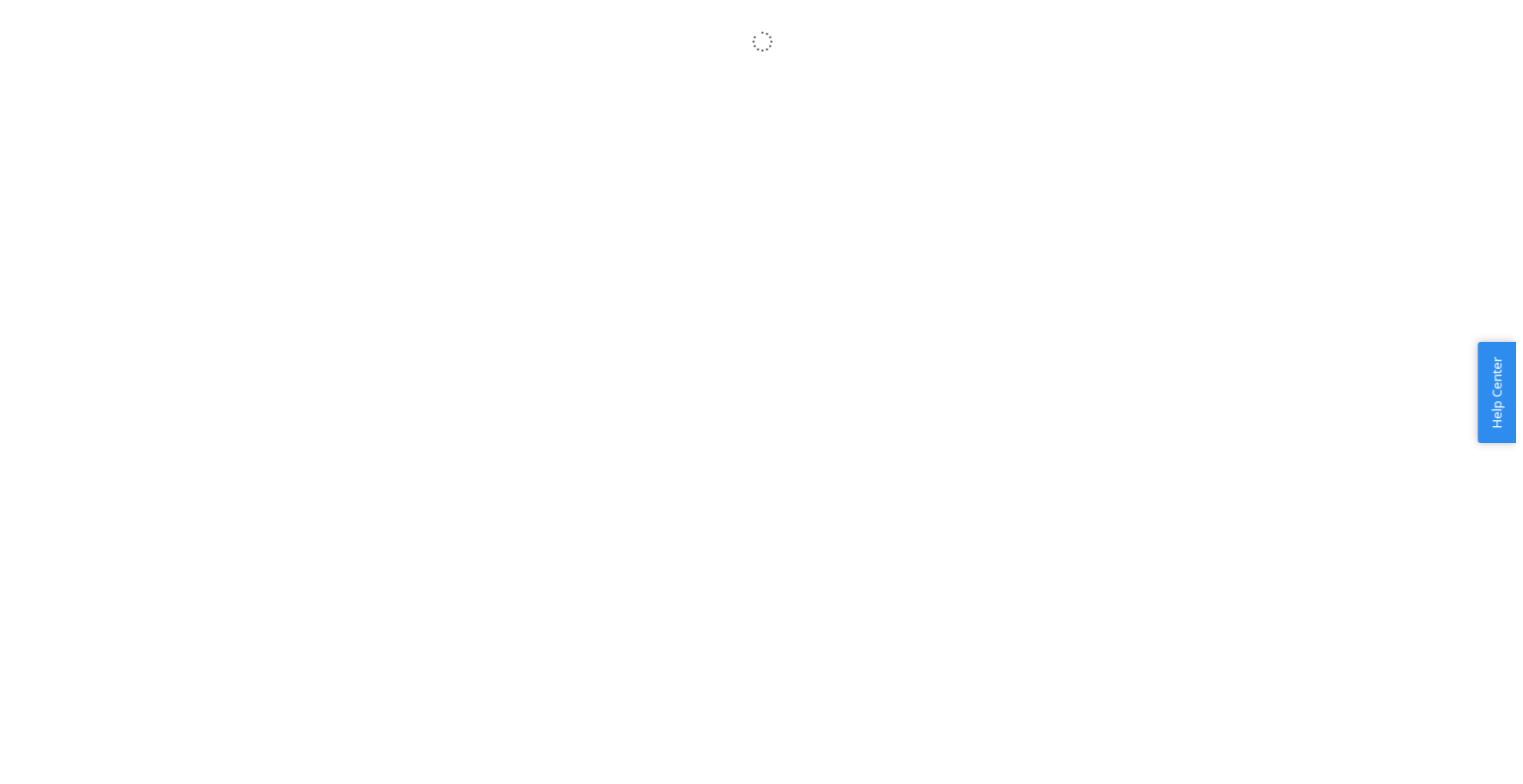 scroll, scrollTop: 0, scrollLeft: 0, axis: both 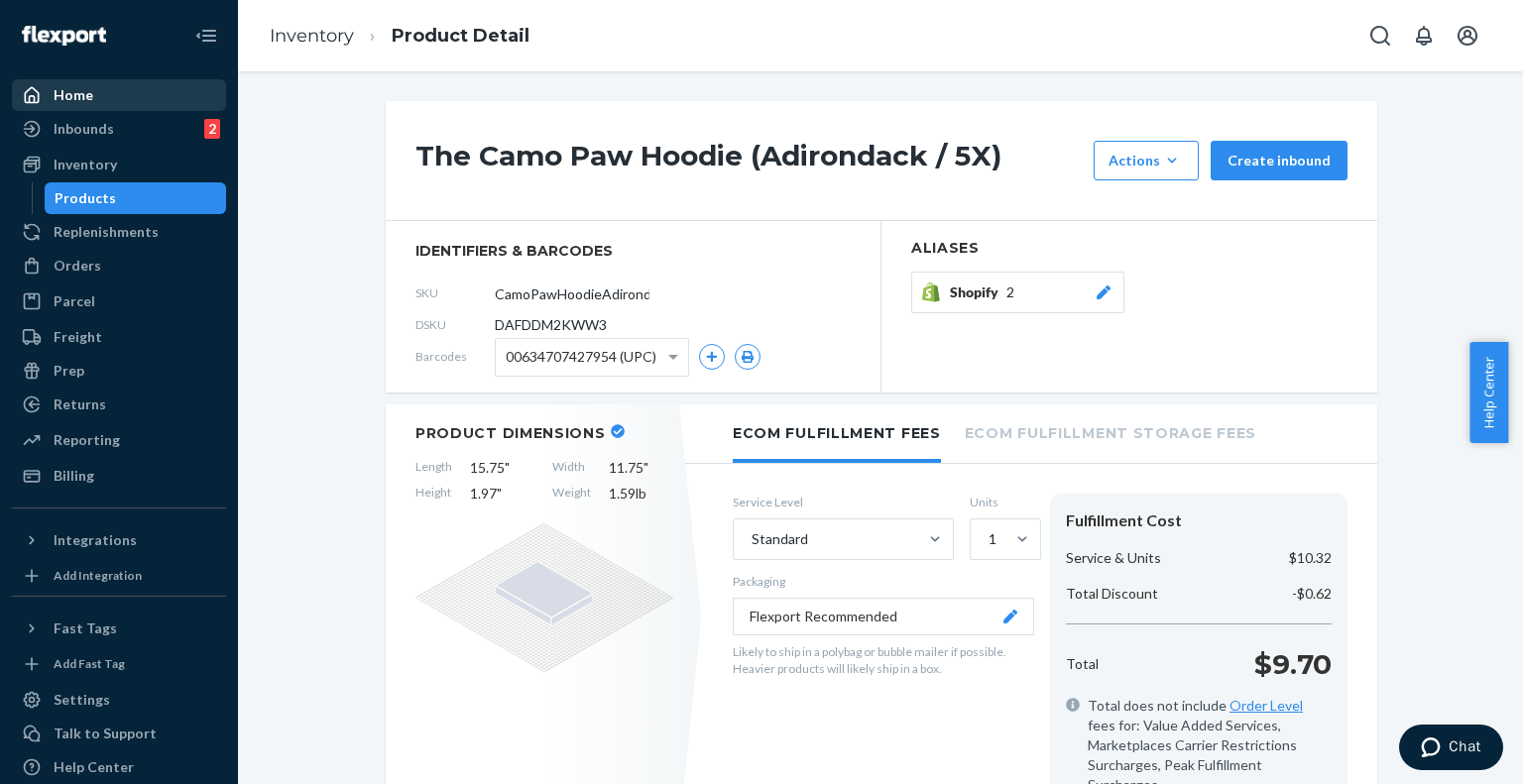 click on "Home" at bounding box center (119, 95) 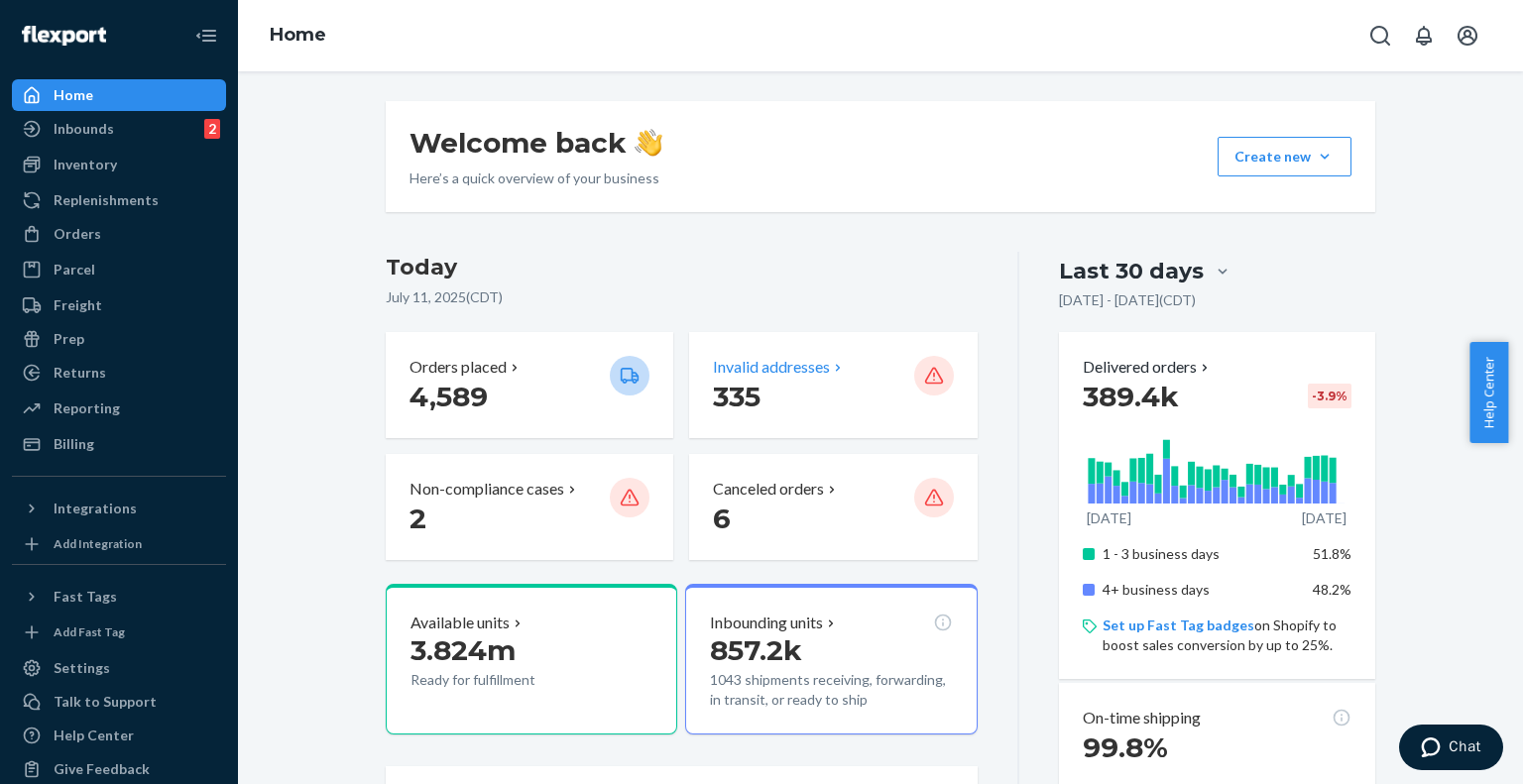 scroll, scrollTop: 99, scrollLeft: 0, axis: vertical 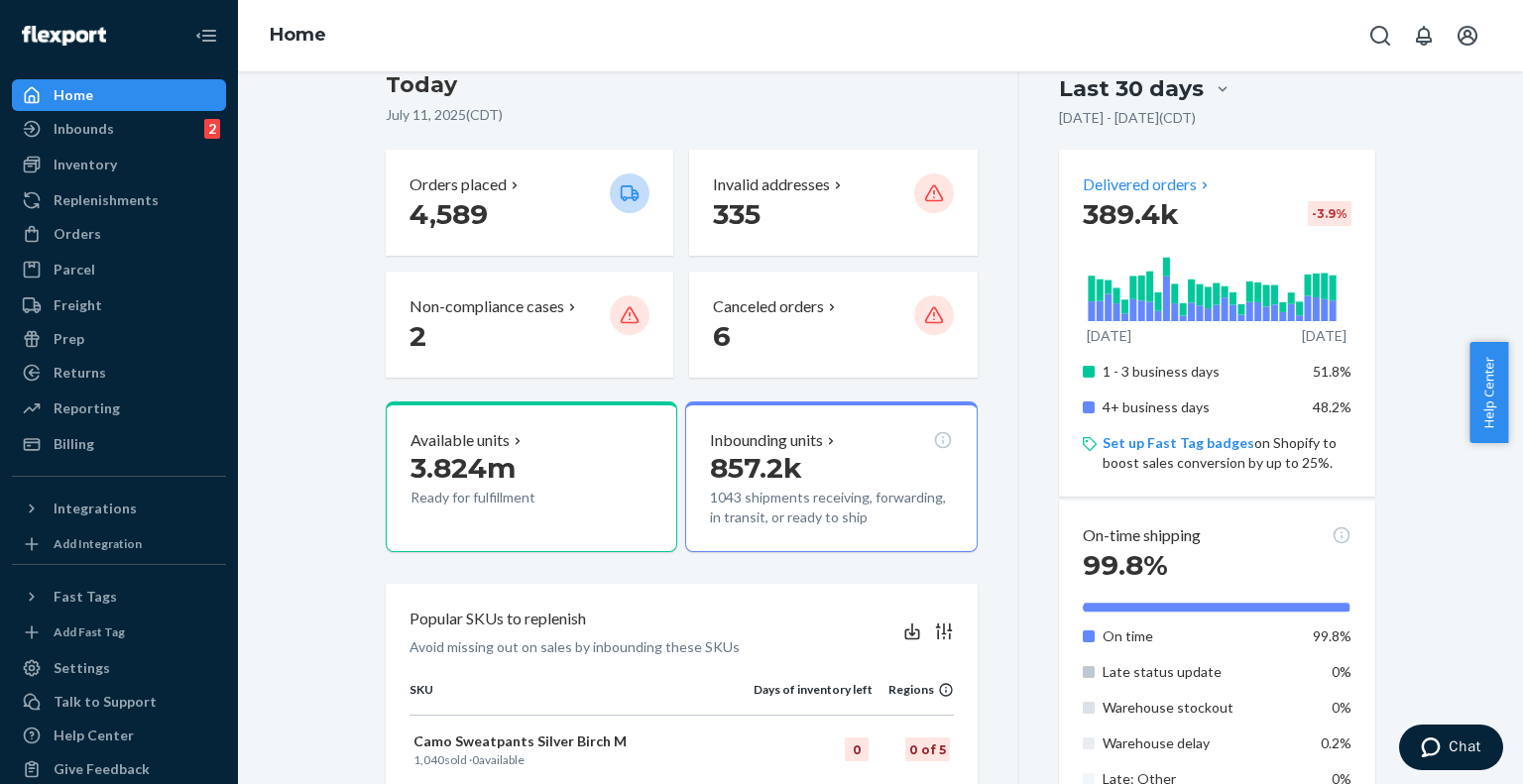 click 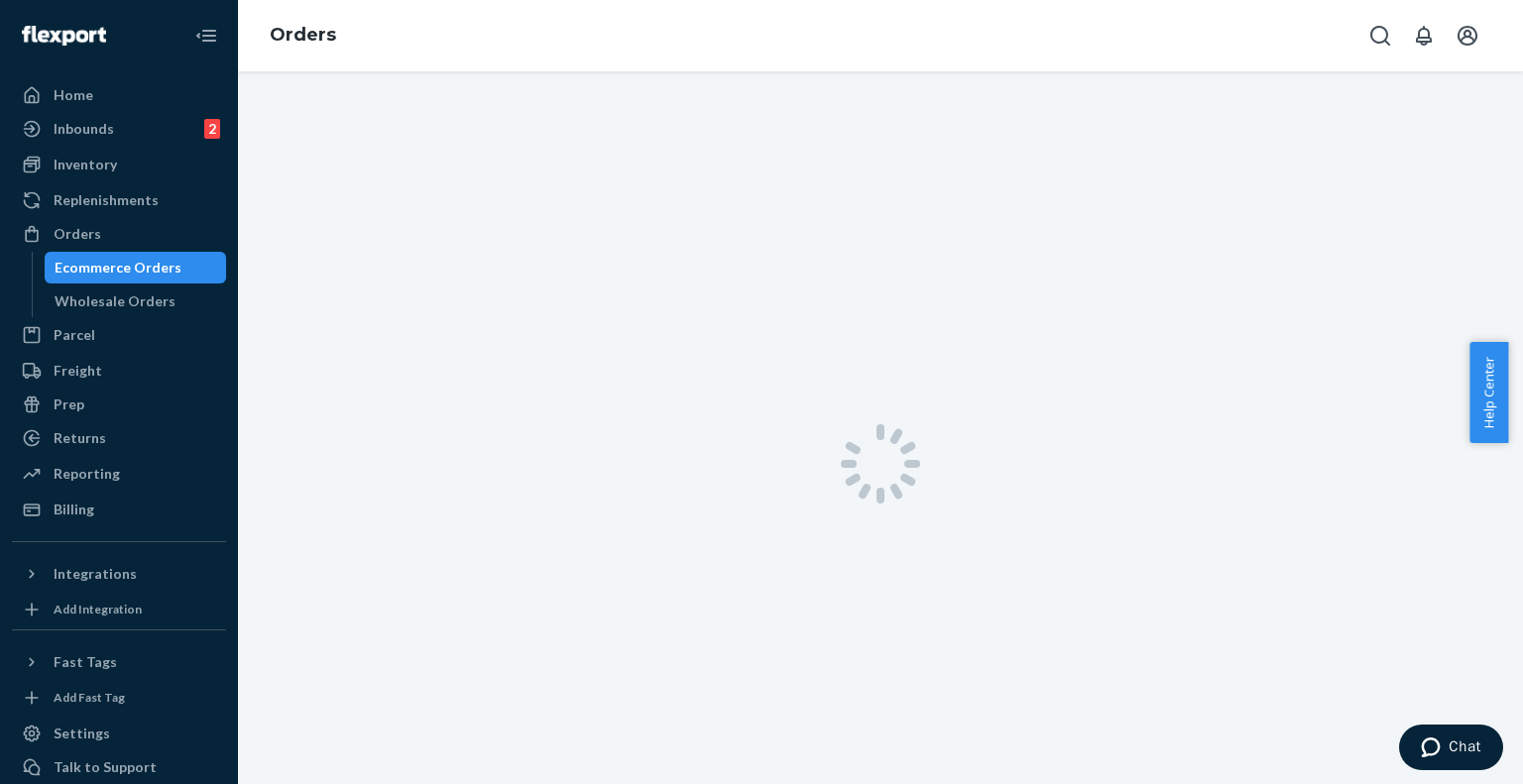 scroll, scrollTop: 0, scrollLeft: 0, axis: both 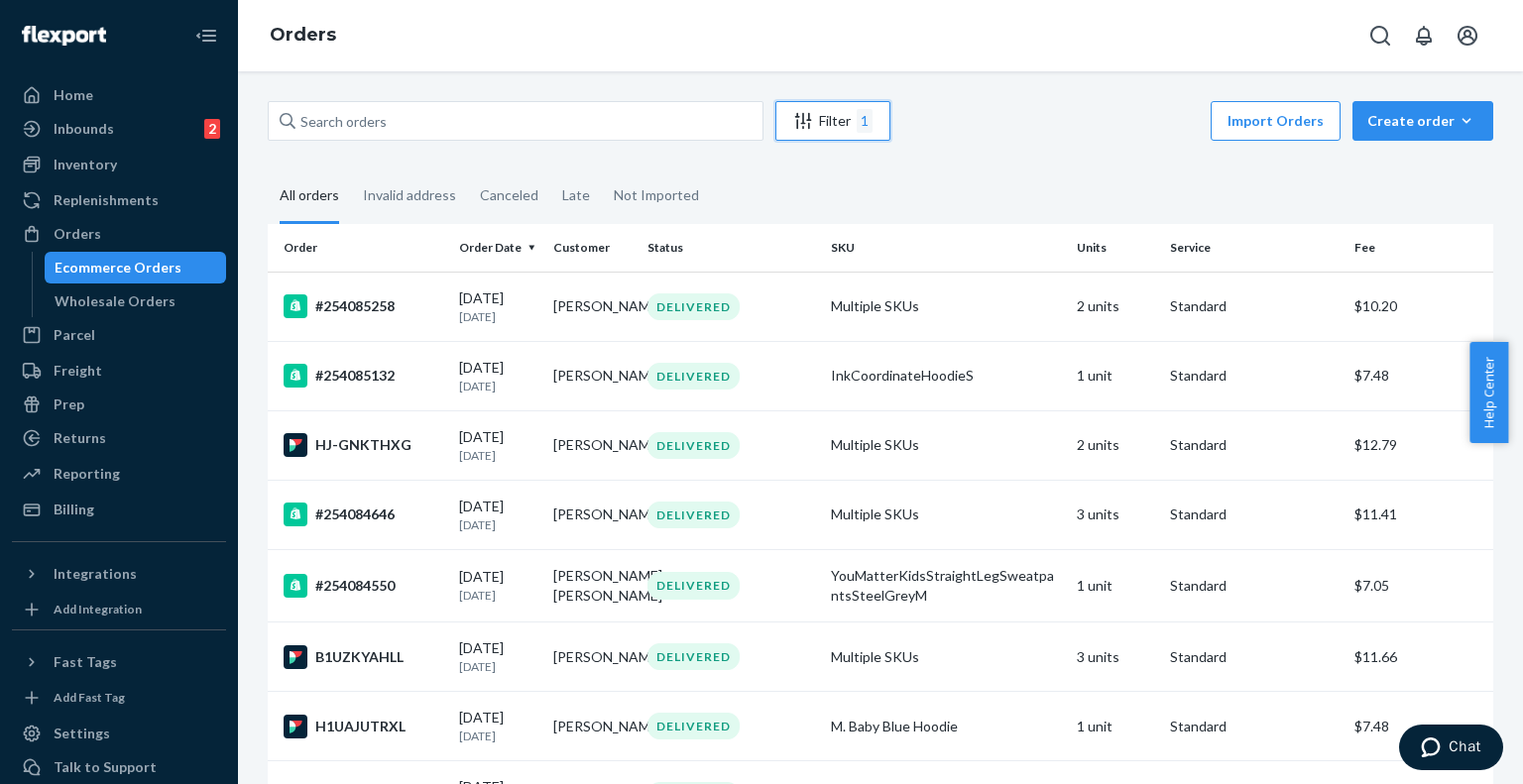 click on "Filter 1" at bounding box center (833, 121) 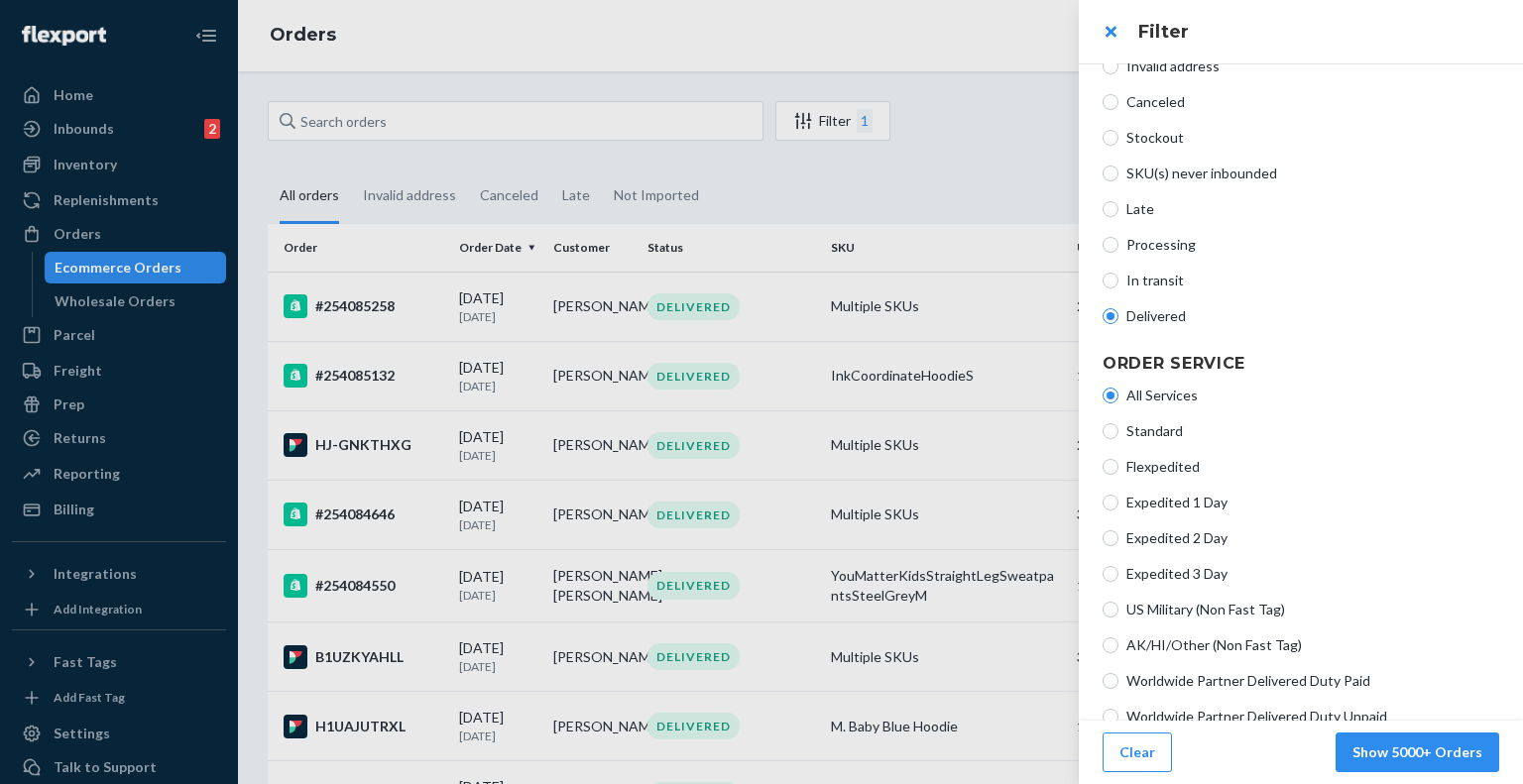scroll, scrollTop: 0, scrollLeft: 0, axis: both 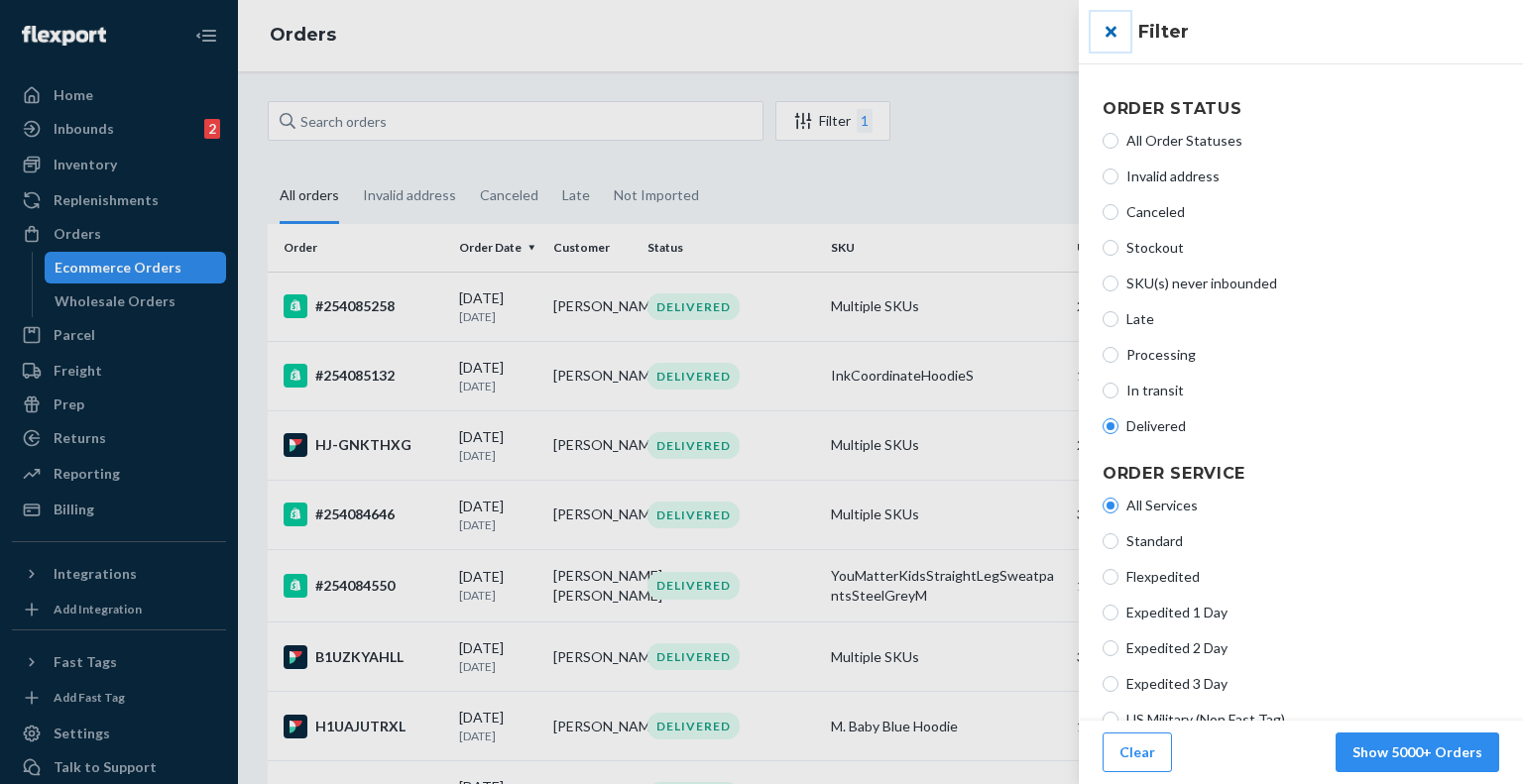 click at bounding box center (1111, 32) 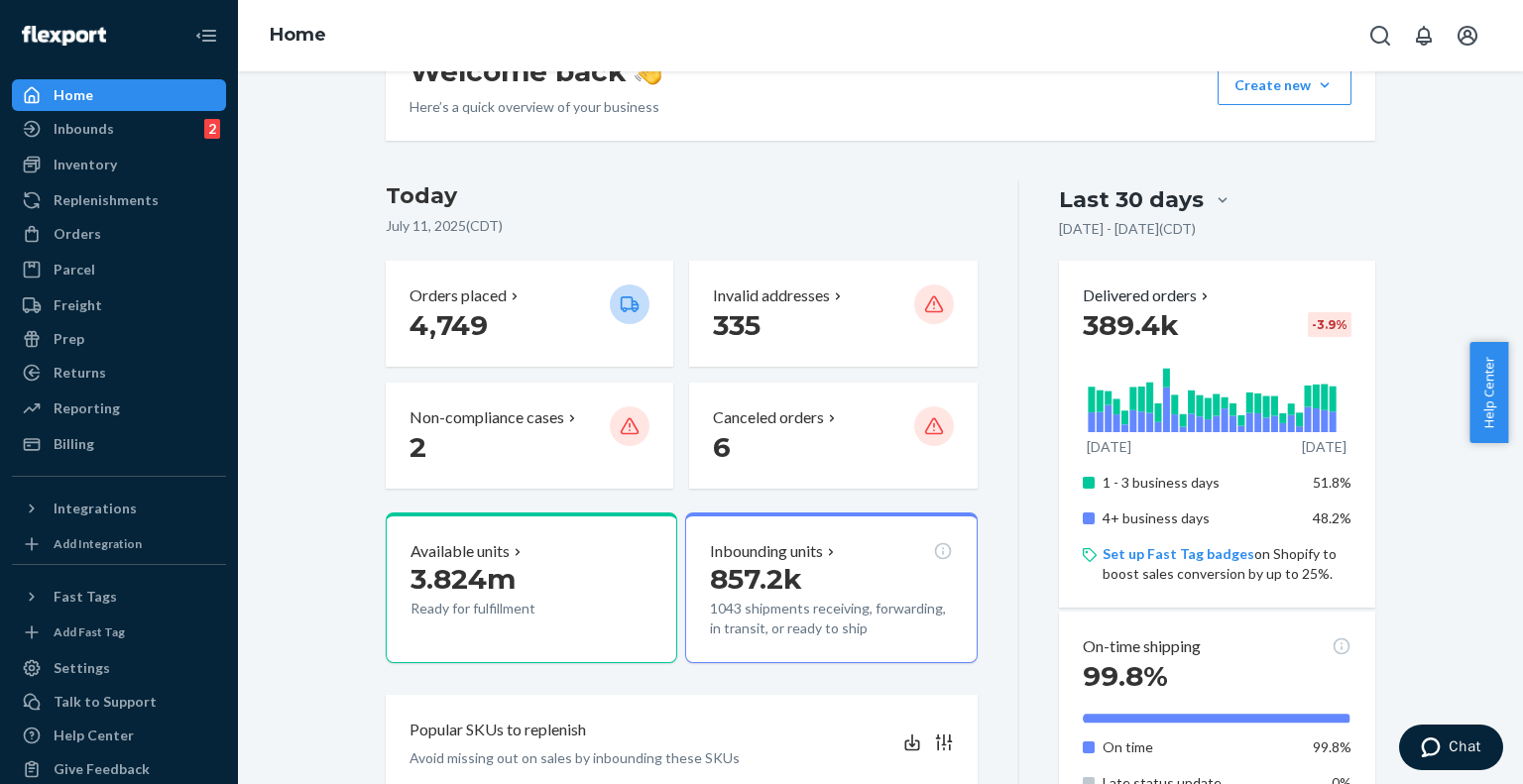 scroll, scrollTop: 0, scrollLeft: 0, axis: both 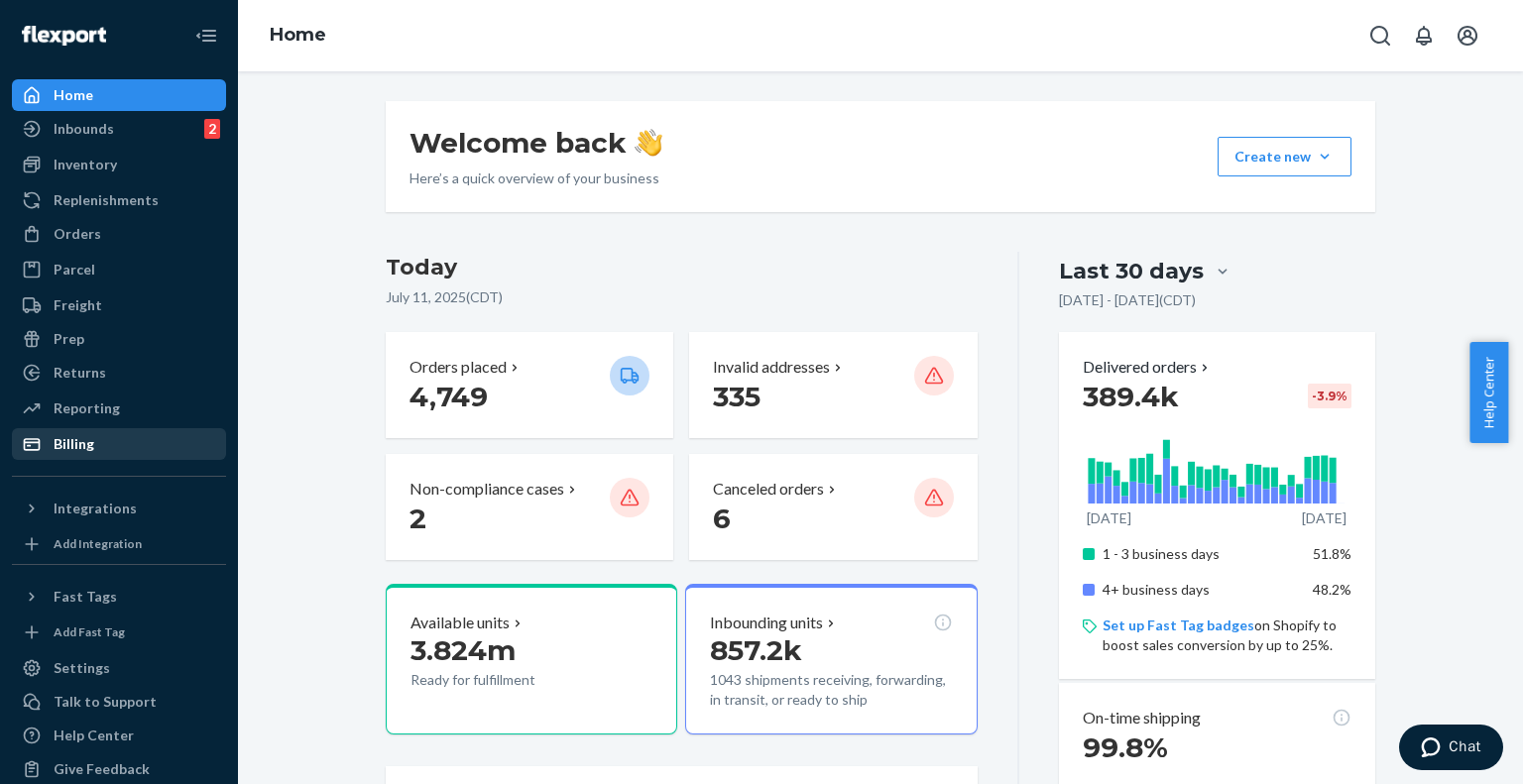 click on "Billing" at bounding box center [73, 444] 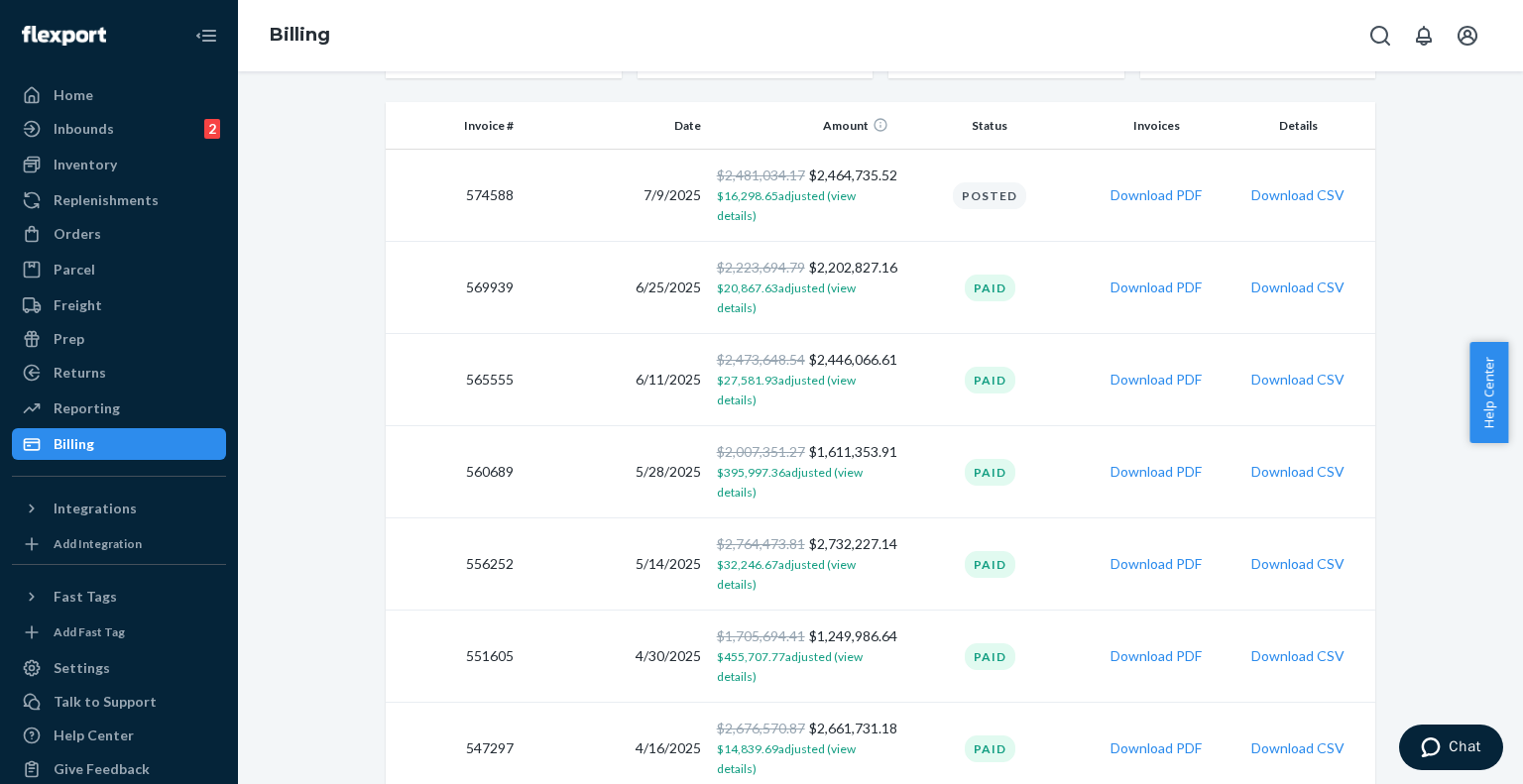 scroll, scrollTop: 0, scrollLeft: 0, axis: both 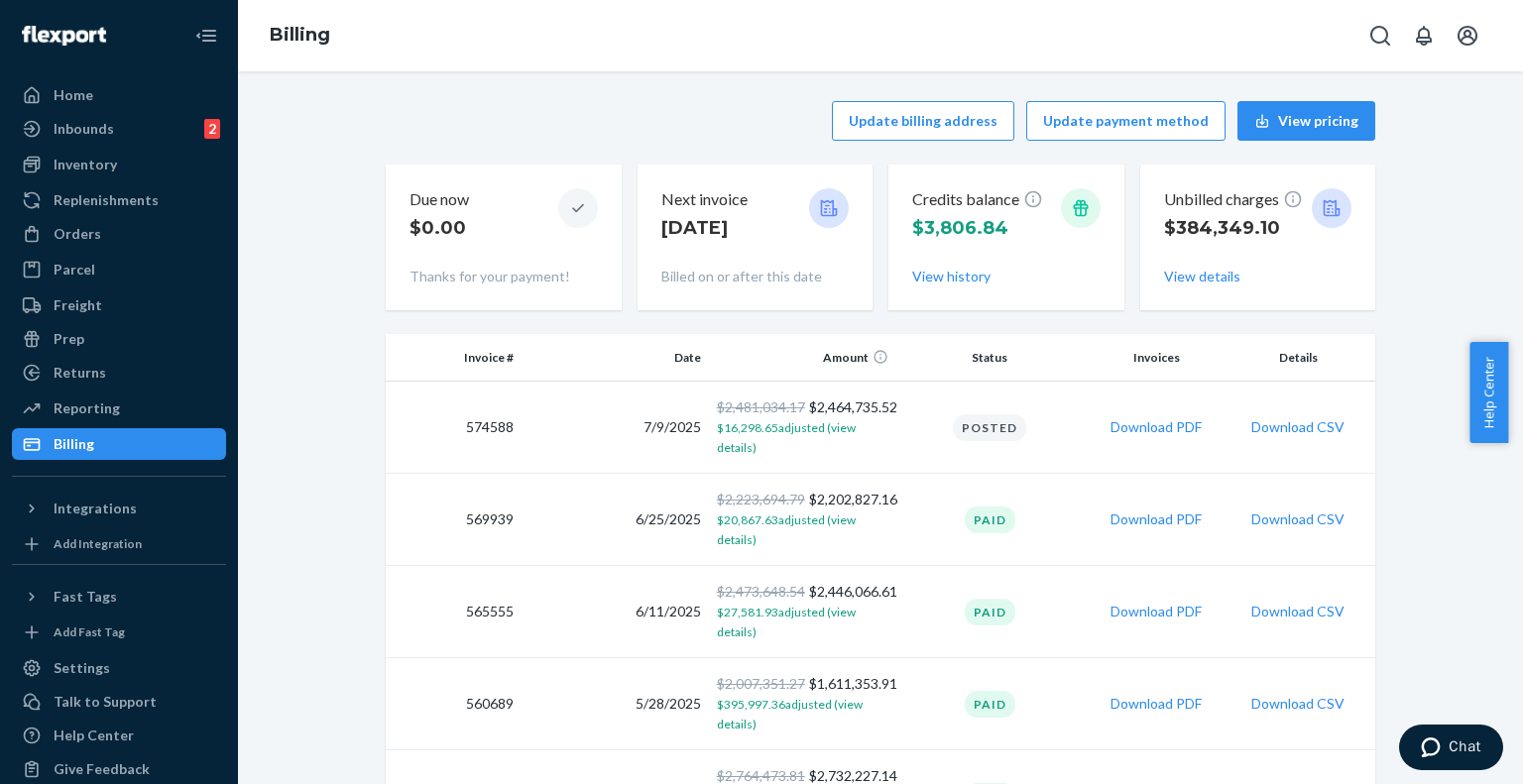 click on "Update billing address Update payment method View pricing Due now $0.00 Thanks for your payment! Next invoice Jul 23 Billed on or after this date Credits balance $3,806.84 View history Unbilled charges $384,349.10 View details Invoice # Date Amount Status Invoices Details 574588 7/9/2025 $2,481,034.17 $2,464,735.52 $16,298.65  adjusted (view details) Posted Download PDF Download CSV 569939 6/25/2025 $2,223,694.79 $2,202,827.16 $20,867.63  adjusted (view details) Paid Download PDF Download CSV 565555 6/11/2025 $2,473,648.54 $2,446,066.61 $27,581.93  adjusted (view details) Paid Download PDF Download CSV 560689 5/28/2025 $2,007,351.27 $1,611,353.91 $395,997.36  adjusted (view details) Paid Download PDF Download CSV 556252 5/14/2025 $2,764,473.81 $2,732,227.14 $32,246.67  adjusted (view details) Paid Download PDF Download CSV 551605 4/30/2025 $1,705,694.41 $1,249,986.64 $455,707.77  adjusted (view details) Paid Download PDF Download CSV 547297 4/16/2025 $2,676,570.87 $2,661,731.18 $14,839.69 Paid Download PDF 1" at bounding box center (880, 1427) 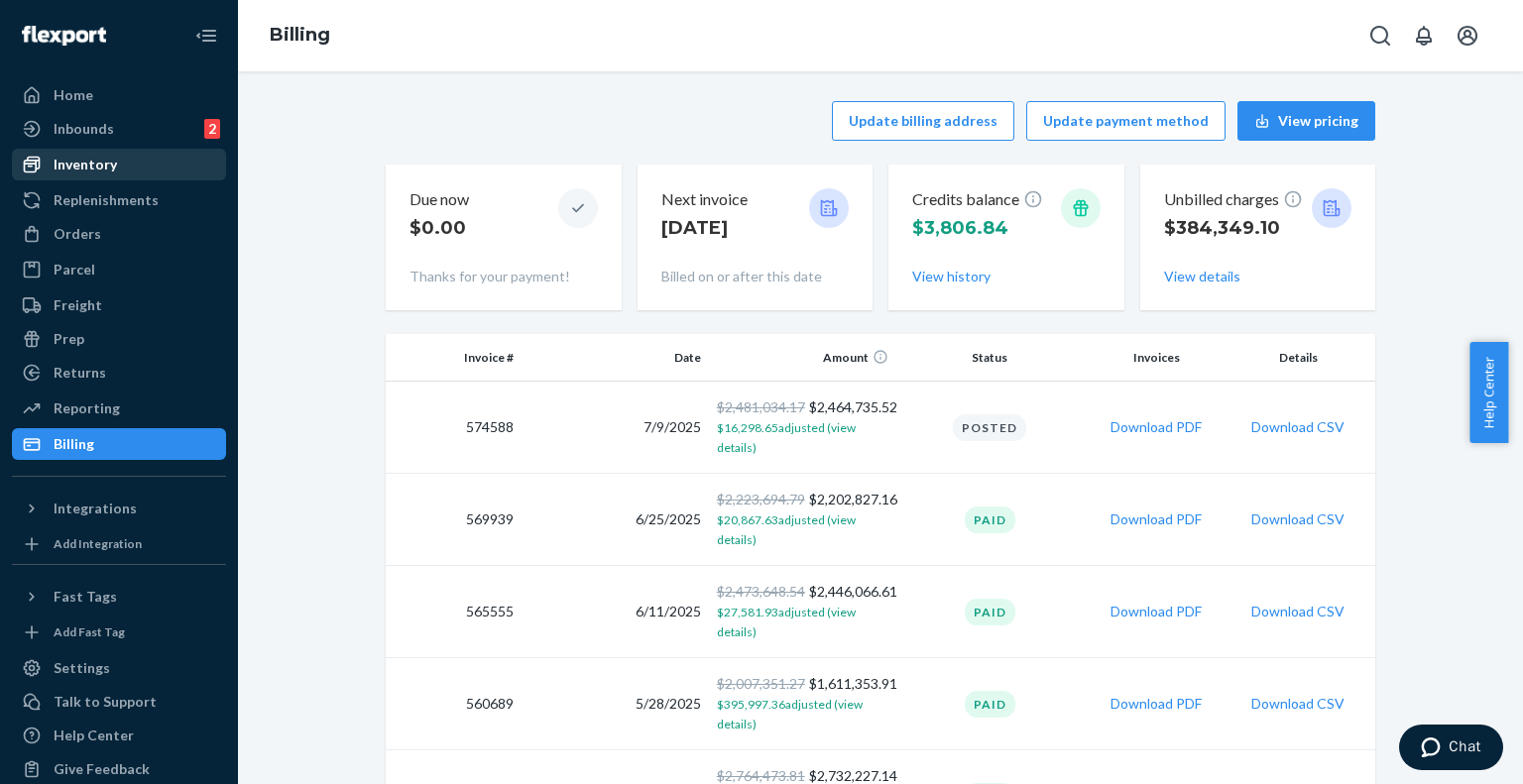click on "Inventory" at bounding box center (85, 165) 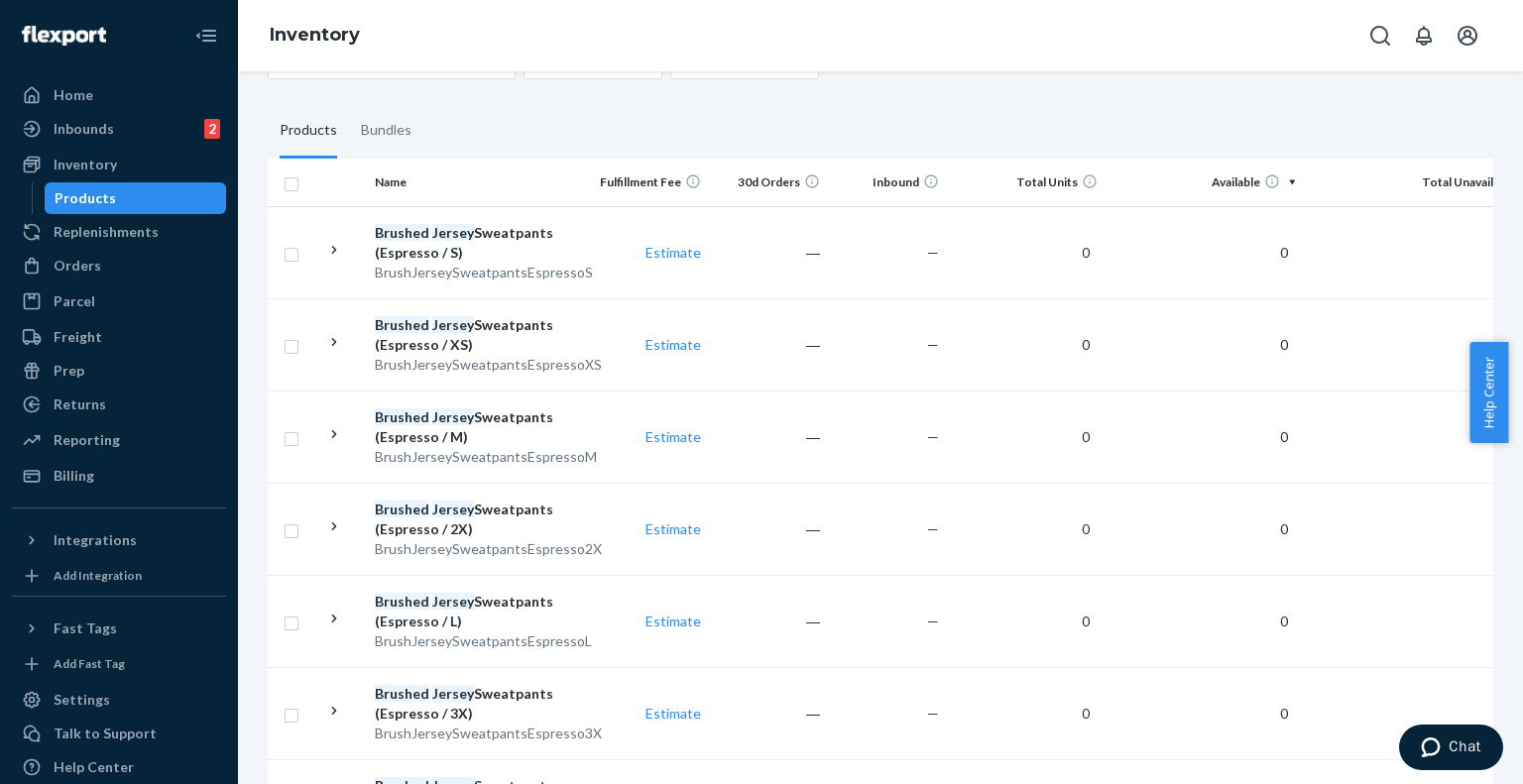 scroll, scrollTop: 0, scrollLeft: 0, axis: both 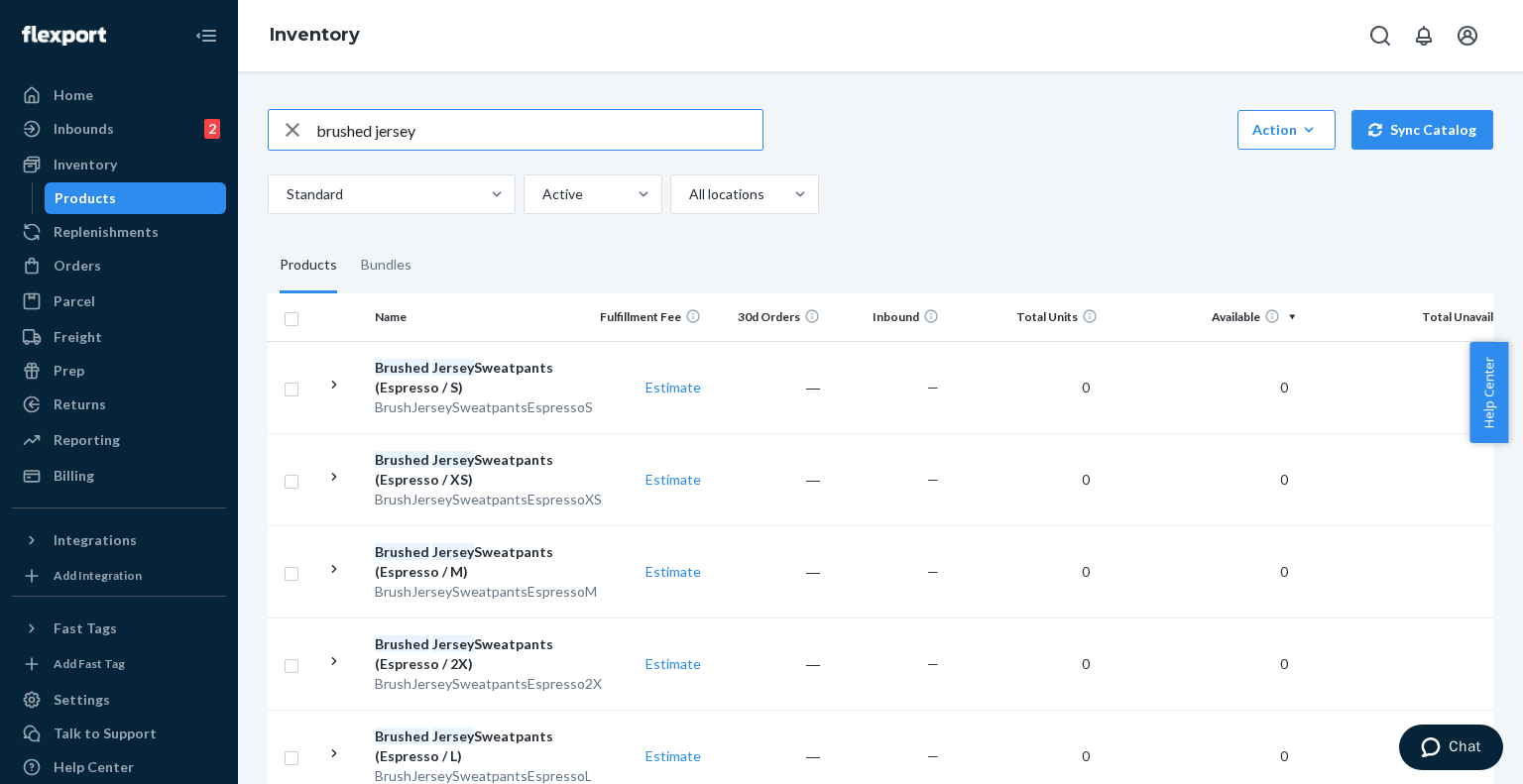 drag, startPoint x: 416, startPoint y: 124, endPoint x: 357, endPoint y: 147, distance: 63.32456 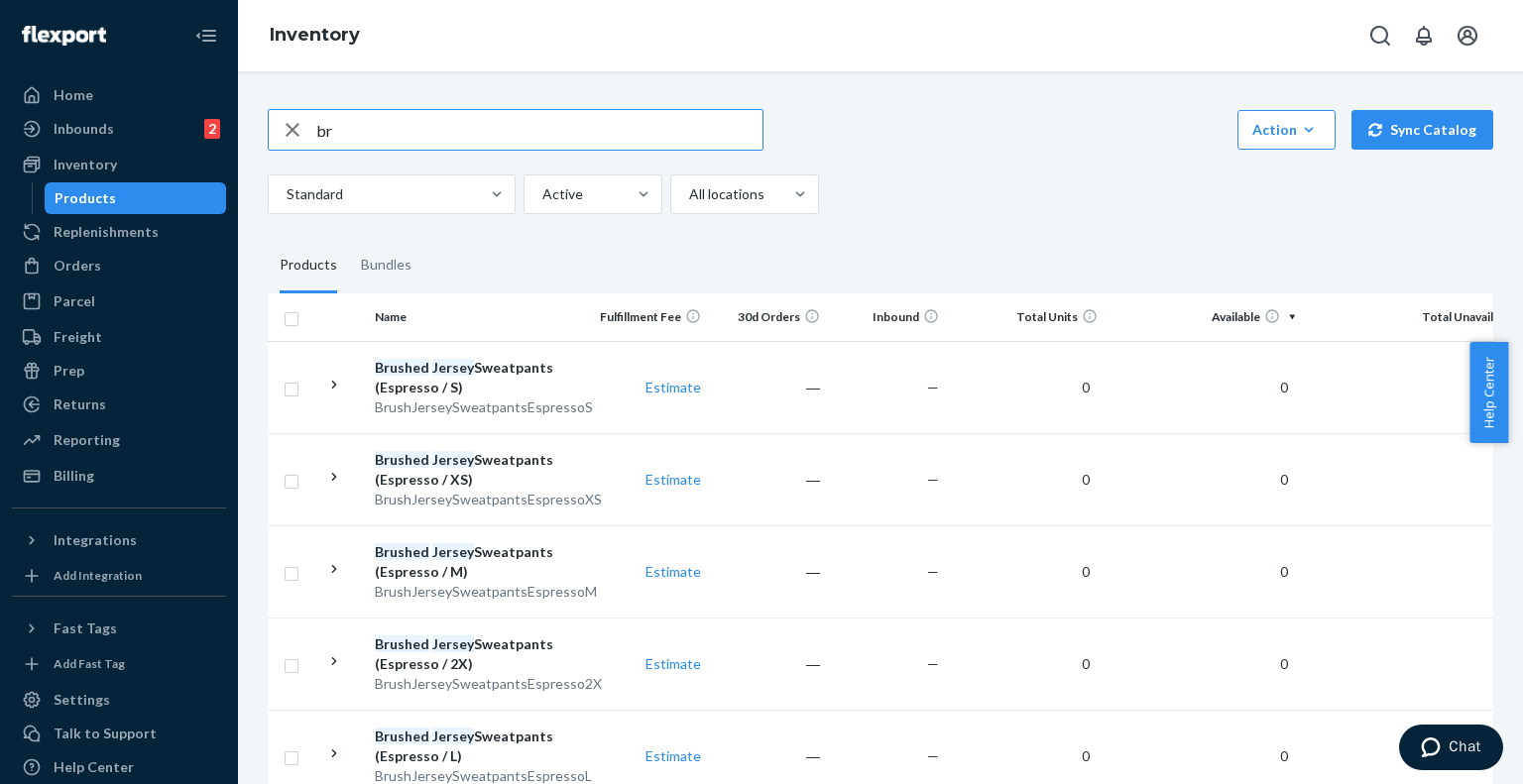 type on "b" 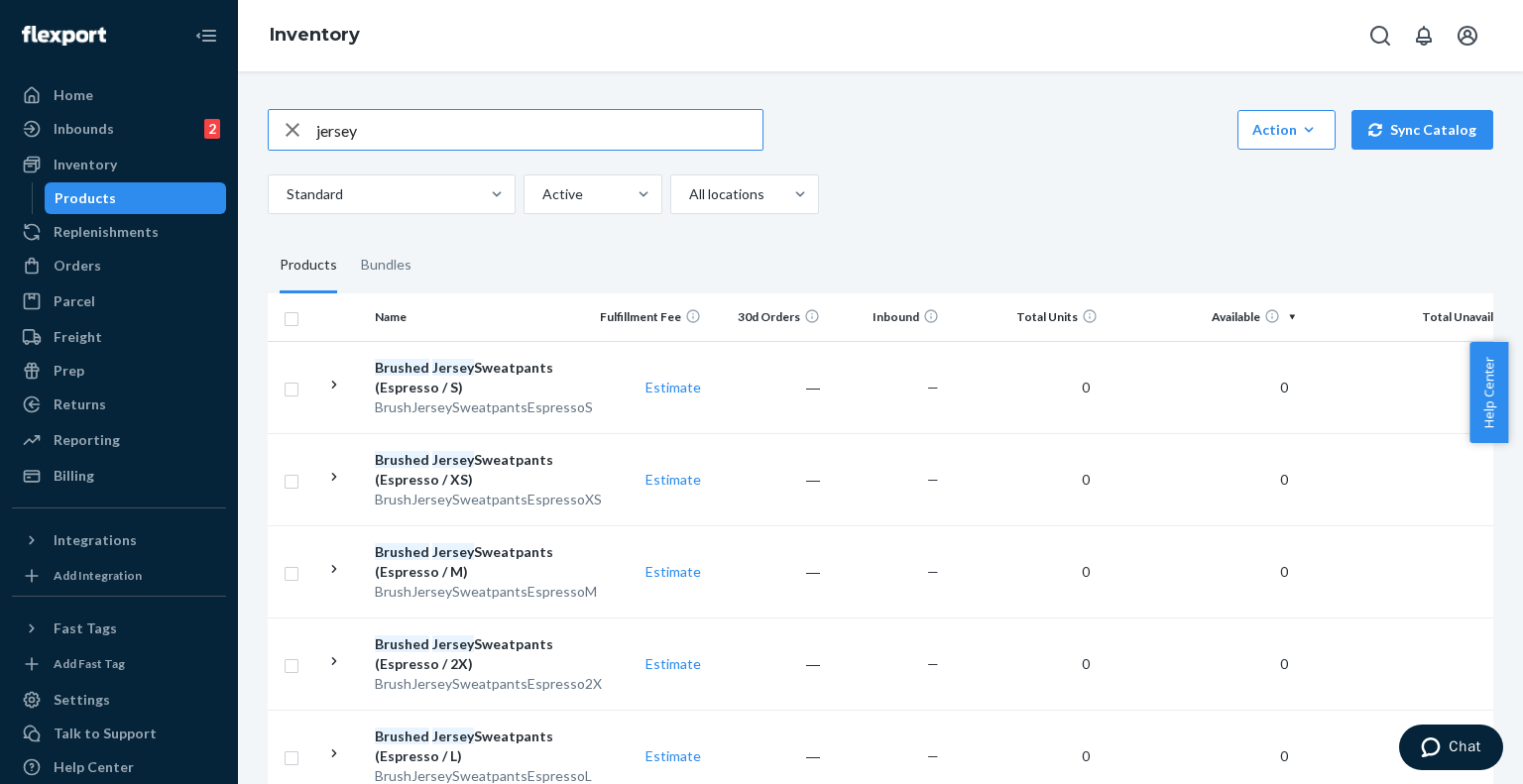type on "jersey" 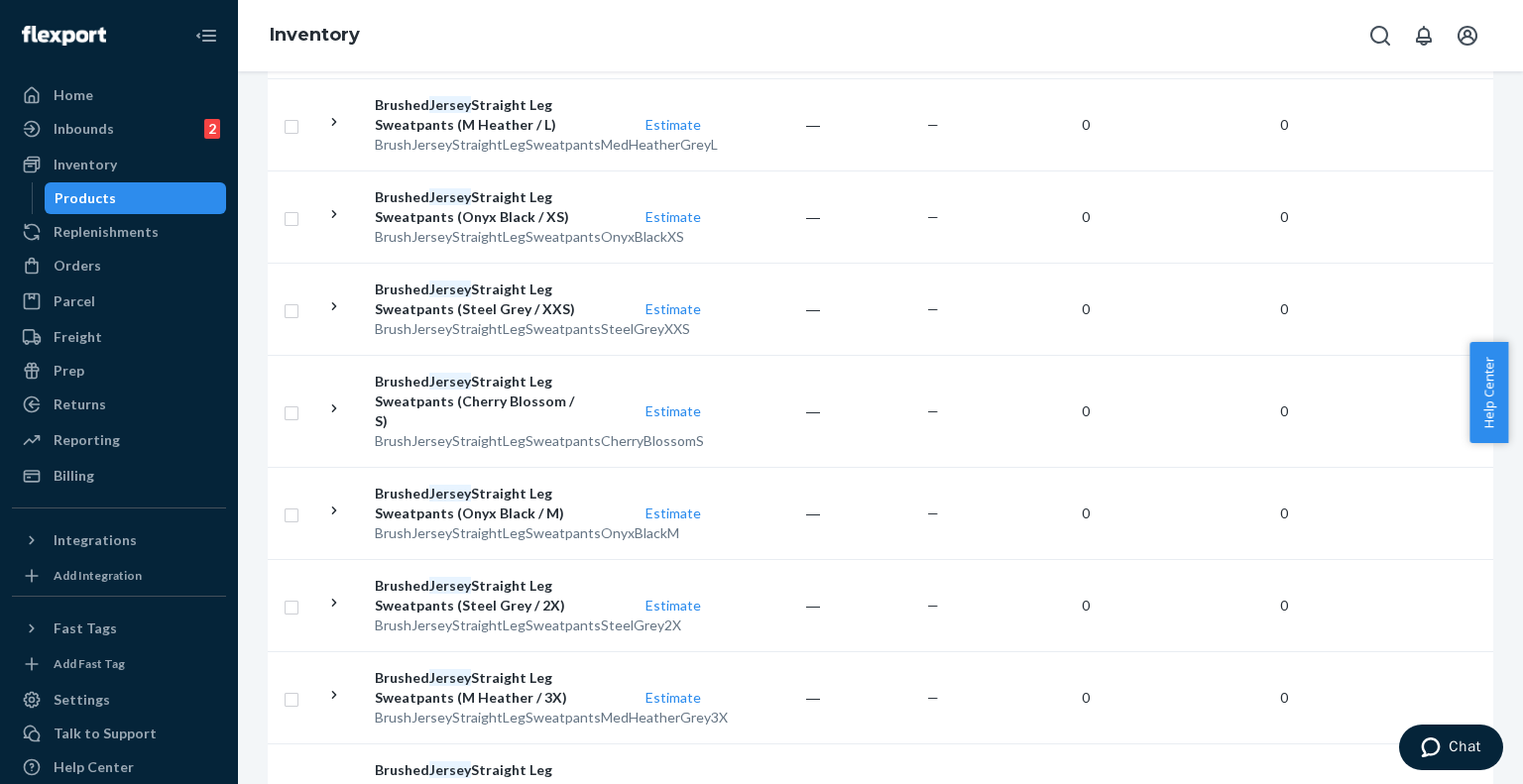scroll, scrollTop: 8936, scrollLeft: 0, axis: vertical 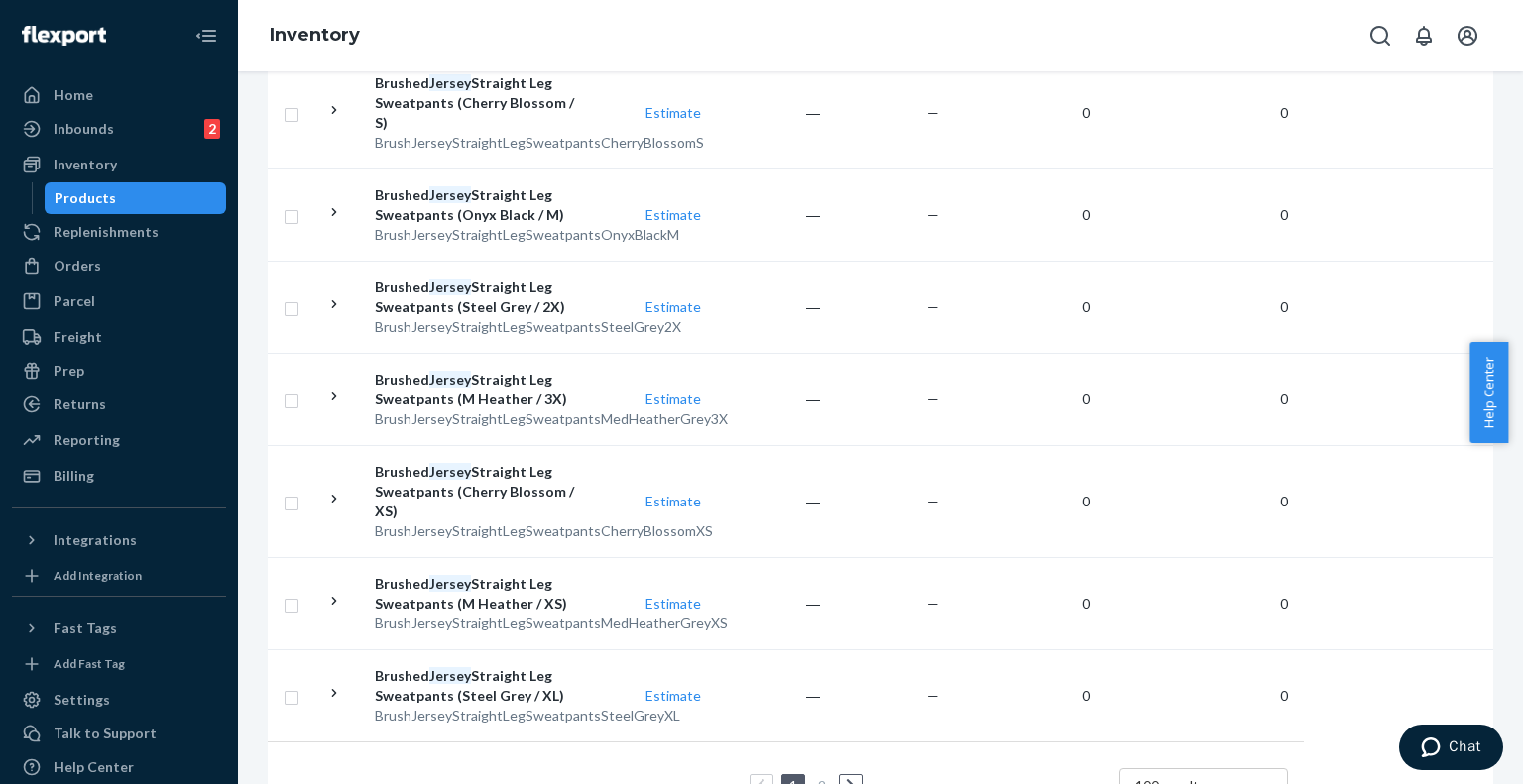 click at bounding box center (851, 786) 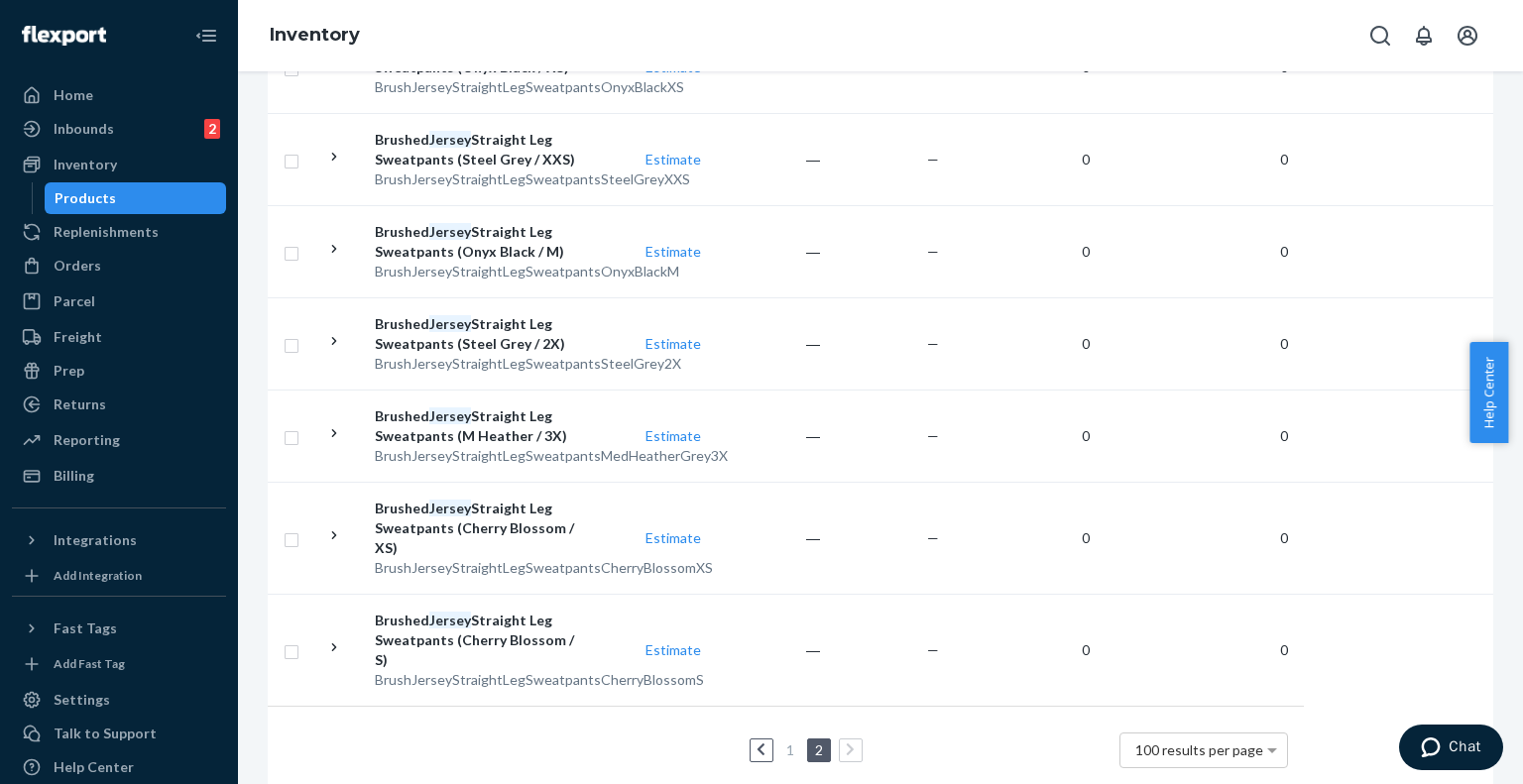 scroll, scrollTop: 618, scrollLeft: 0, axis: vertical 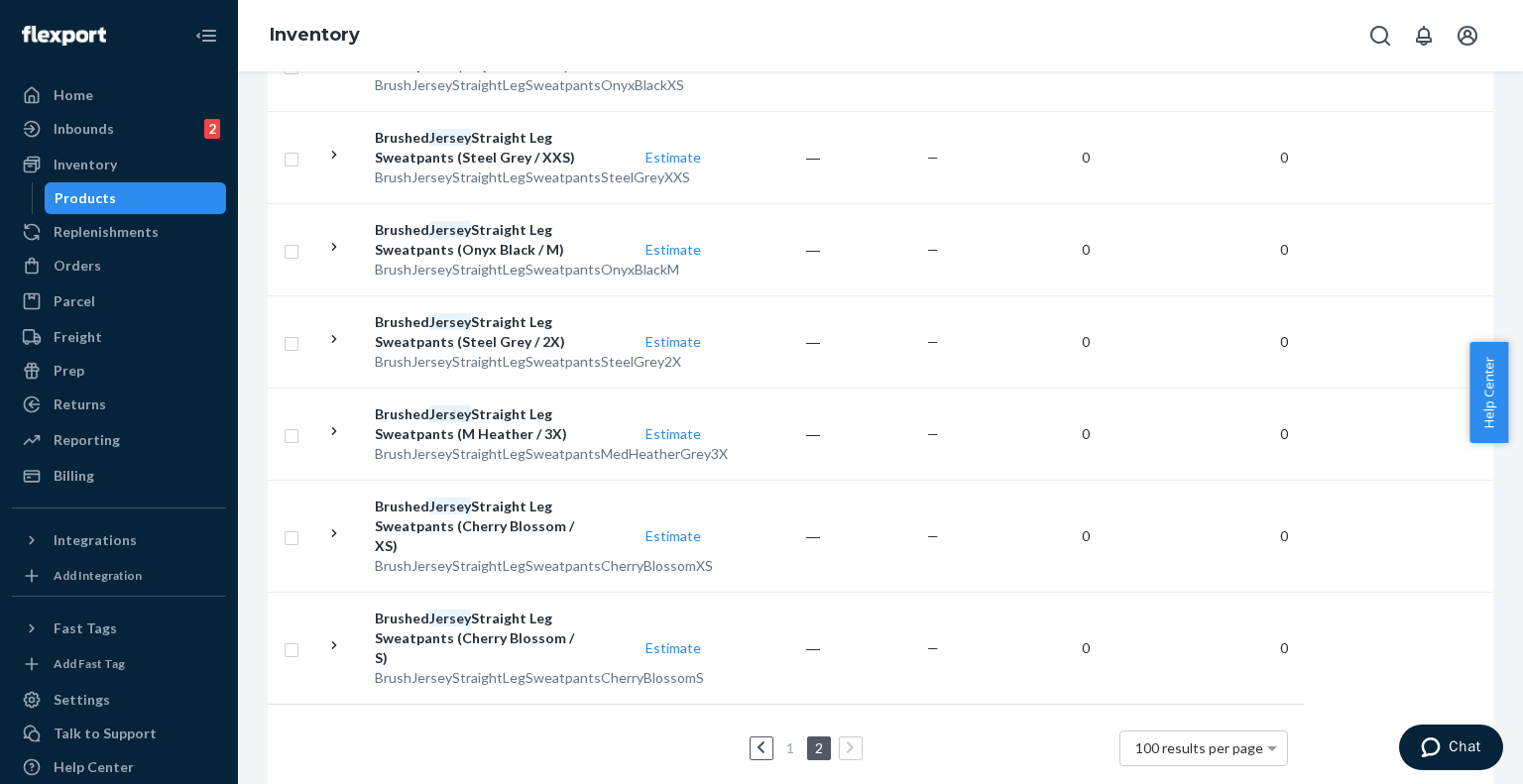 click at bounding box center (762, 748) 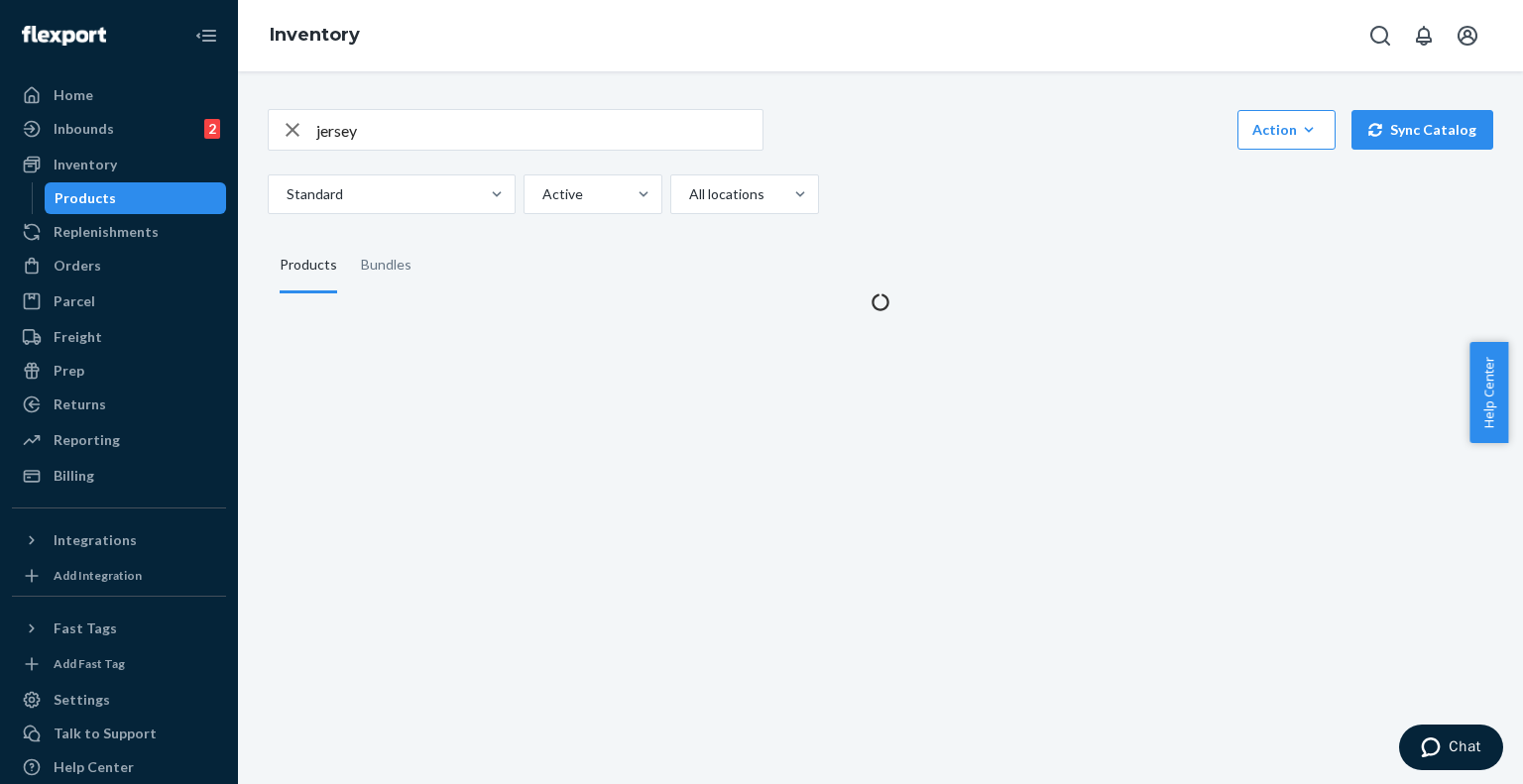 scroll, scrollTop: 0, scrollLeft: 0, axis: both 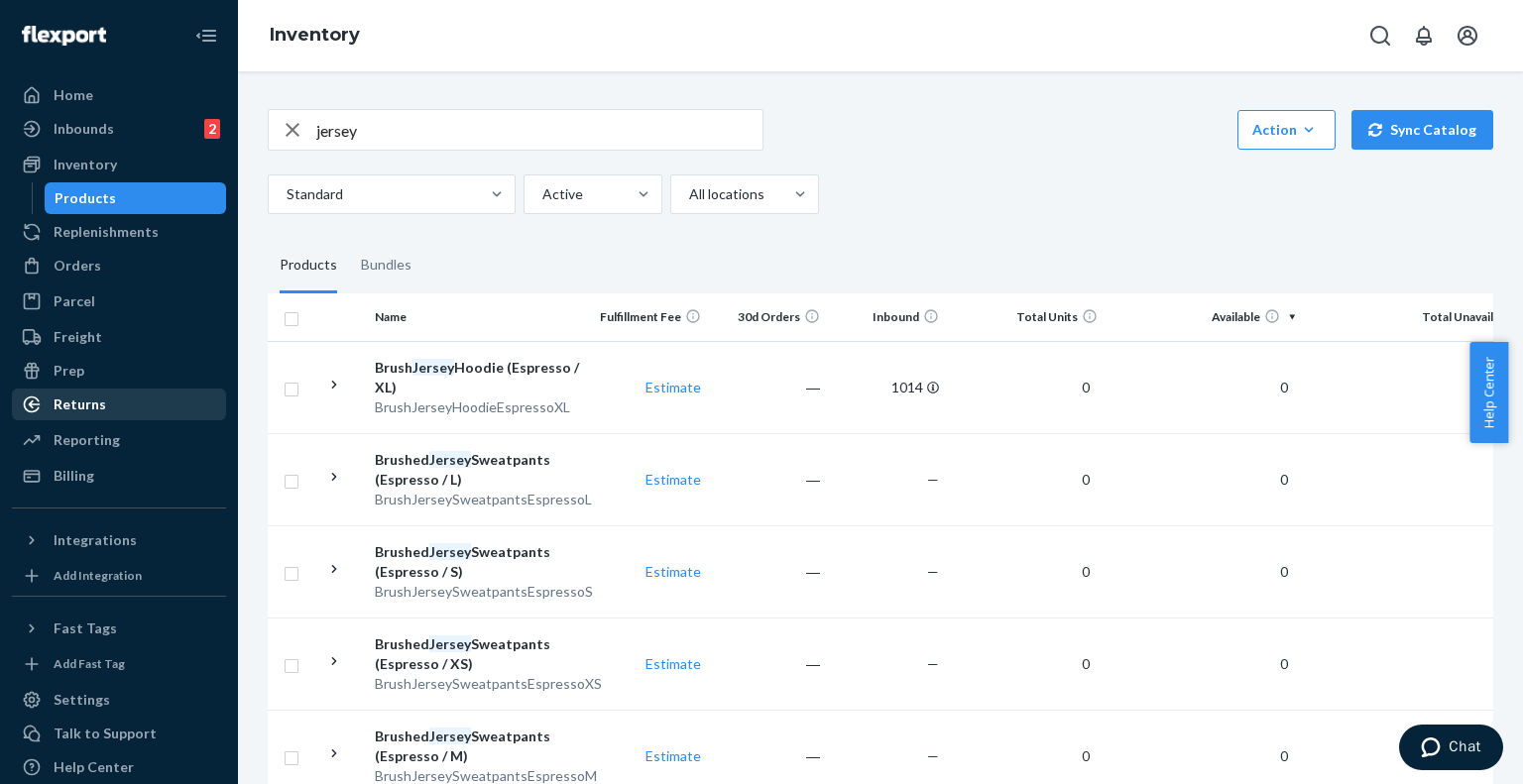 click on "Returns" at bounding box center [119, 404] 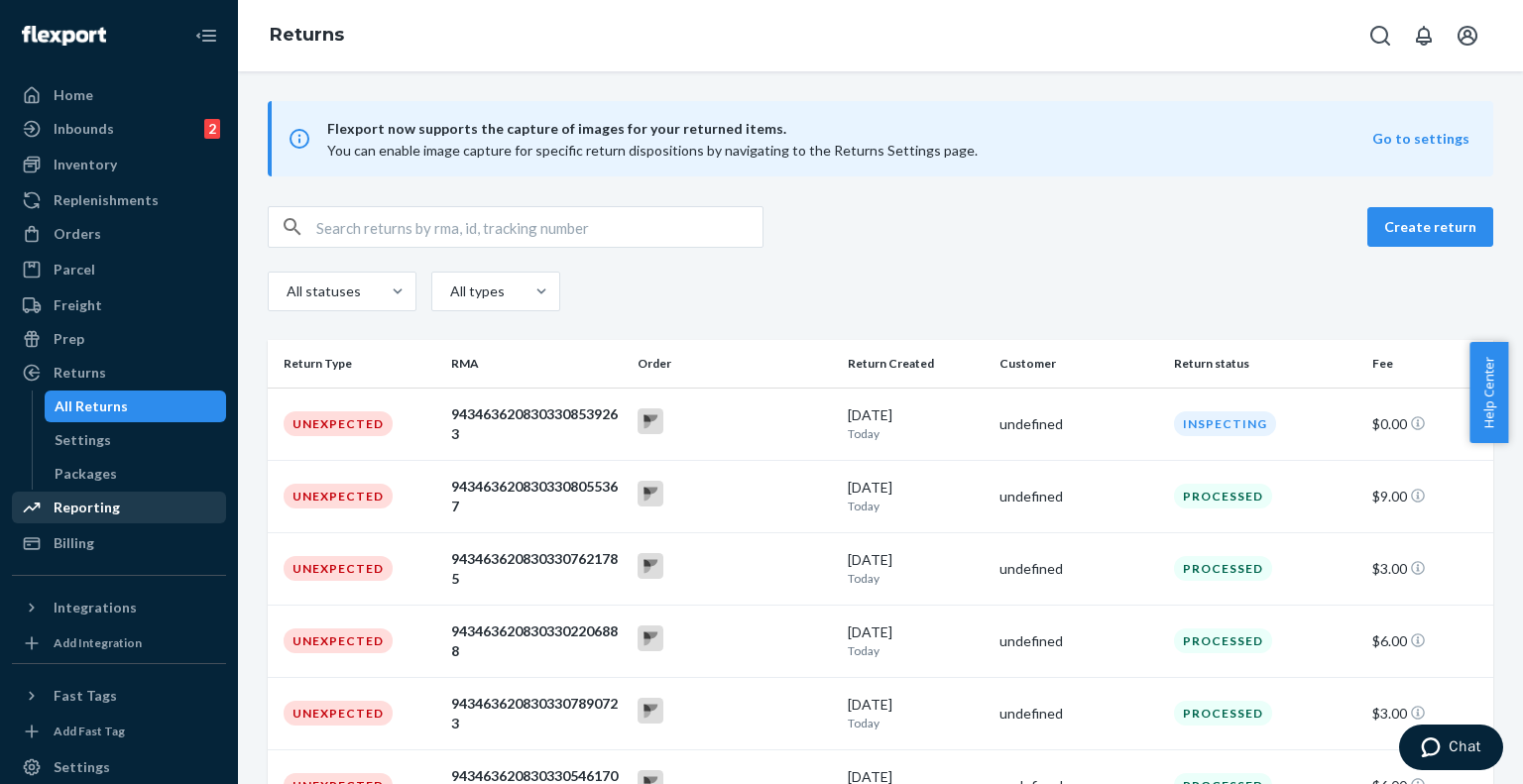 click on "Reporting" at bounding box center (119, 507) 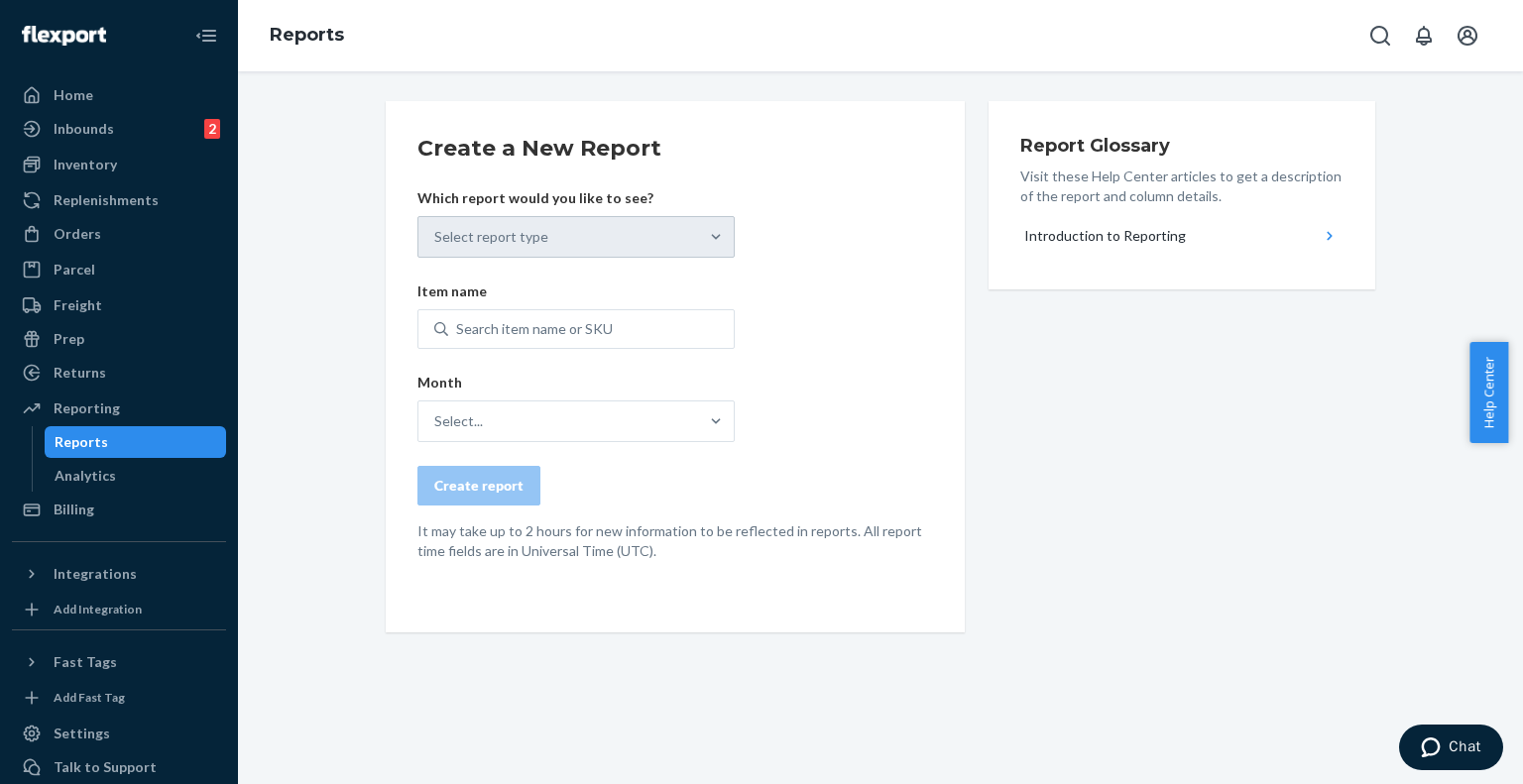 click on "Select report type" at bounding box center (576, 237) 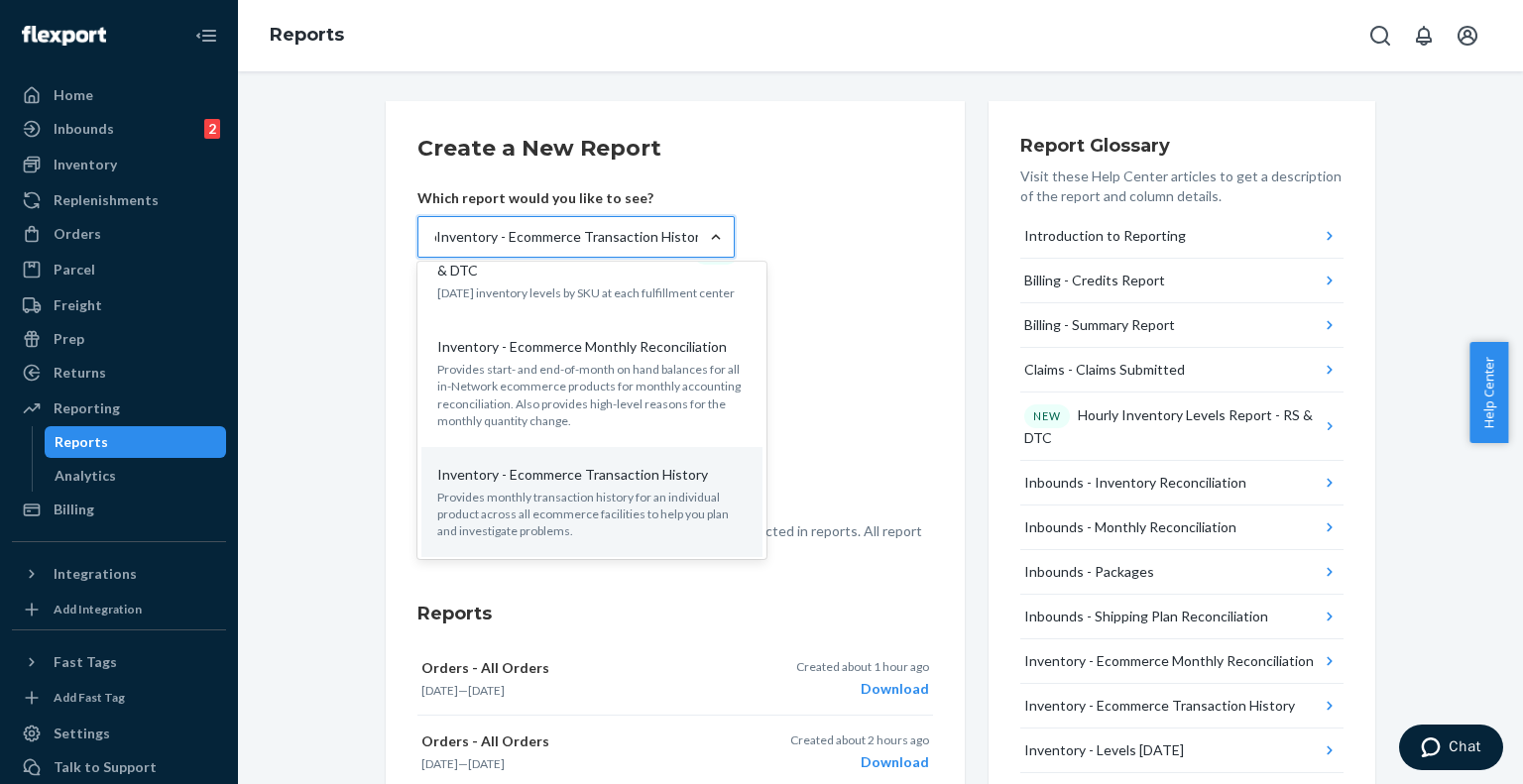 scroll, scrollTop: 1153, scrollLeft: 0, axis: vertical 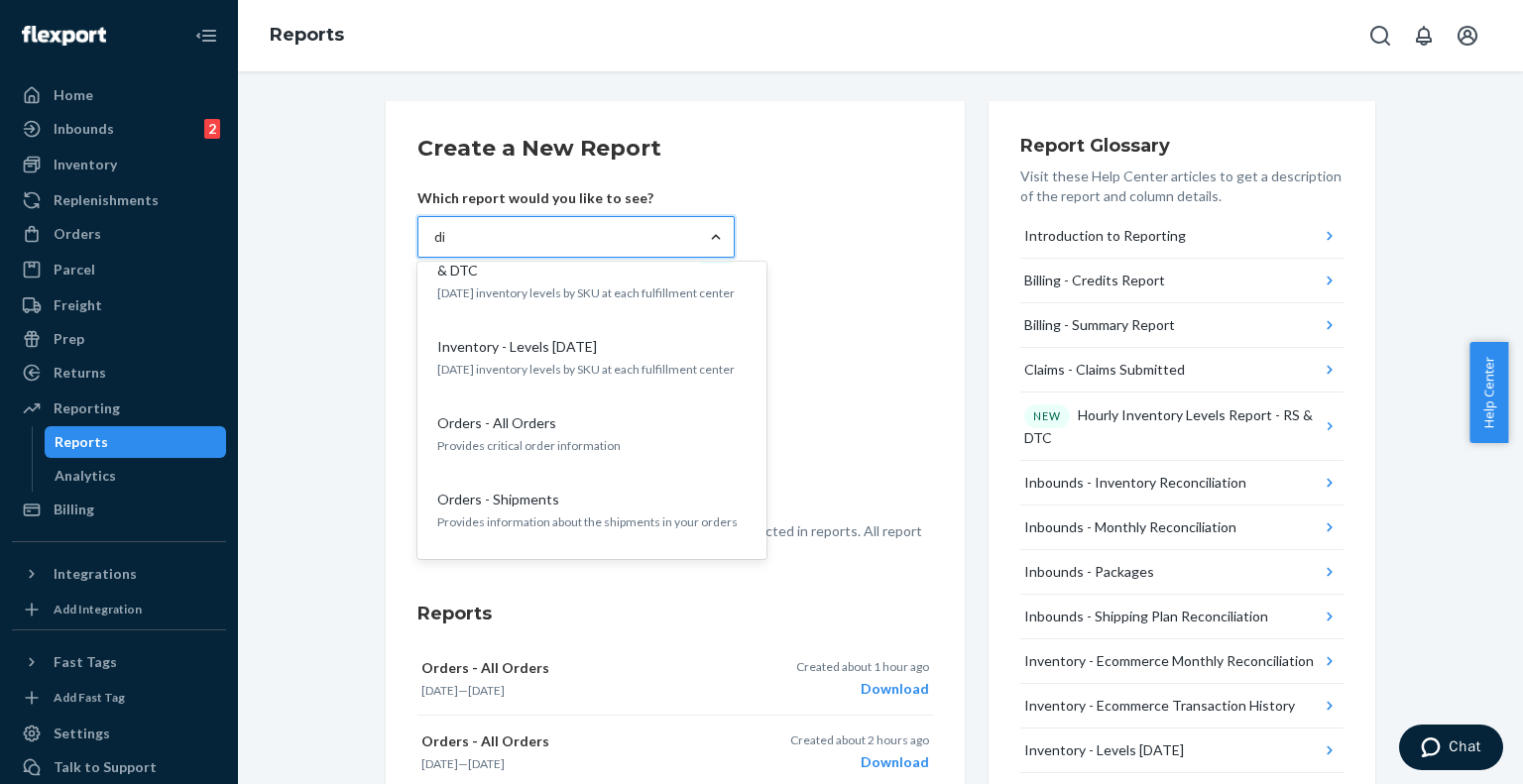 type on "dim" 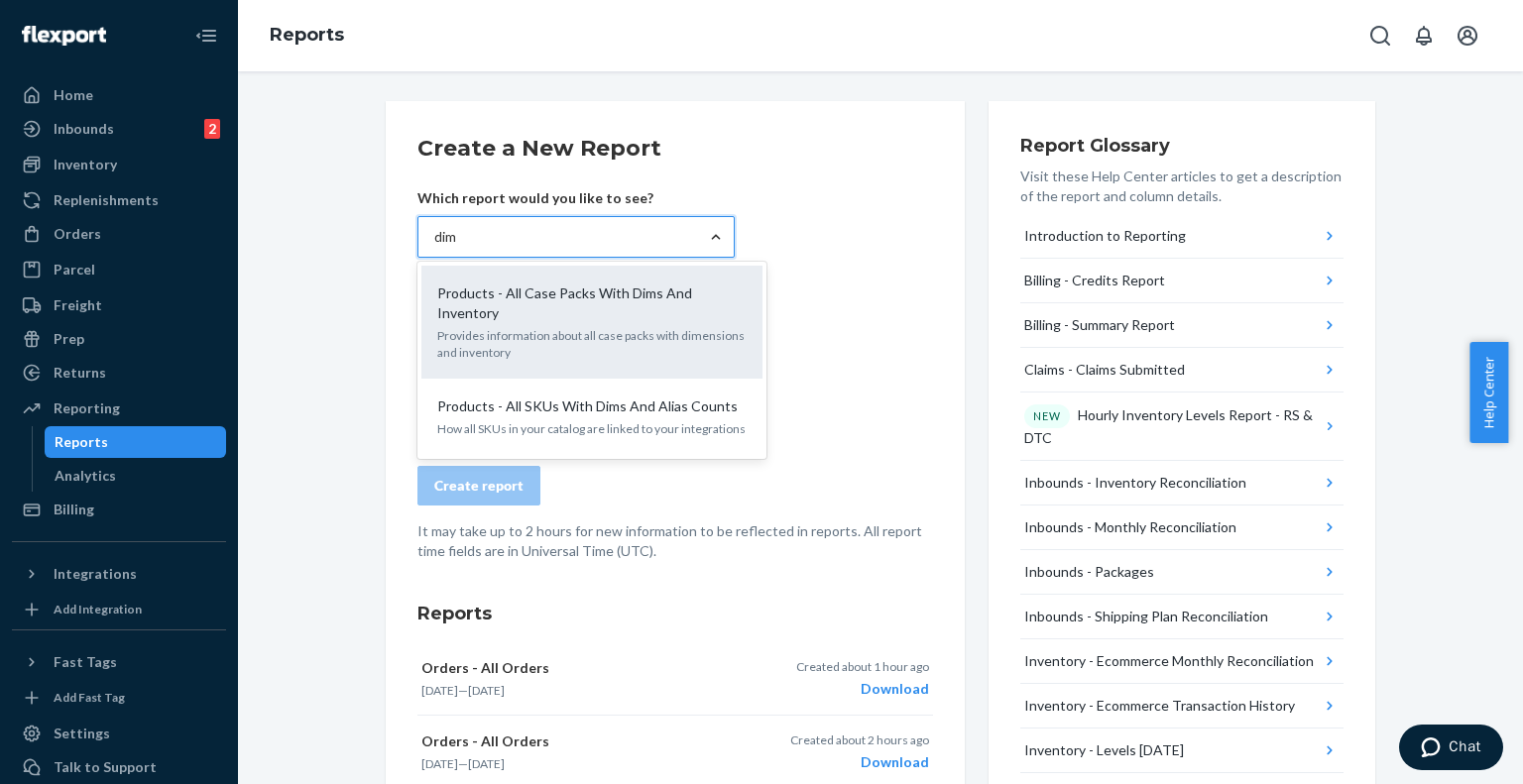 click on "Provides information about all case packs with dimensions and inventory" at bounding box center [592, 344] 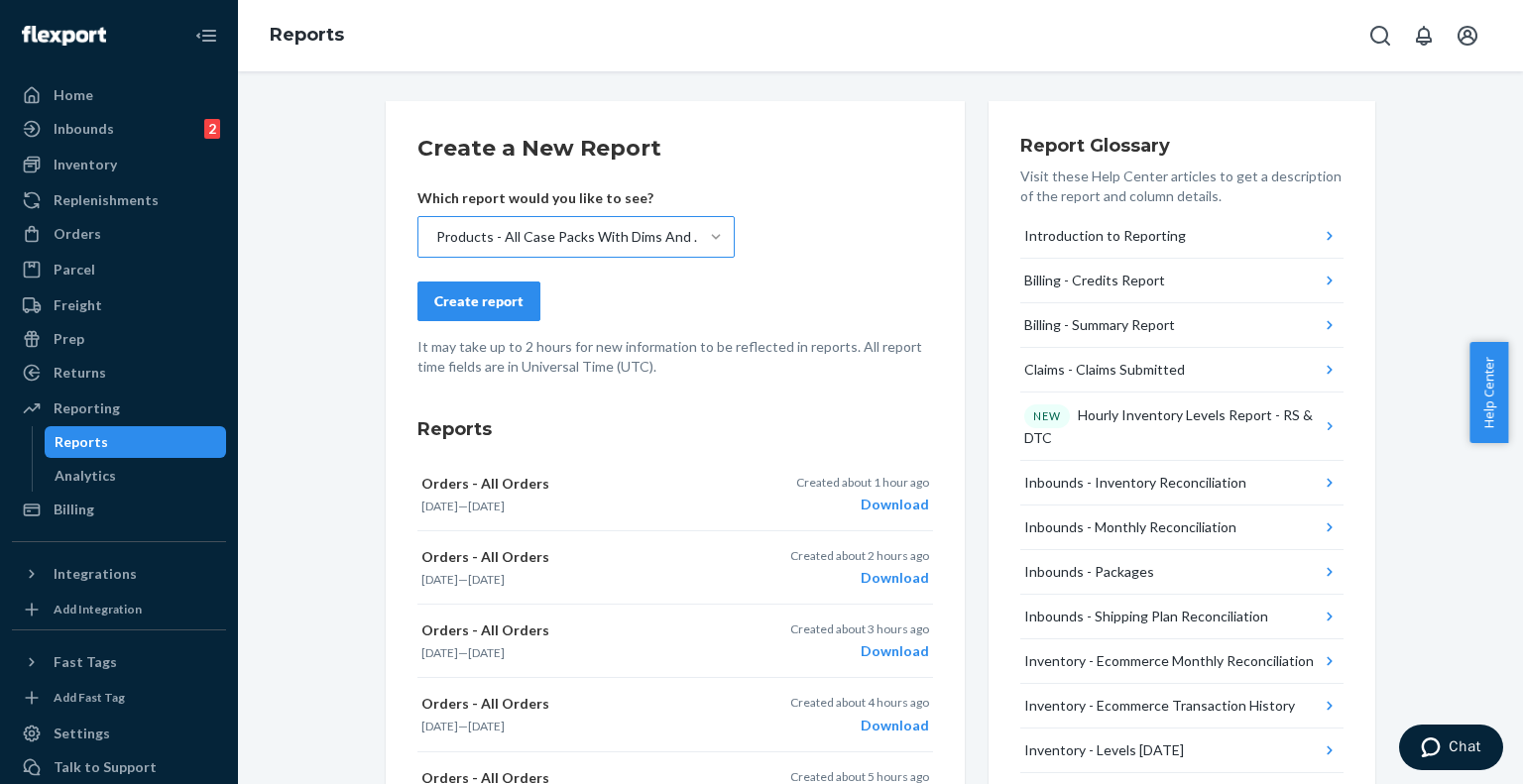 click on "Create report" at bounding box center [479, 301] 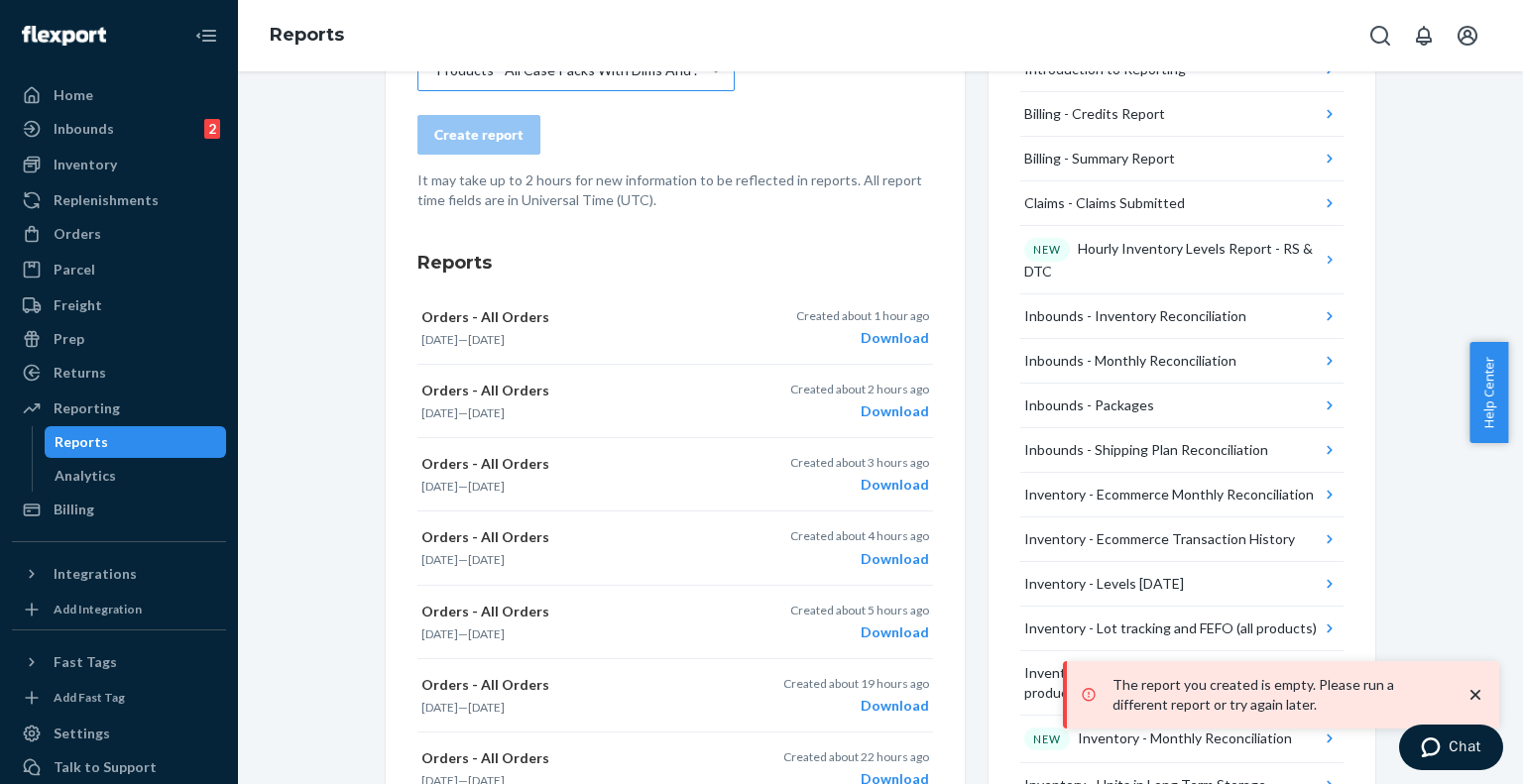 scroll, scrollTop: 0, scrollLeft: 0, axis: both 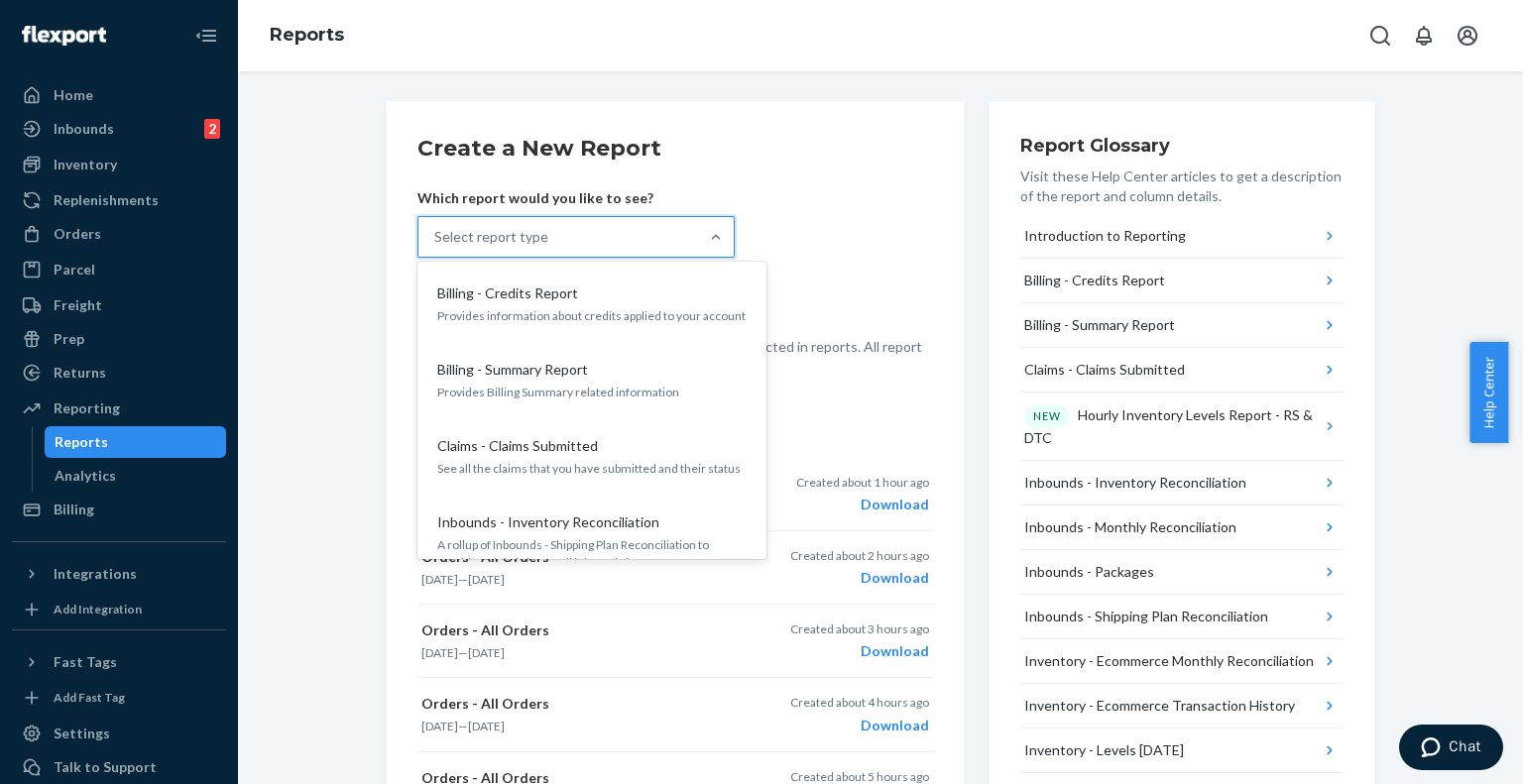 click on "Select report type" at bounding box center [558, 237] 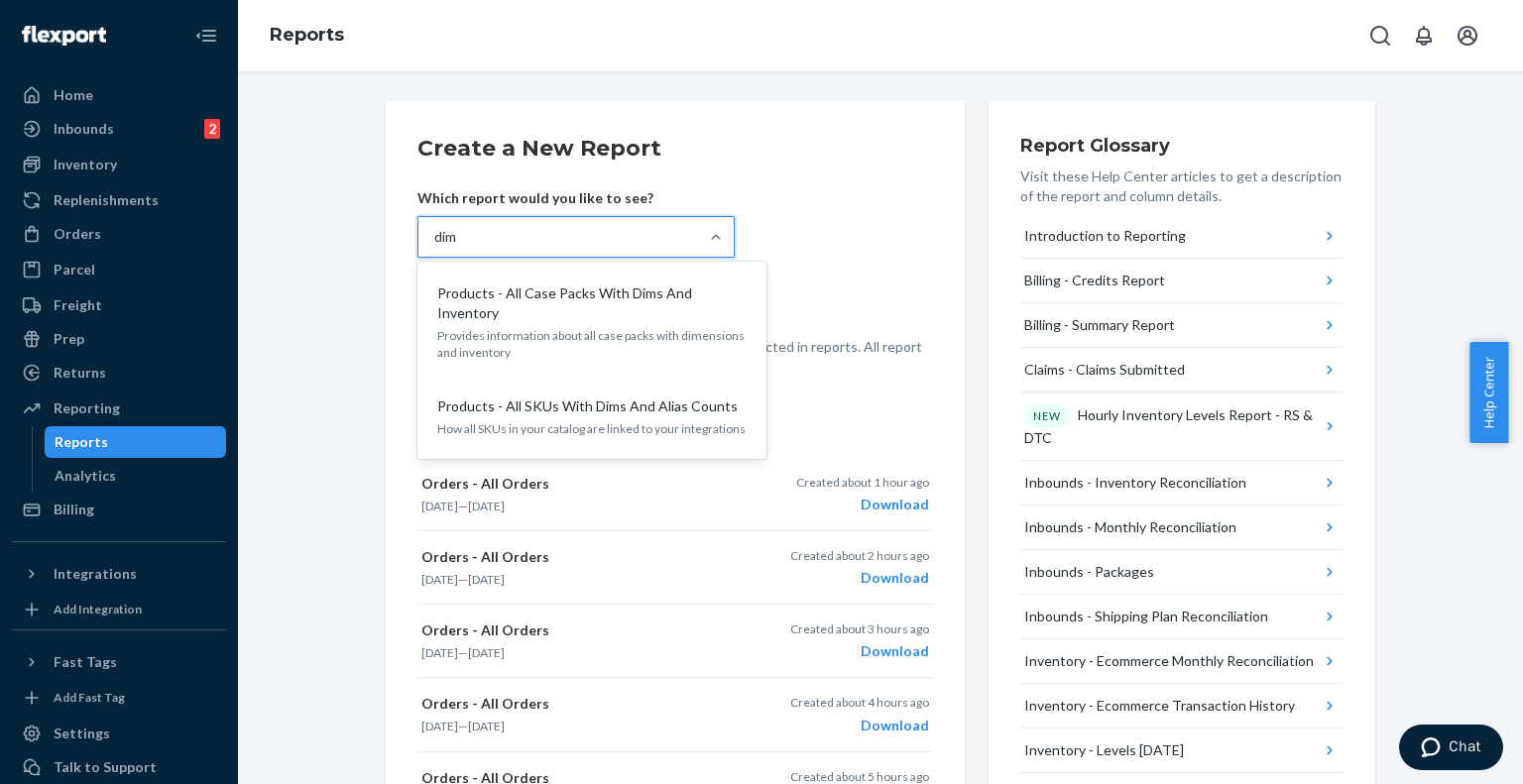 type on "dim" 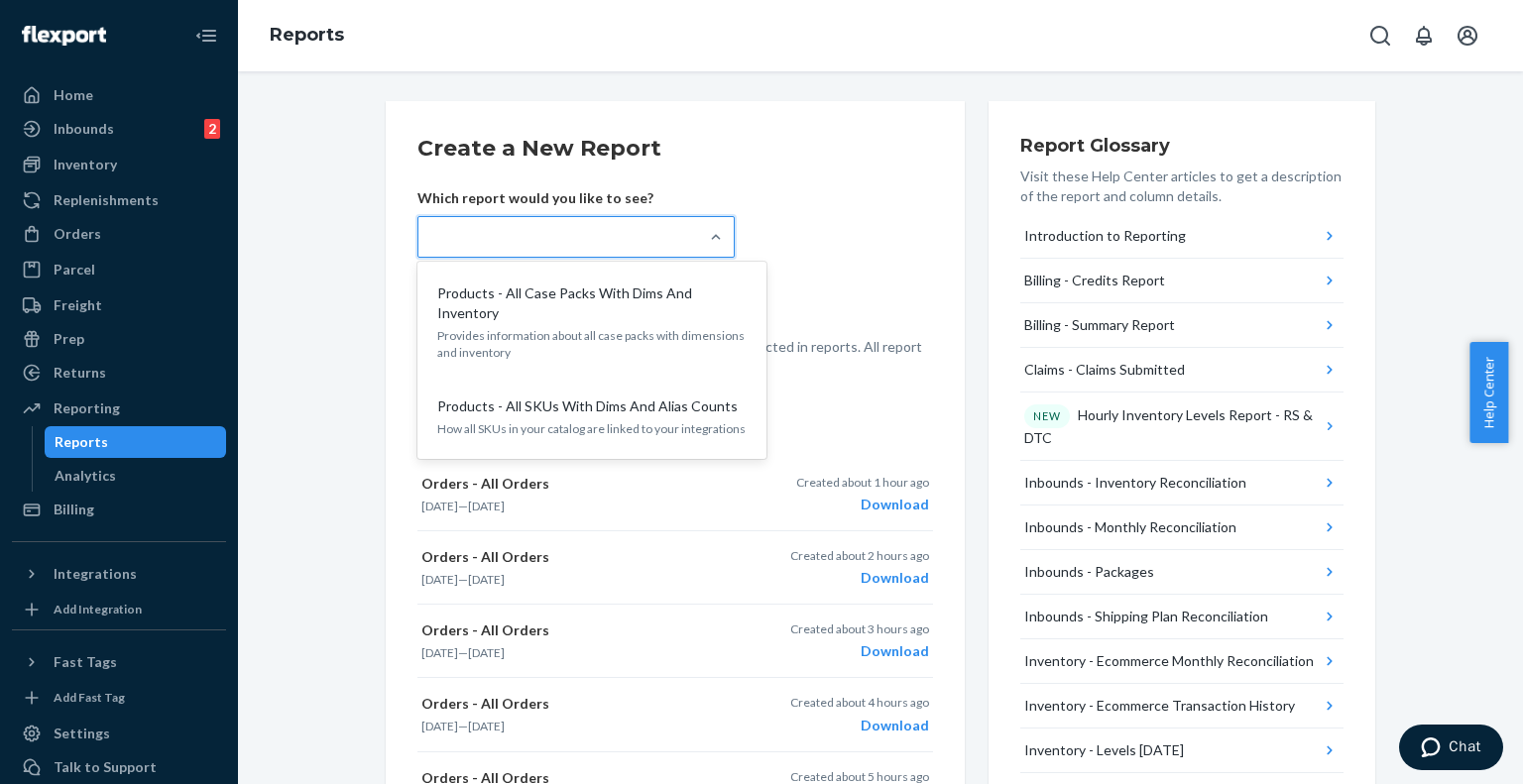 click on "Create a New Report Which report would you like to see?      option Products - All Case Packs With Dims And Inventory focused, 23 of 32. 2 results available for search term dim. Use Up and Down to choose options, press Enter to select the currently focused option, press Escape to exit the menu, press Tab to select the option and exit the menu. dim Products - All Case Packs With Dims And Inventory Provides information about all case packs with dimensions and inventory Products - All SKUs With Dims And Alias Counts How all SKUs in your catalog are linked to your integrations Create report It may take up to 2 hours for new information to be reflected in reports. All report time fields are in Universal Time (UTC)." at bounding box center (675, 255) 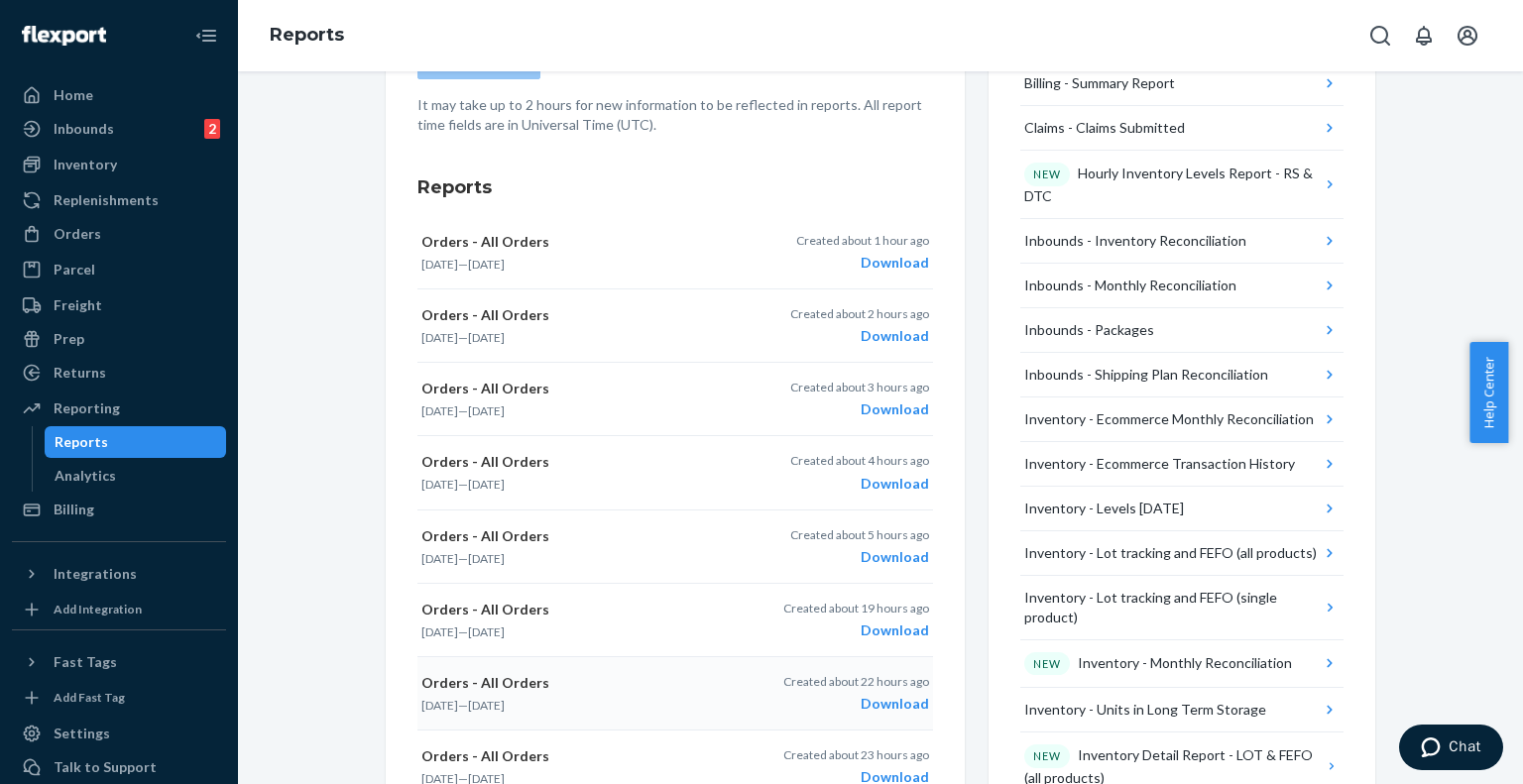 scroll, scrollTop: 496, scrollLeft: 0, axis: vertical 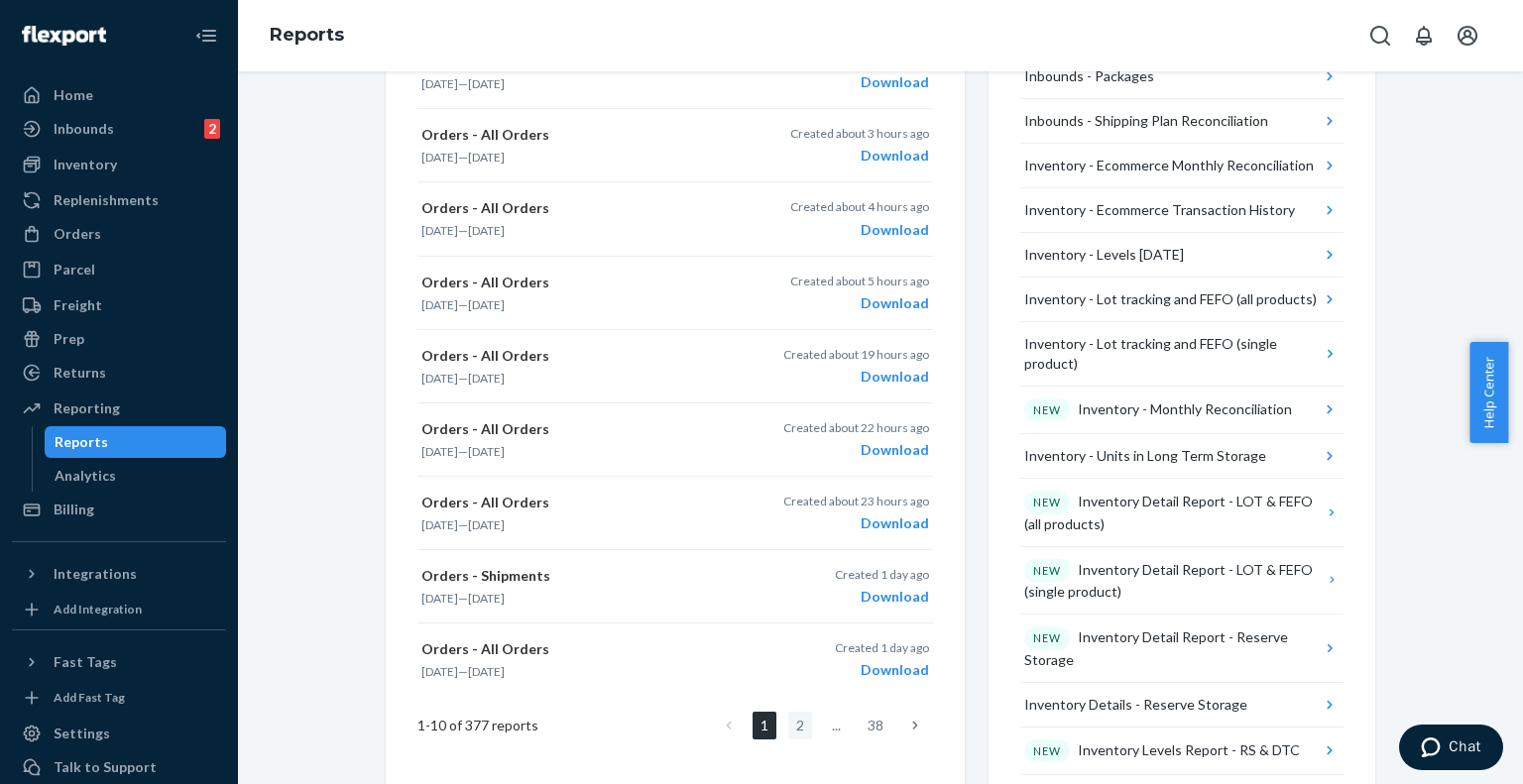 click on "2" at bounding box center [800, 726] 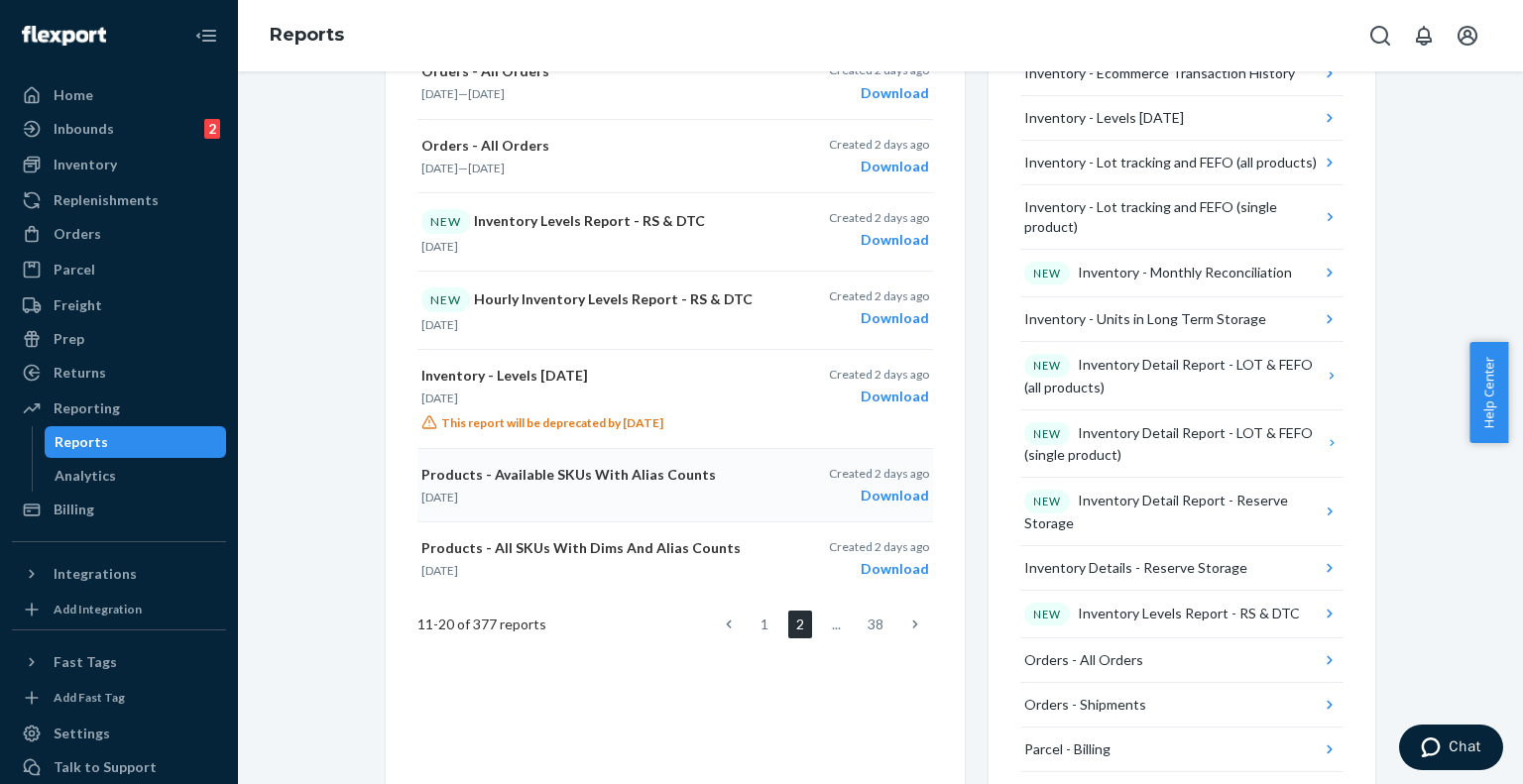 scroll, scrollTop: 694, scrollLeft: 0, axis: vertical 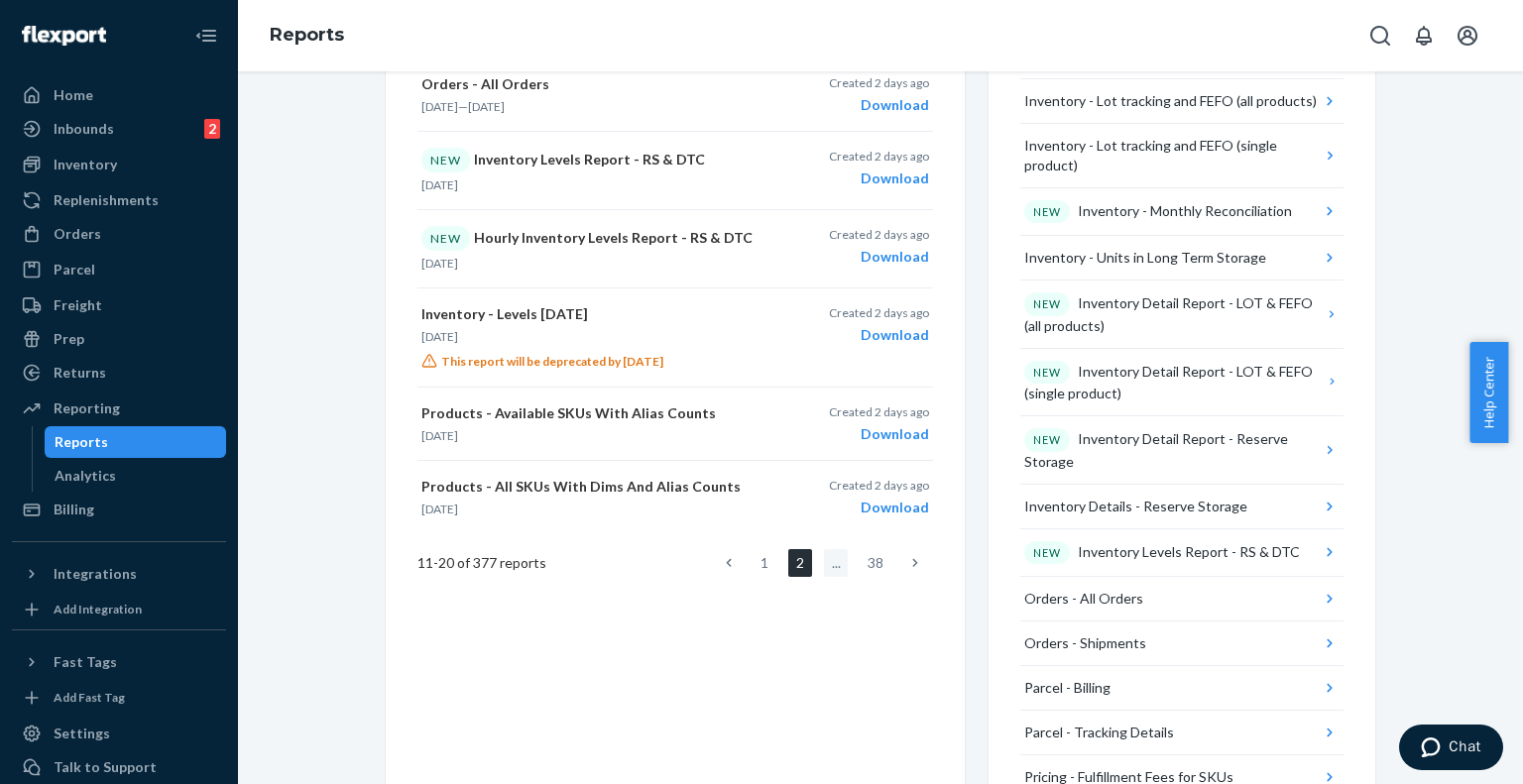 click on "..." at bounding box center [836, 563] 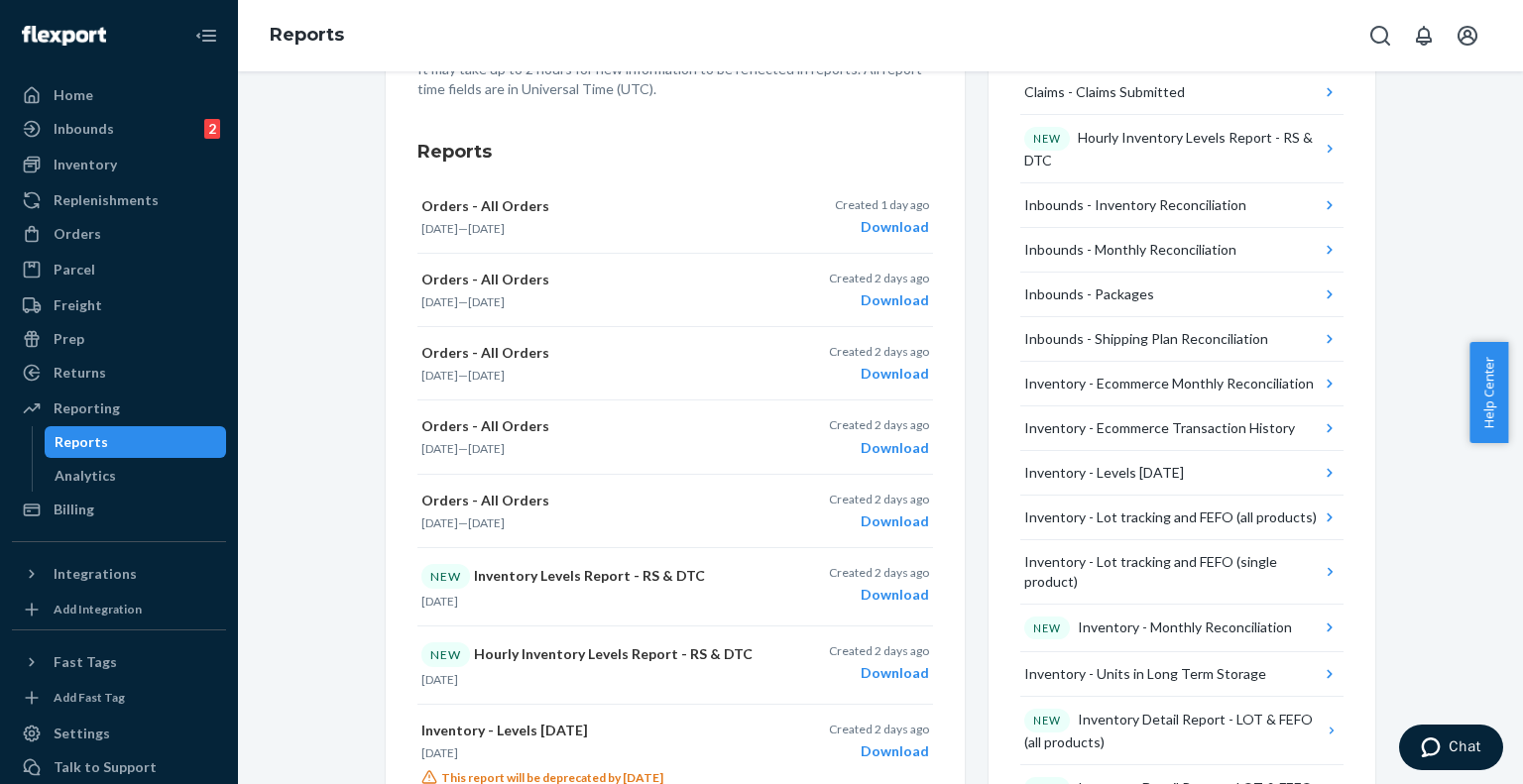 scroll, scrollTop: 595, scrollLeft: 0, axis: vertical 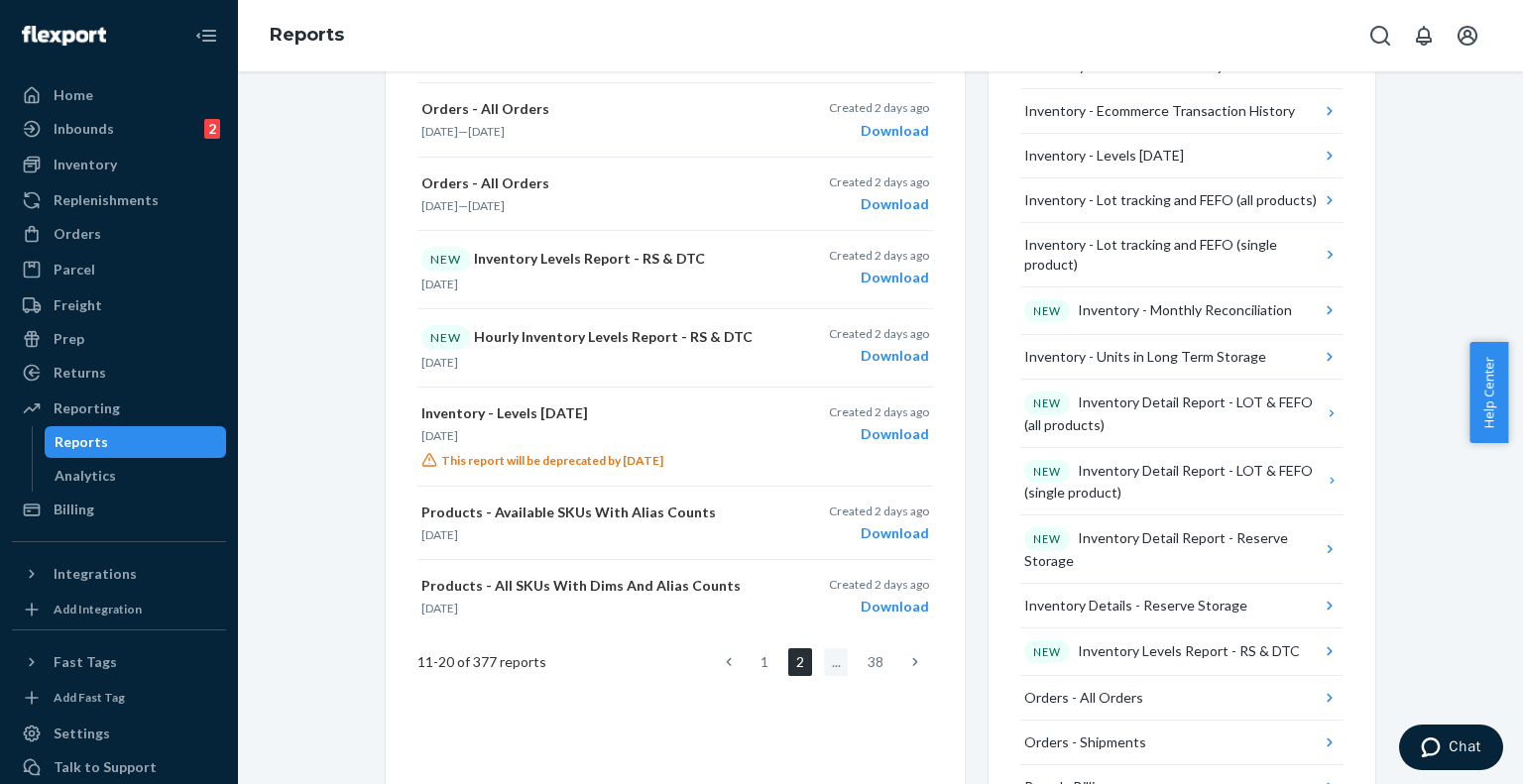click on "..." at bounding box center (836, 662) 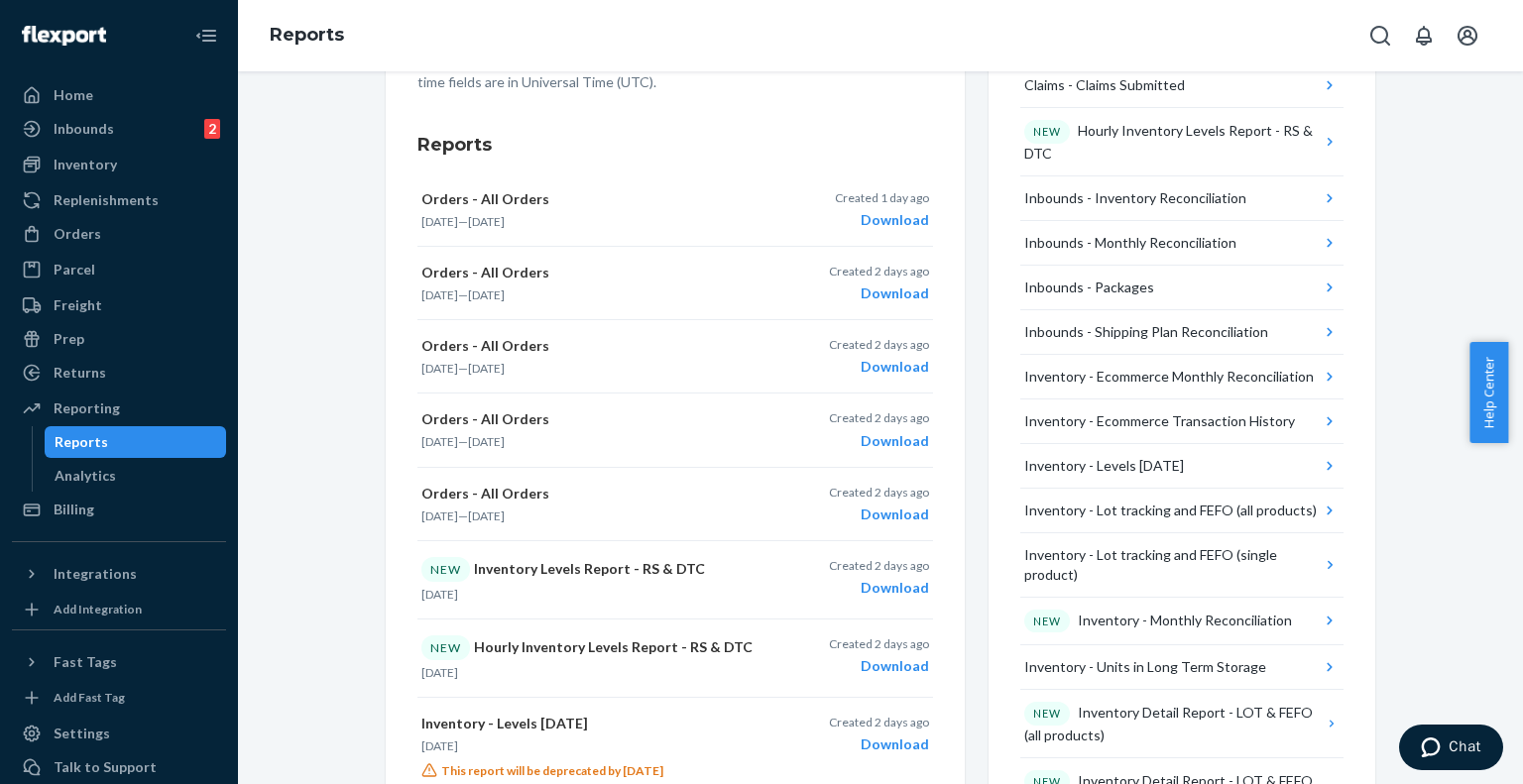 scroll, scrollTop: 0, scrollLeft: 0, axis: both 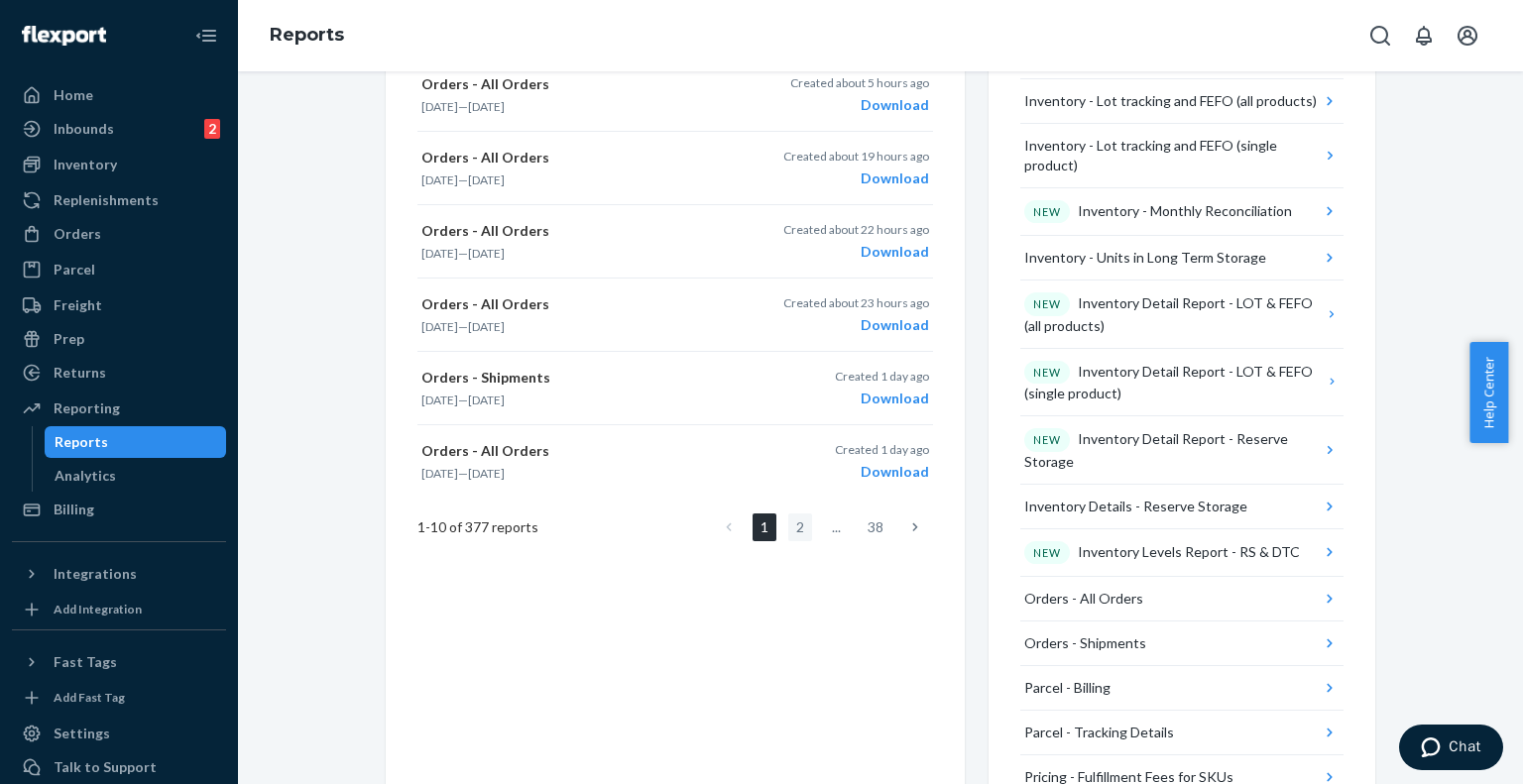 click on "2" at bounding box center (800, 527) 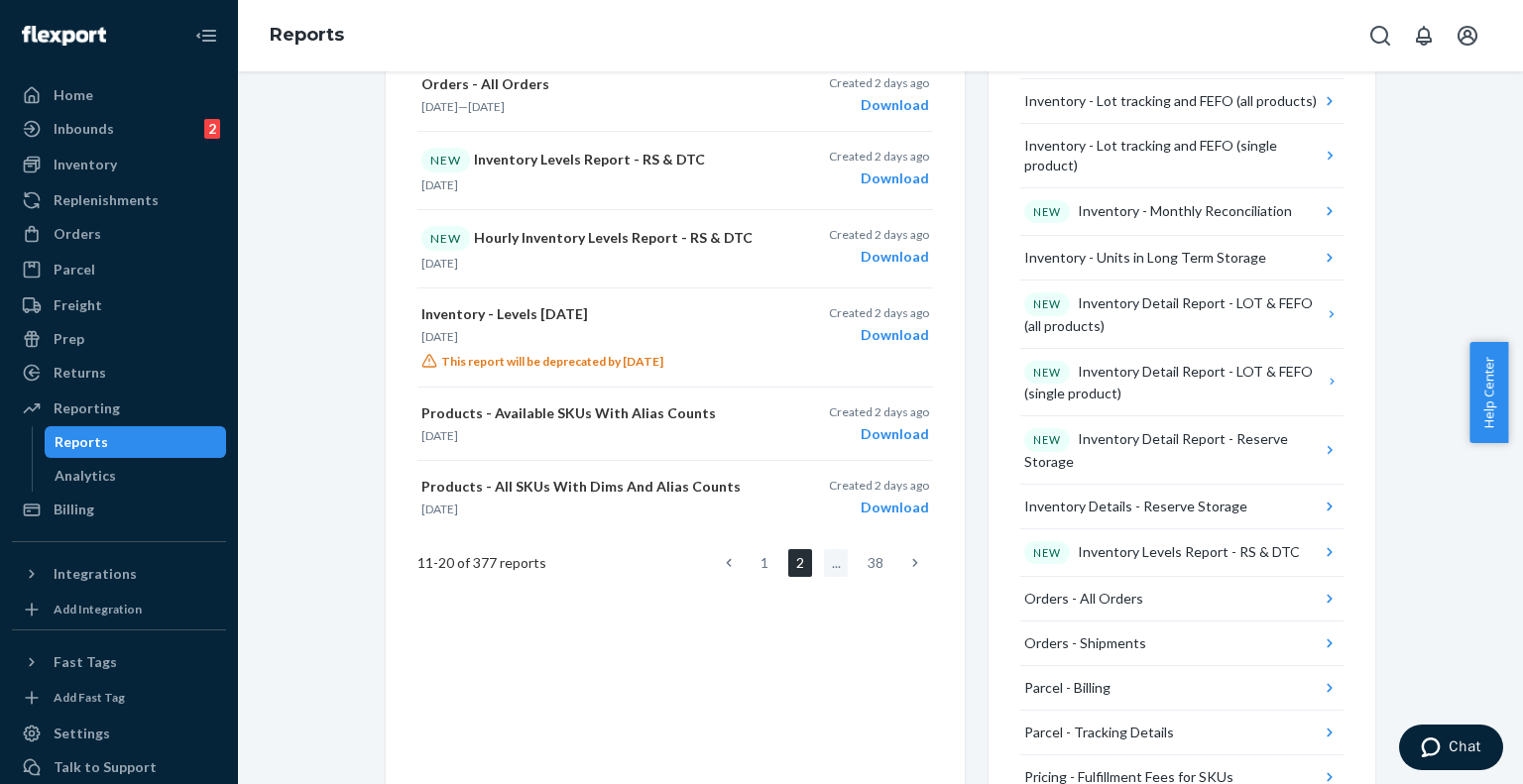 click on "..." at bounding box center (836, 563) 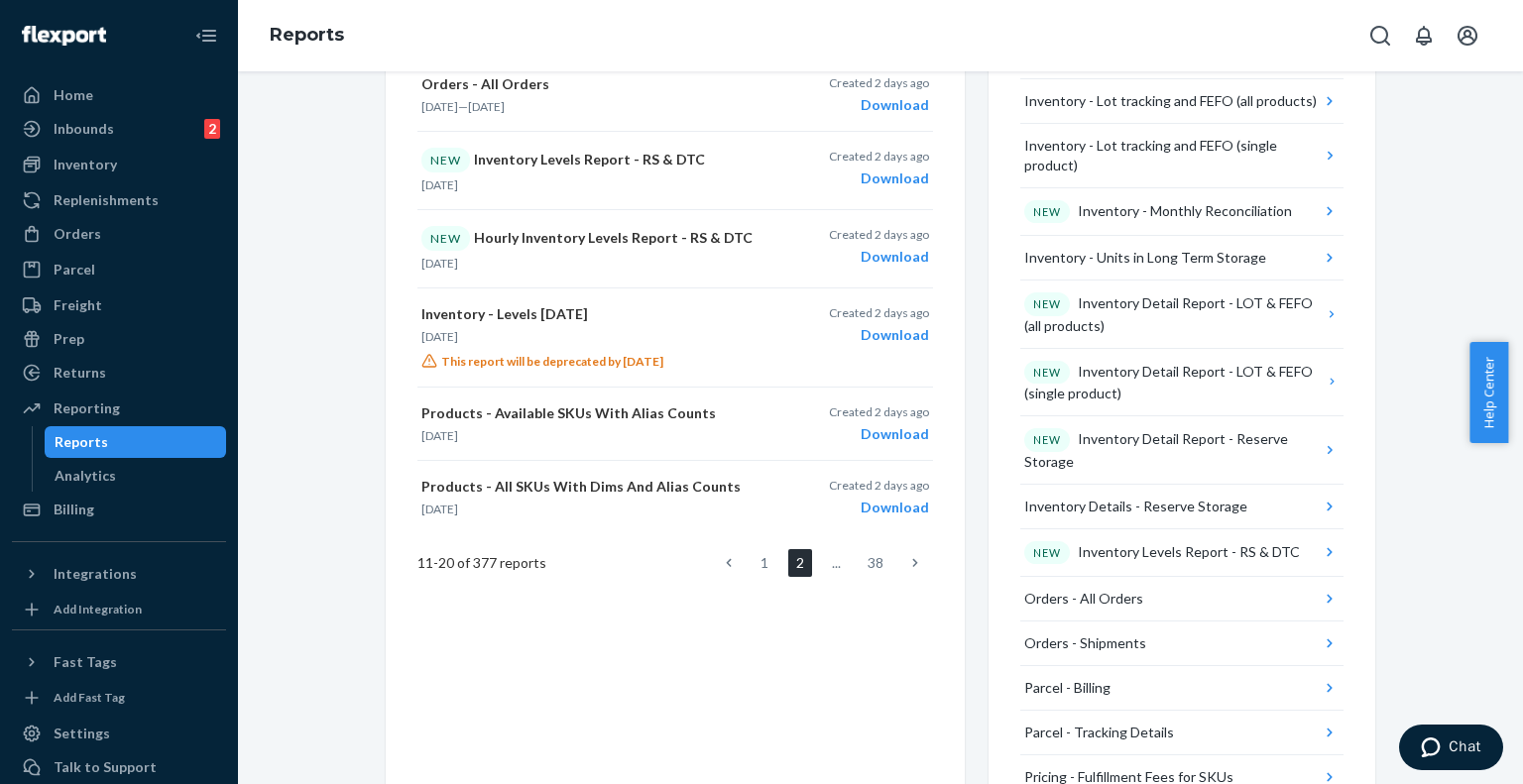 click at bounding box center (915, 563) 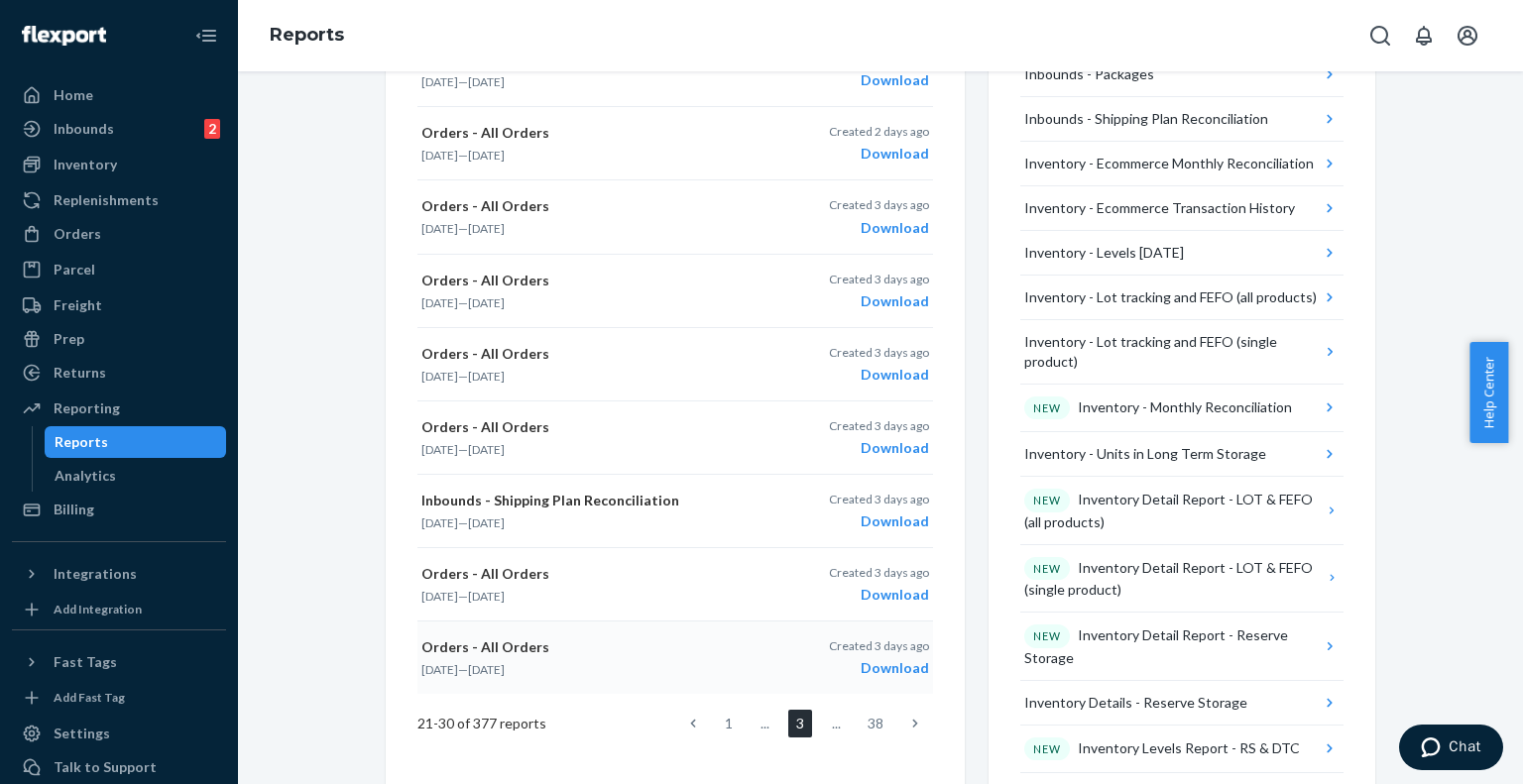 scroll, scrollTop: 595, scrollLeft: 0, axis: vertical 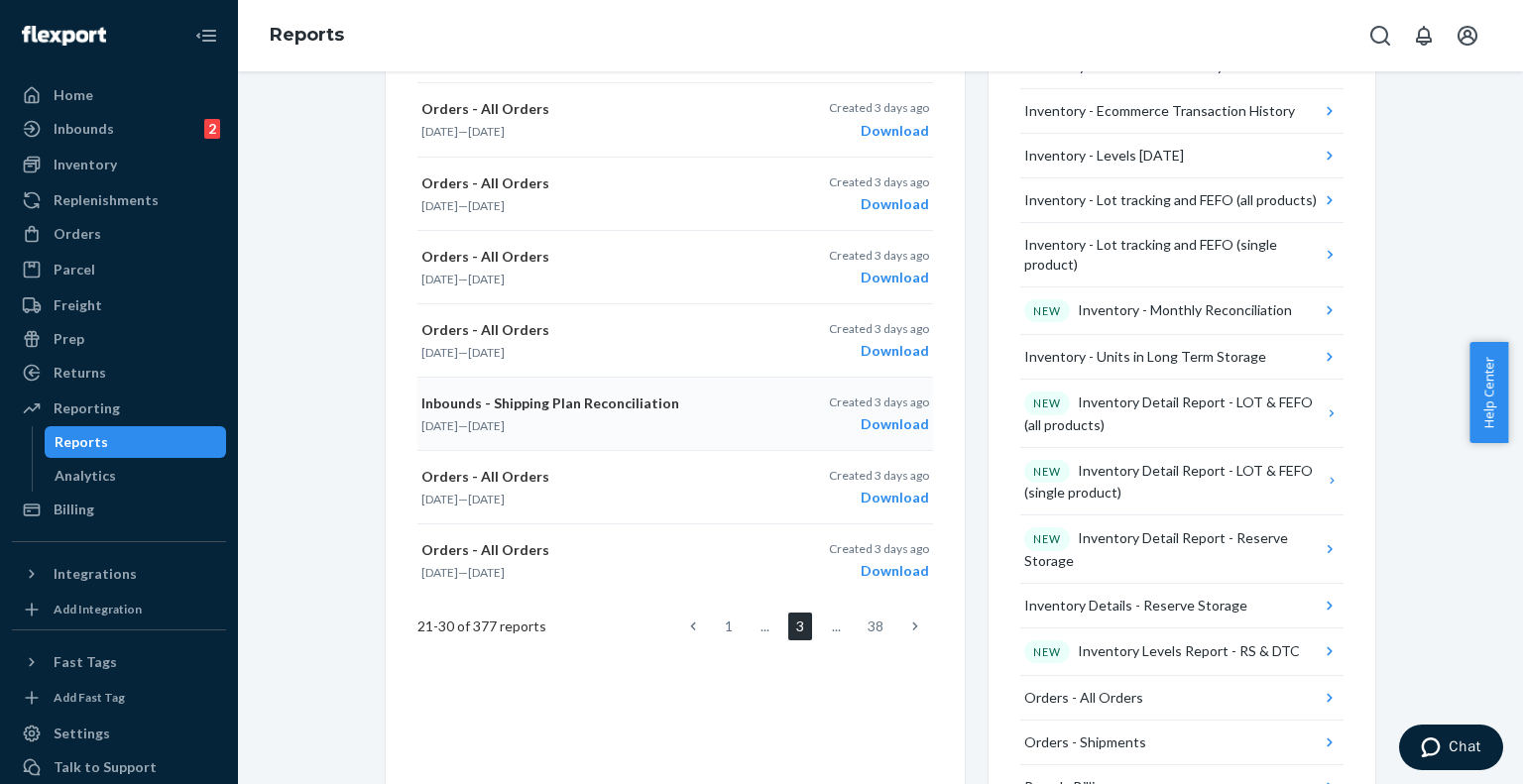click on "Download" at bounding box center [879, 424] 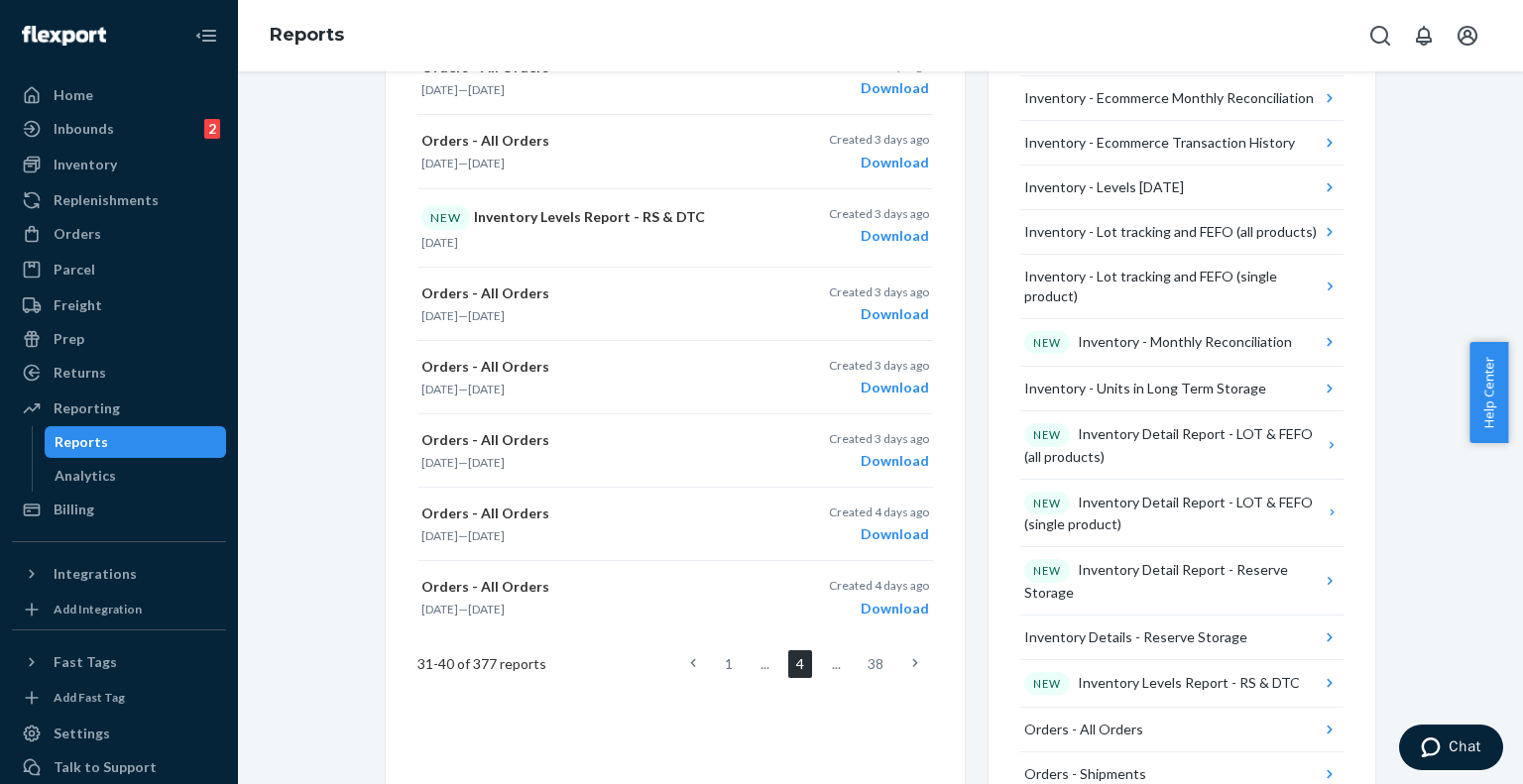 scroll, scrollTop: 595, scrollLeft: 0, axis: vertical 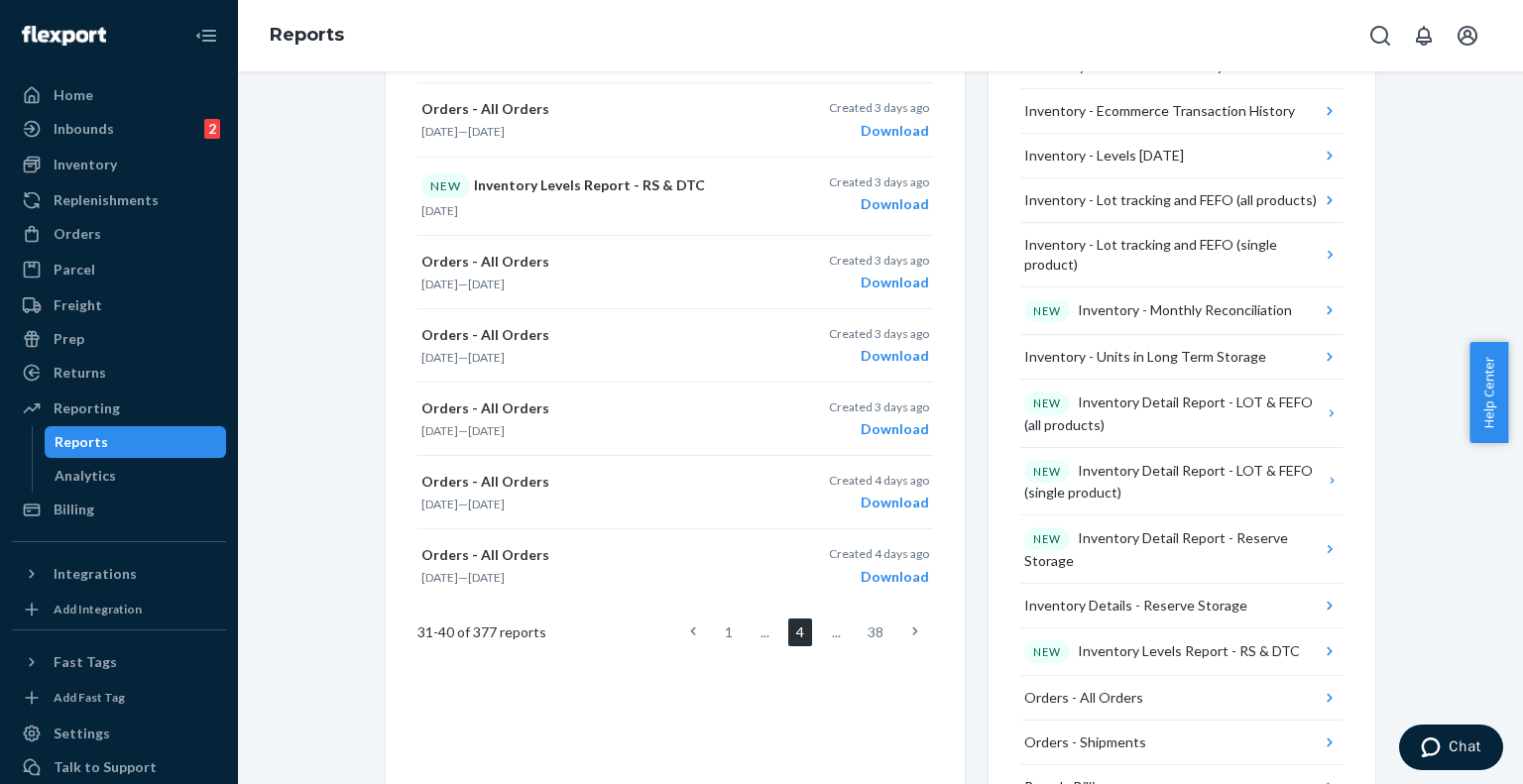 click at bounding box center [915, 632] 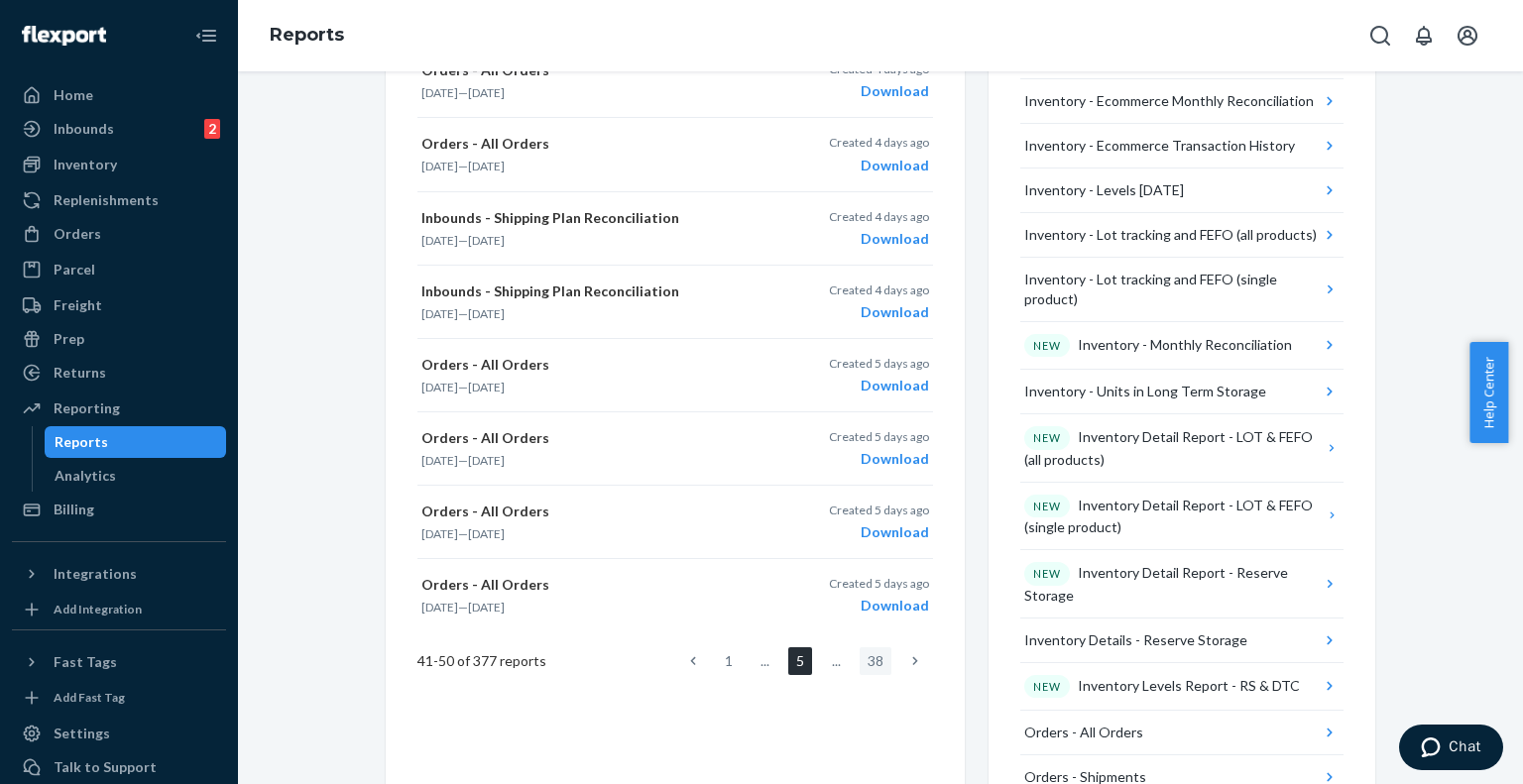 scroll, scrollTop: 595, scrollLeft: 0, axis: vertical 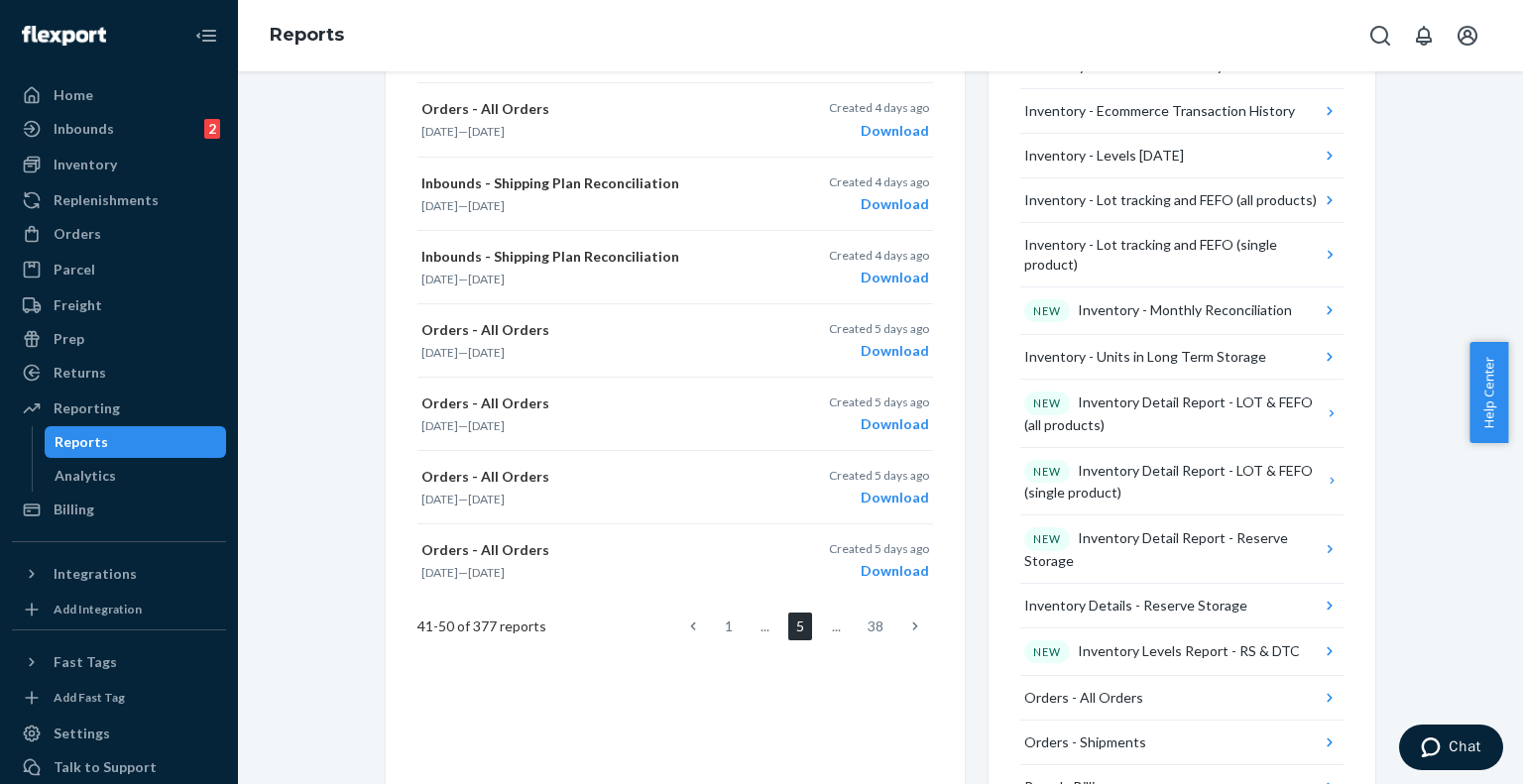 click at bounding box center [915, 626] 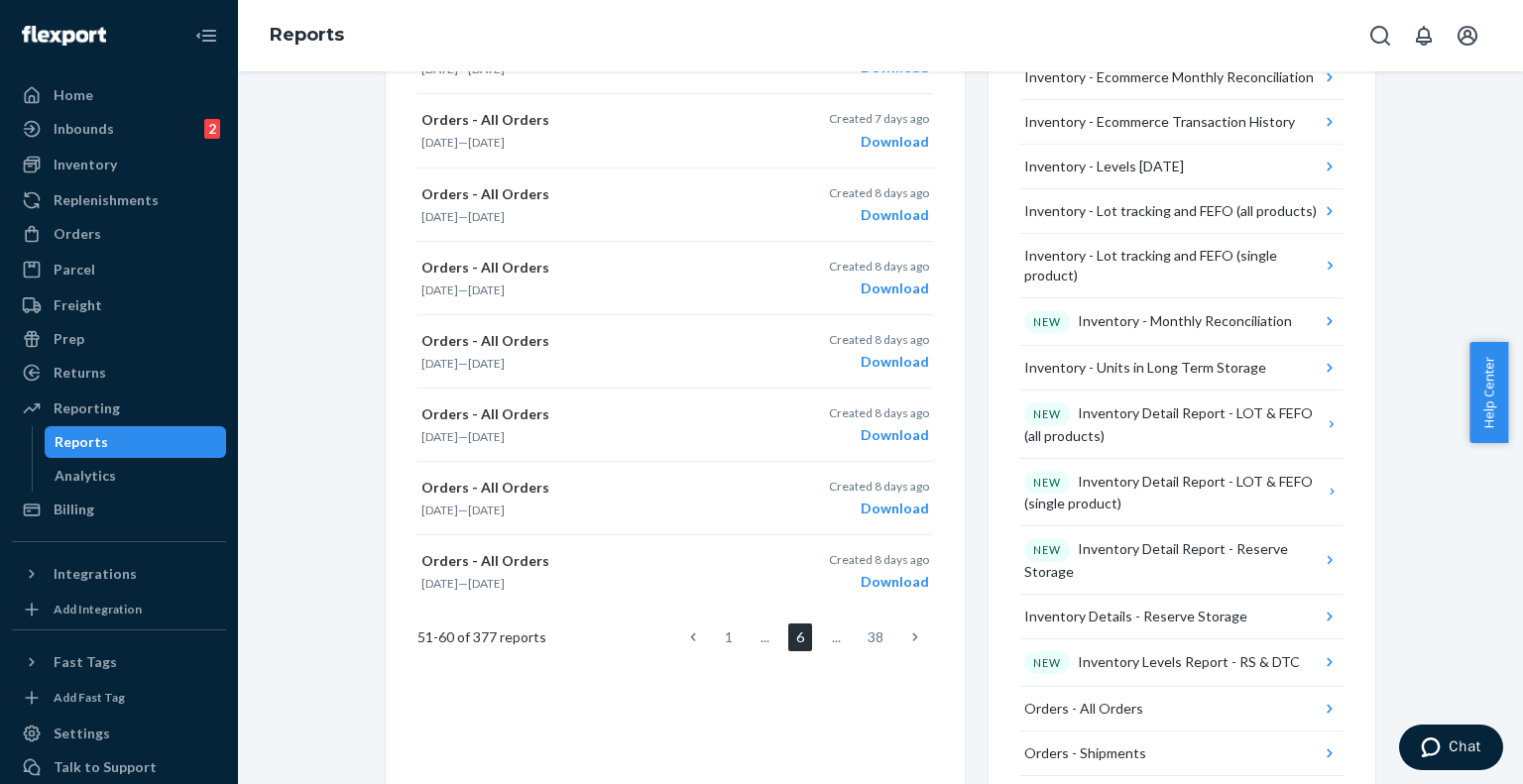 scroll, scrollTop: 595, scrollLeft: 0, axis: vertical 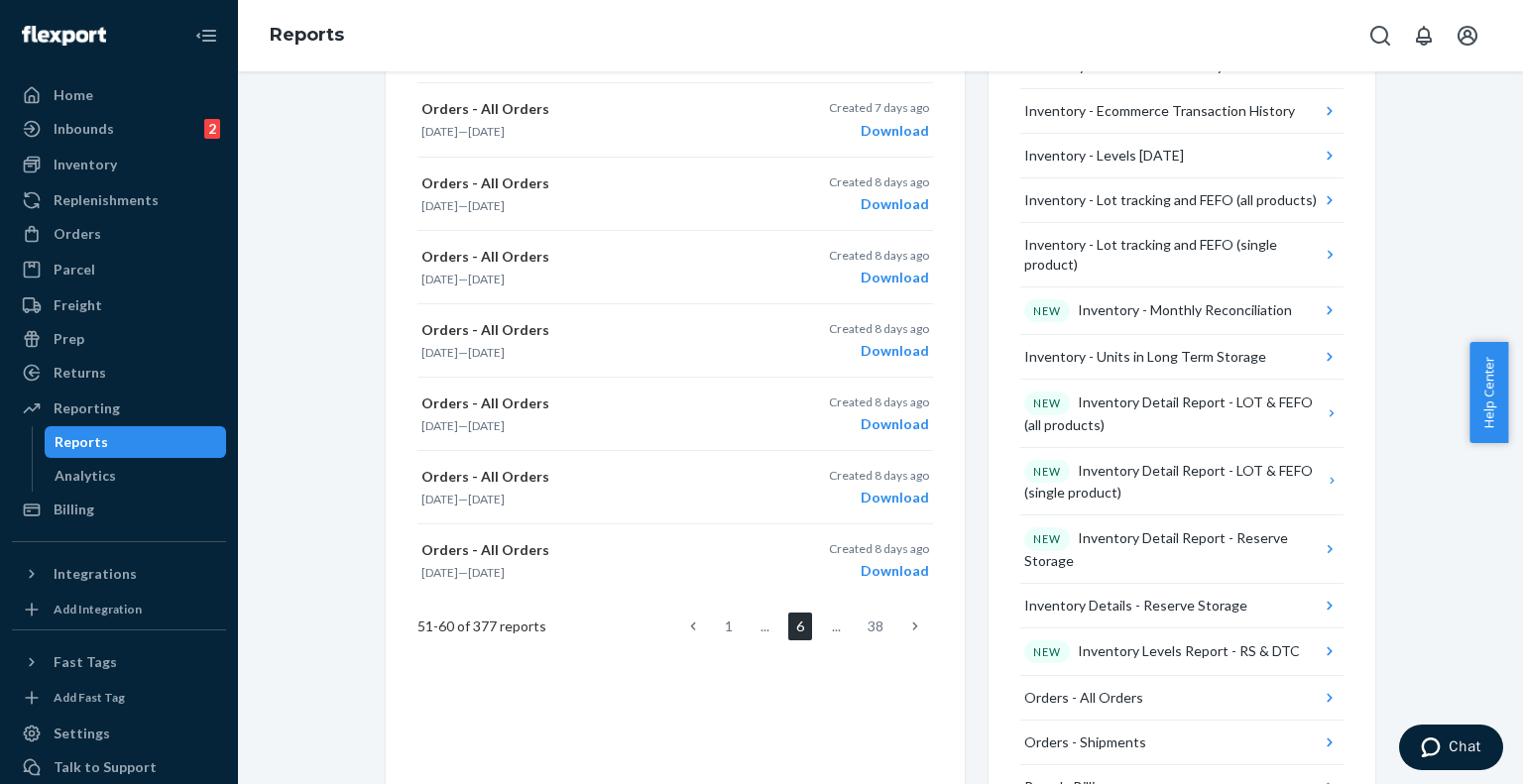 click at bounding box center (915, 626) 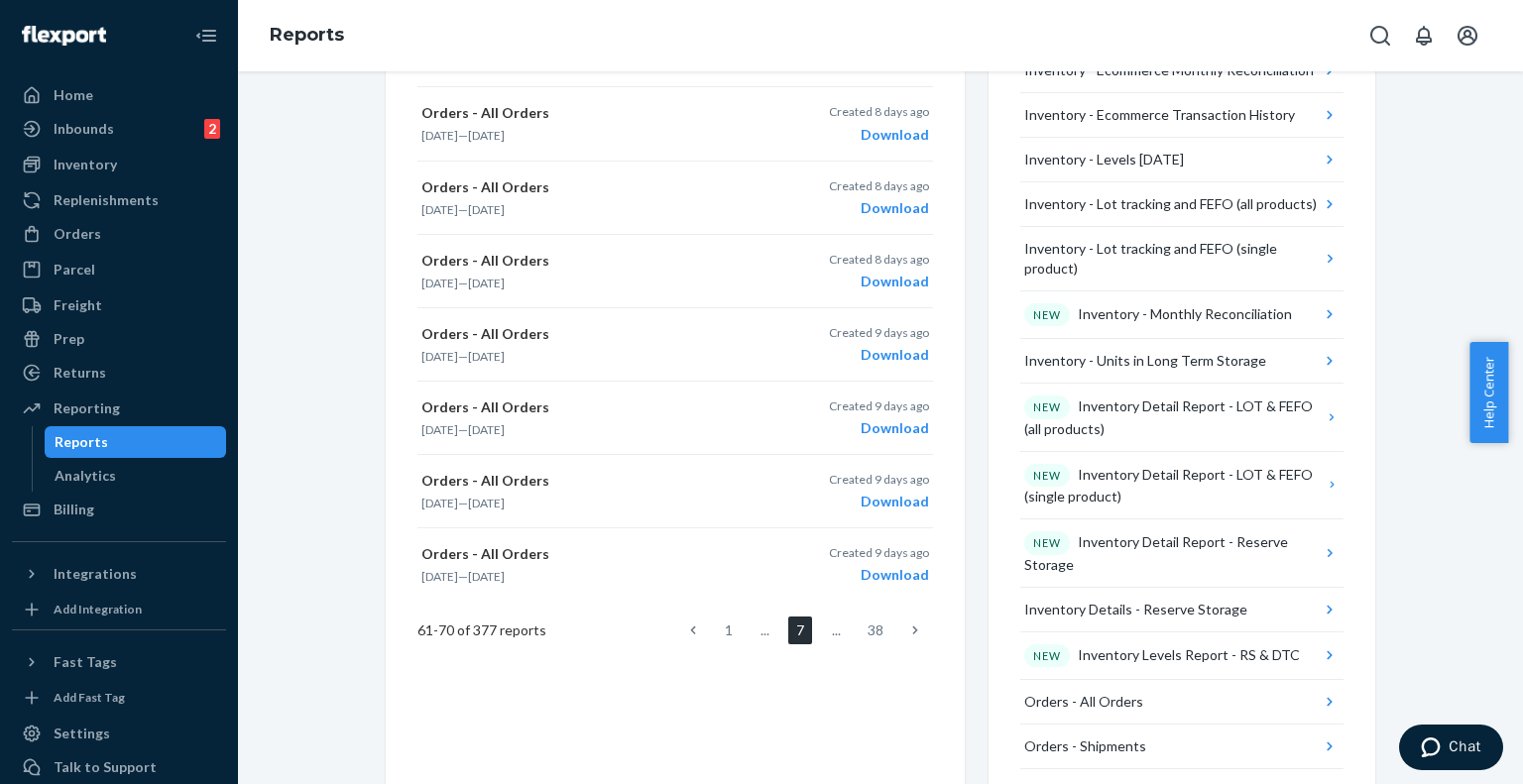 scroll, scrollTop: 595, scrollLeft: 0, axis: vertical 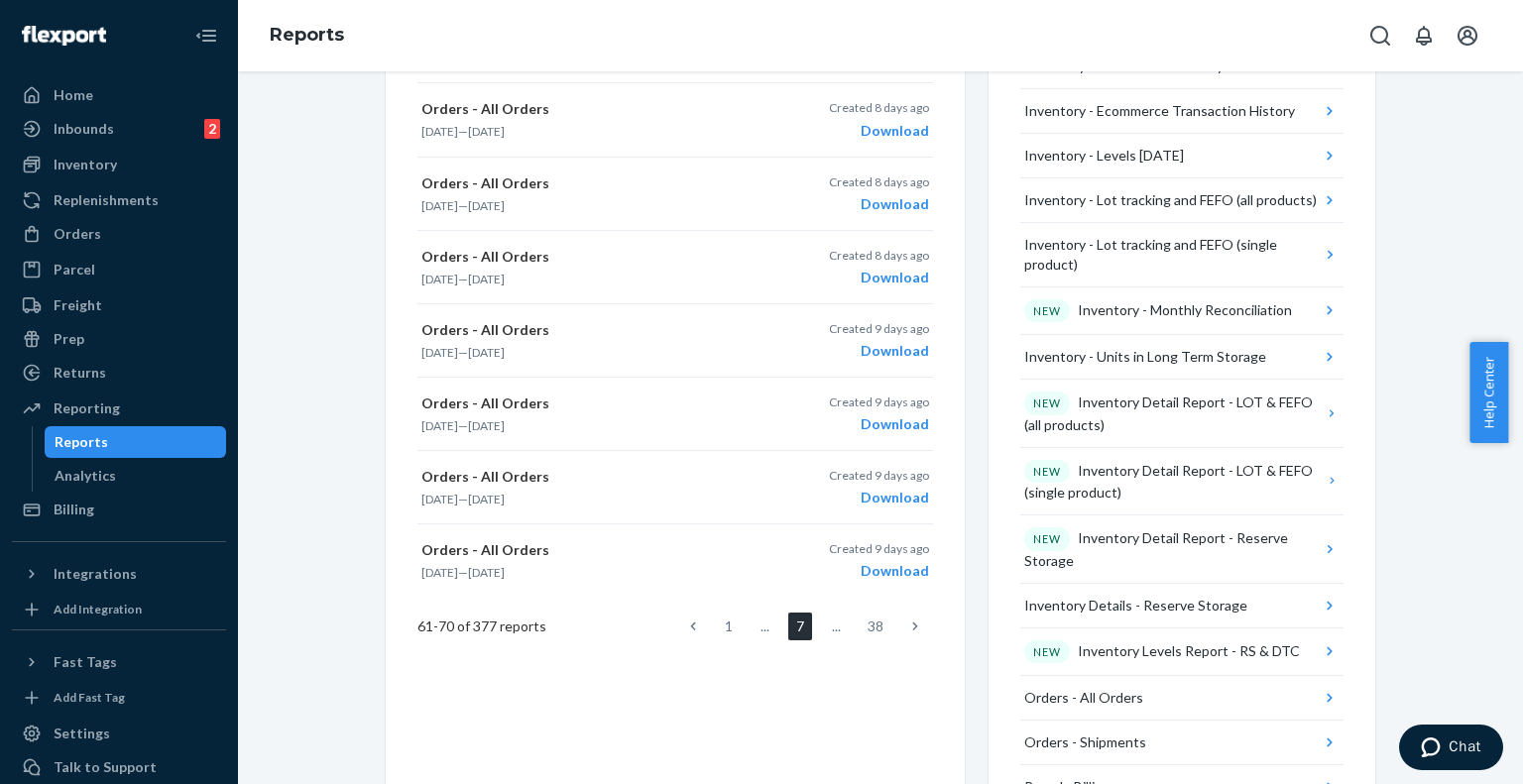 click 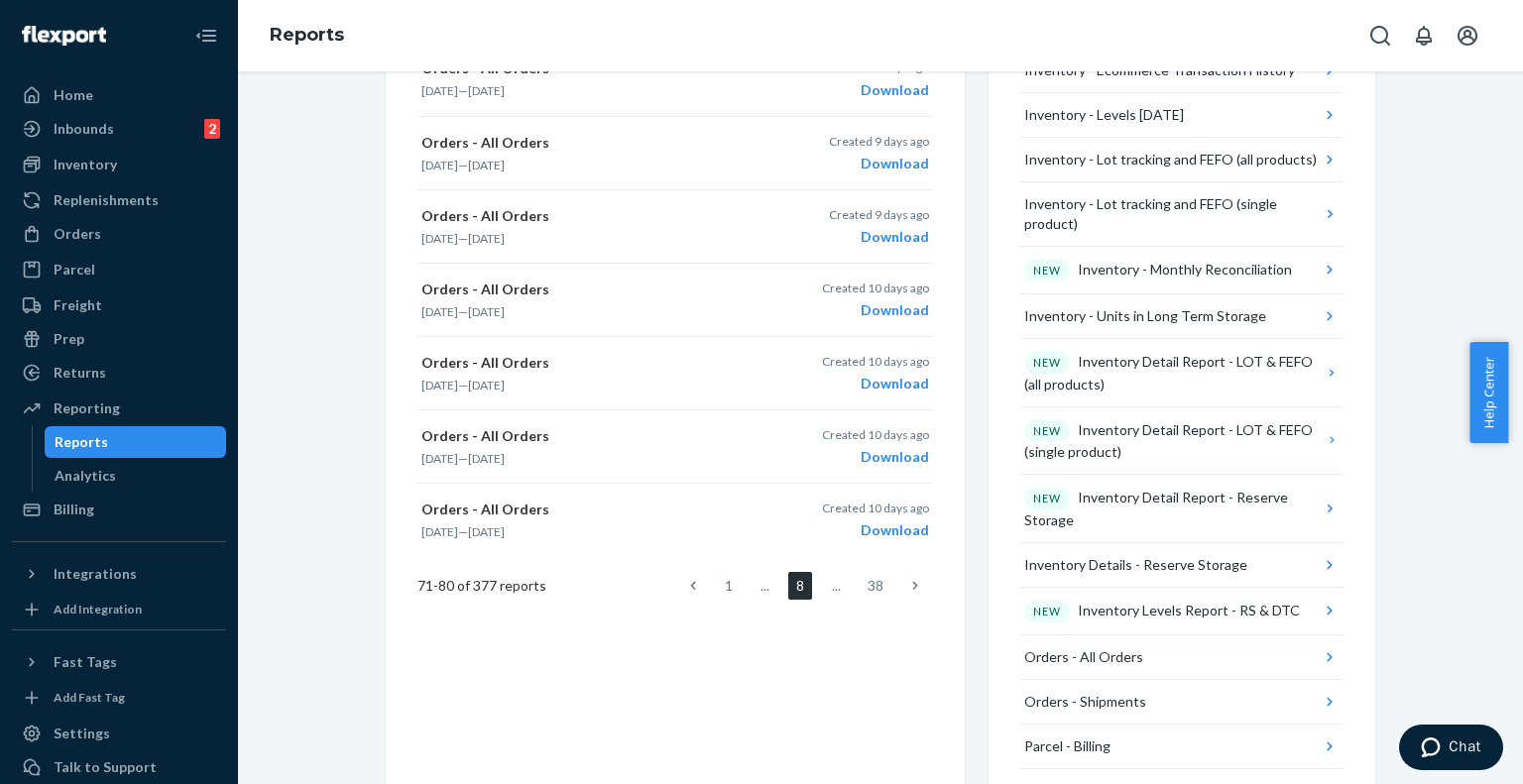 scroll, scrollTop: 694, scrollLeft: 0, axis: vertical 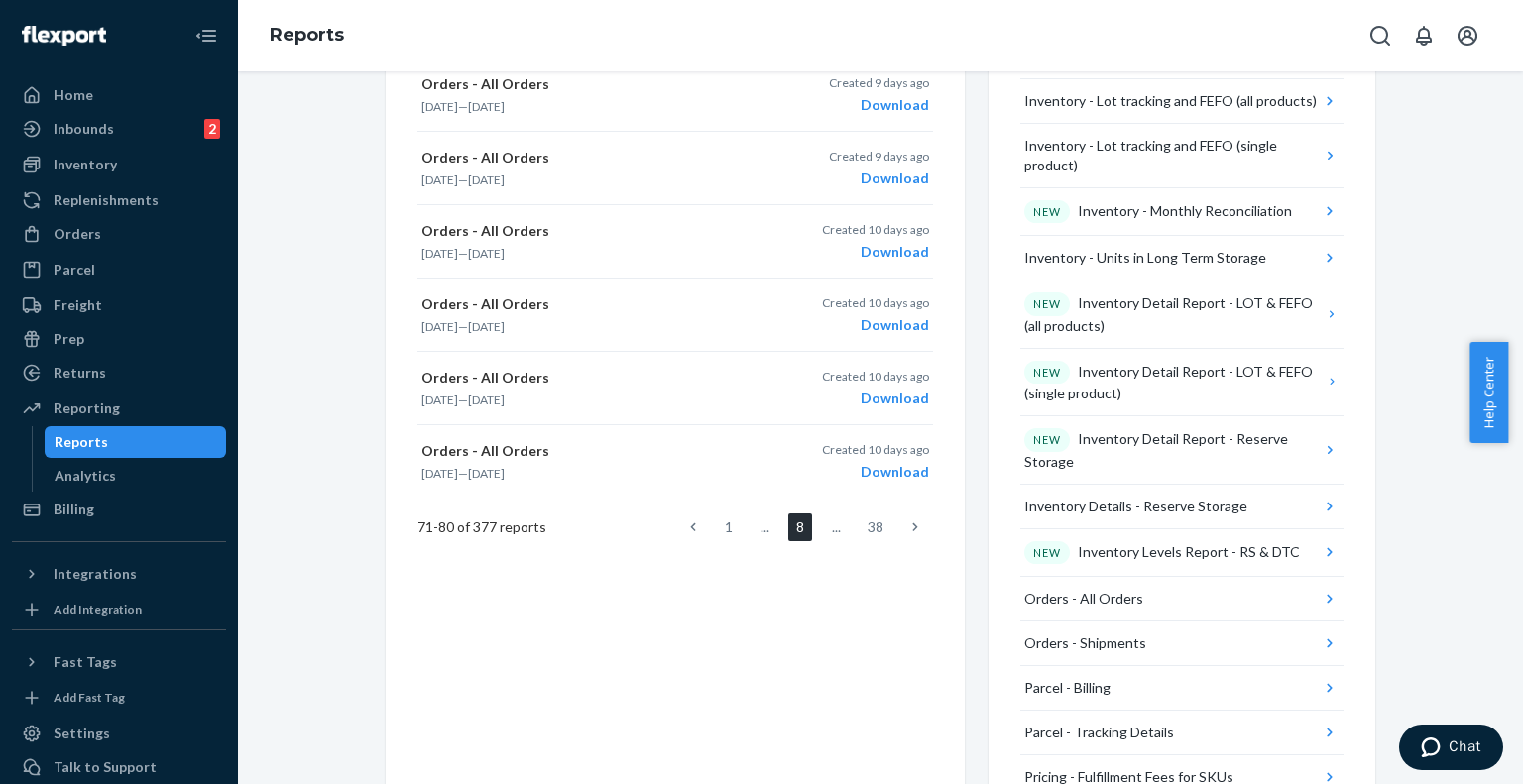 click 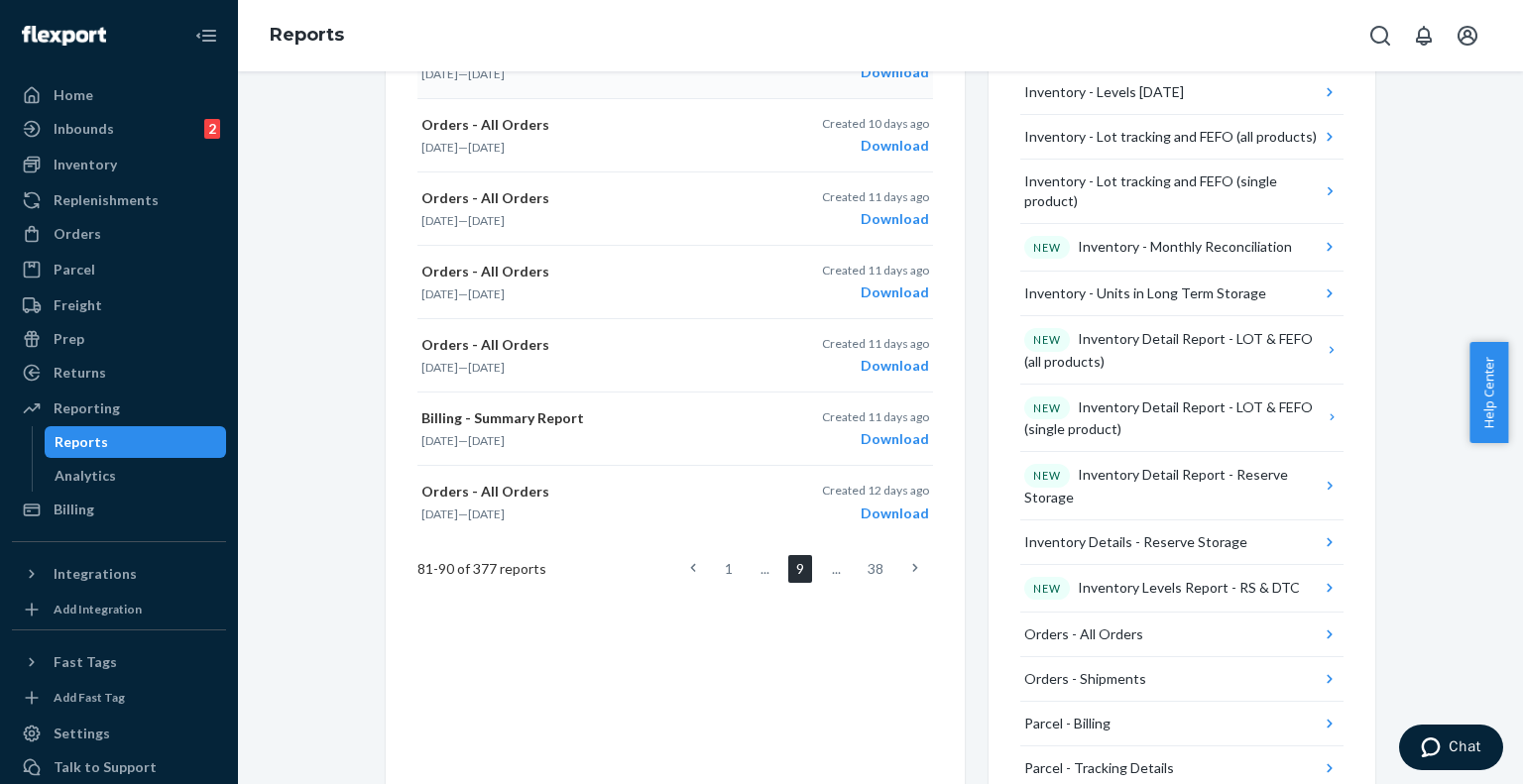 scroll, scrollTop: 694, scrollLeft: 0, axis: vertical 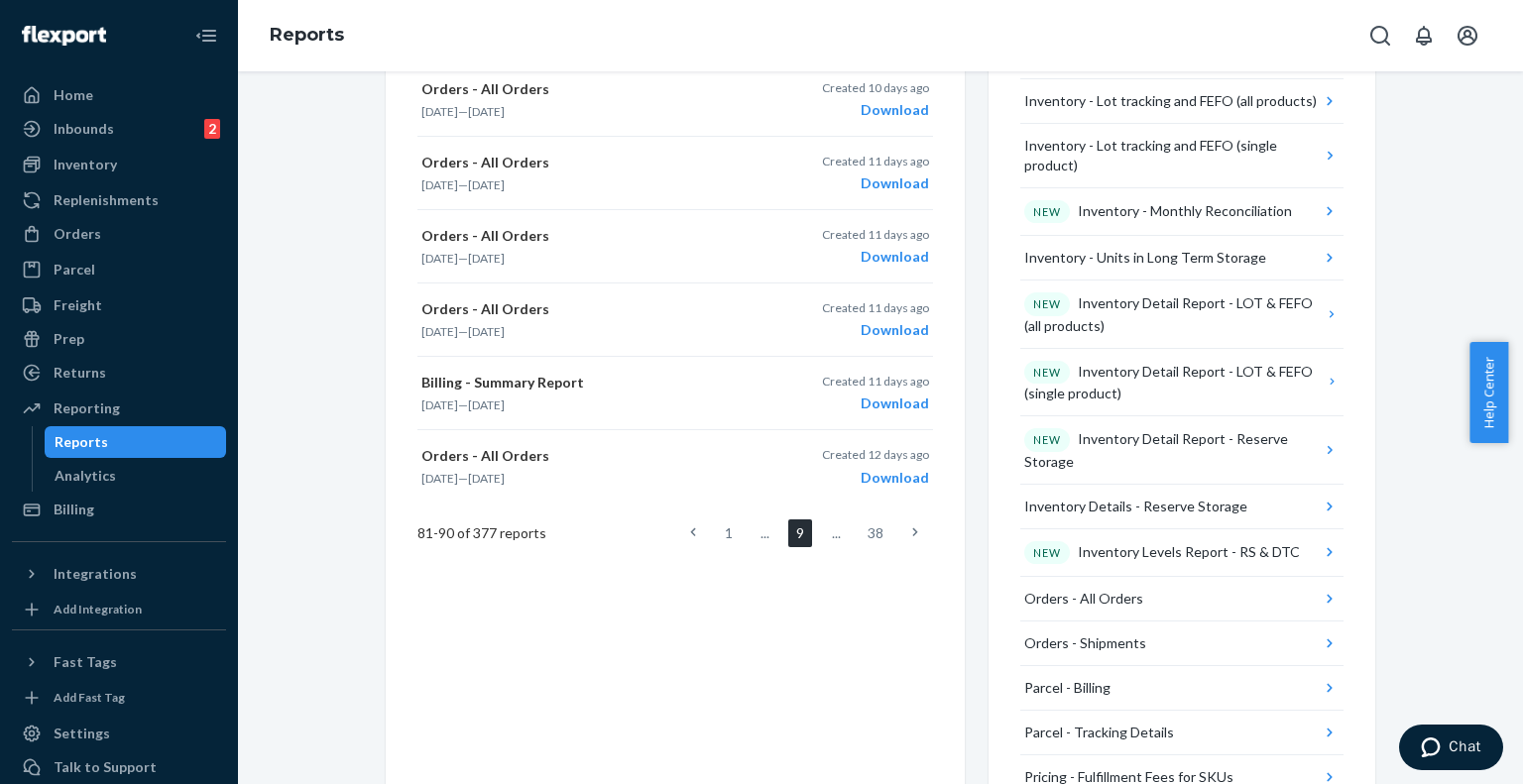 click at bounding box center [915, 533] 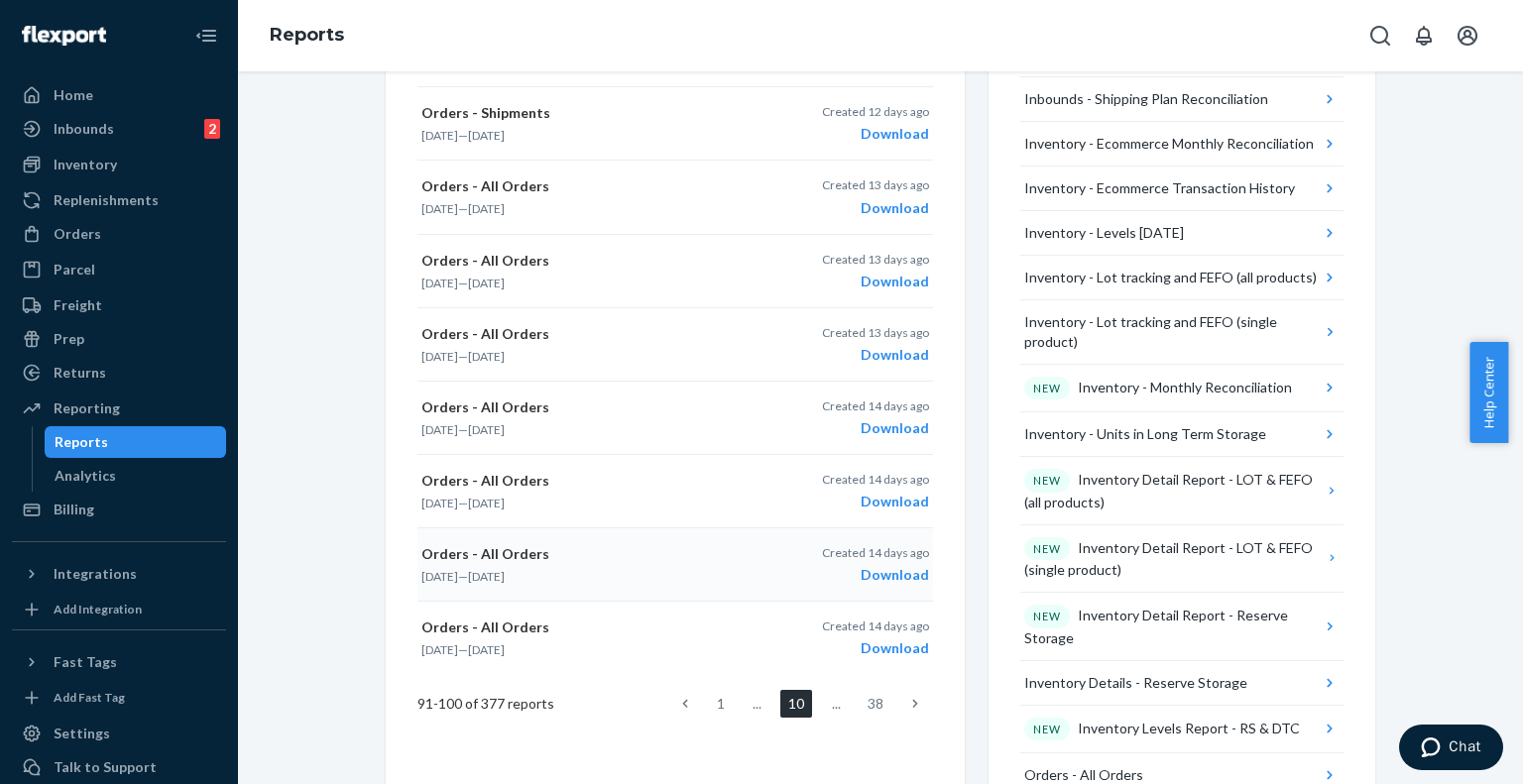 scroll, scrollTop: 694, scrollLeft: 0, axis: vertical 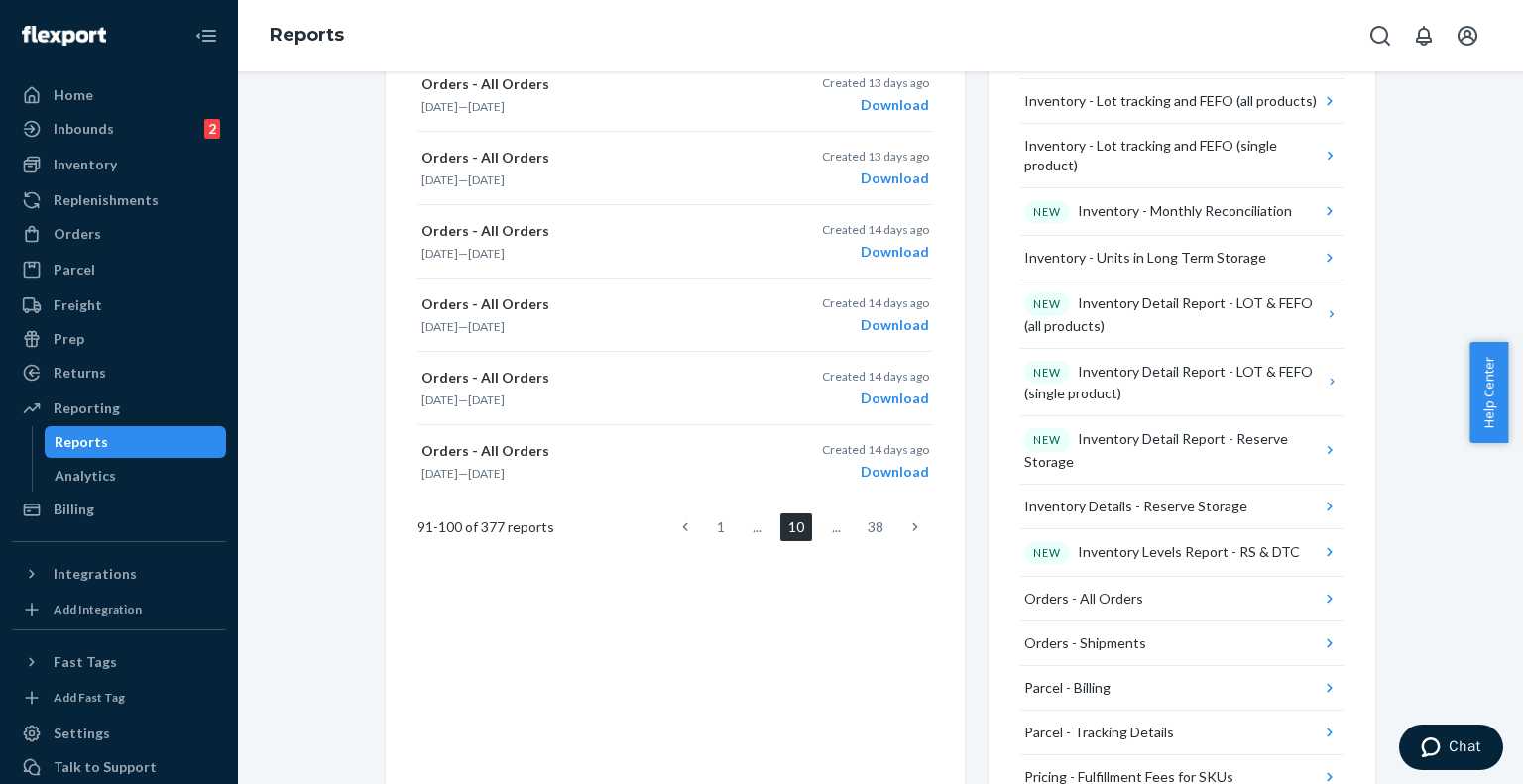 click 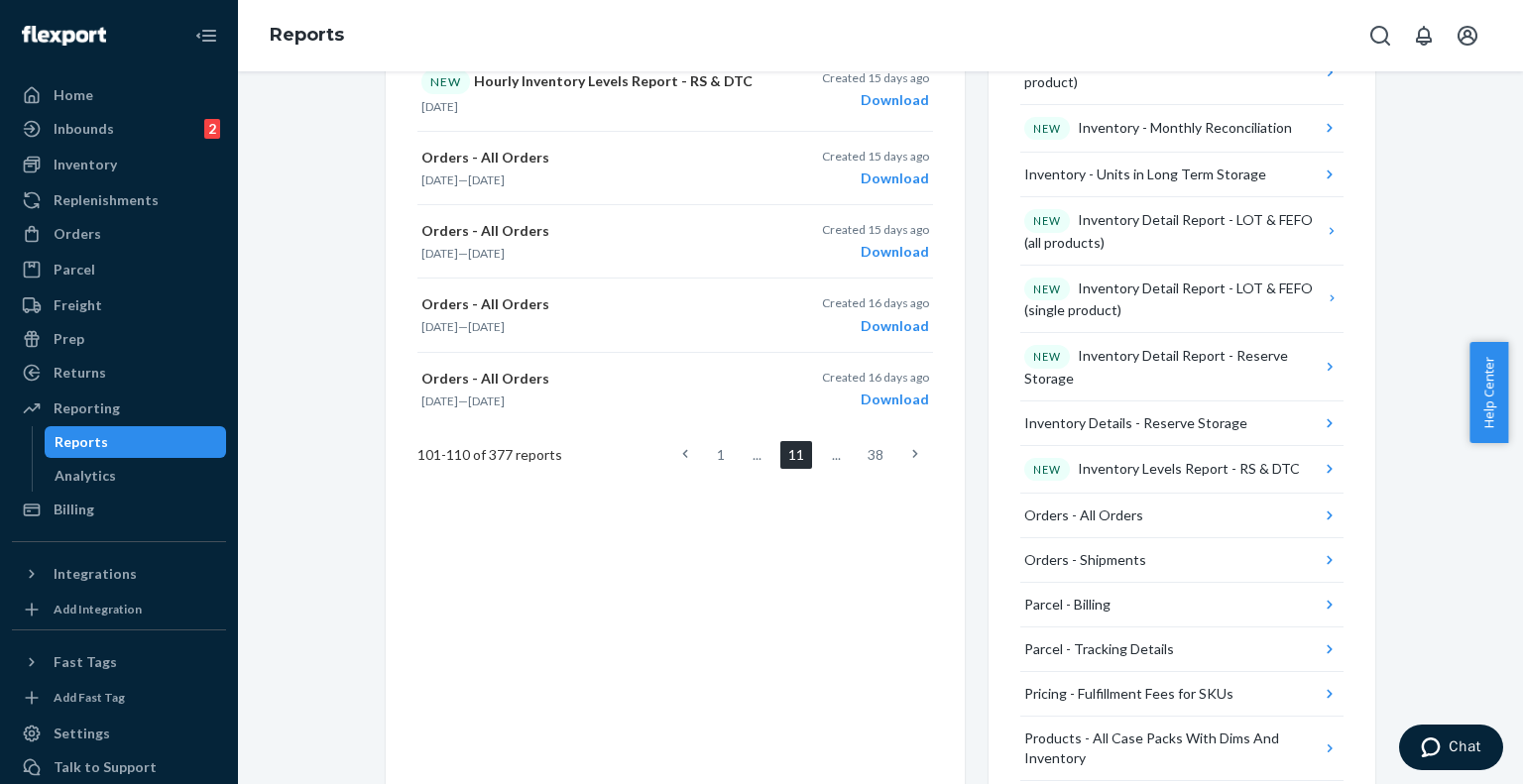 scroll, scrollTop: 793, scrollLeft: 0, axis: vertical 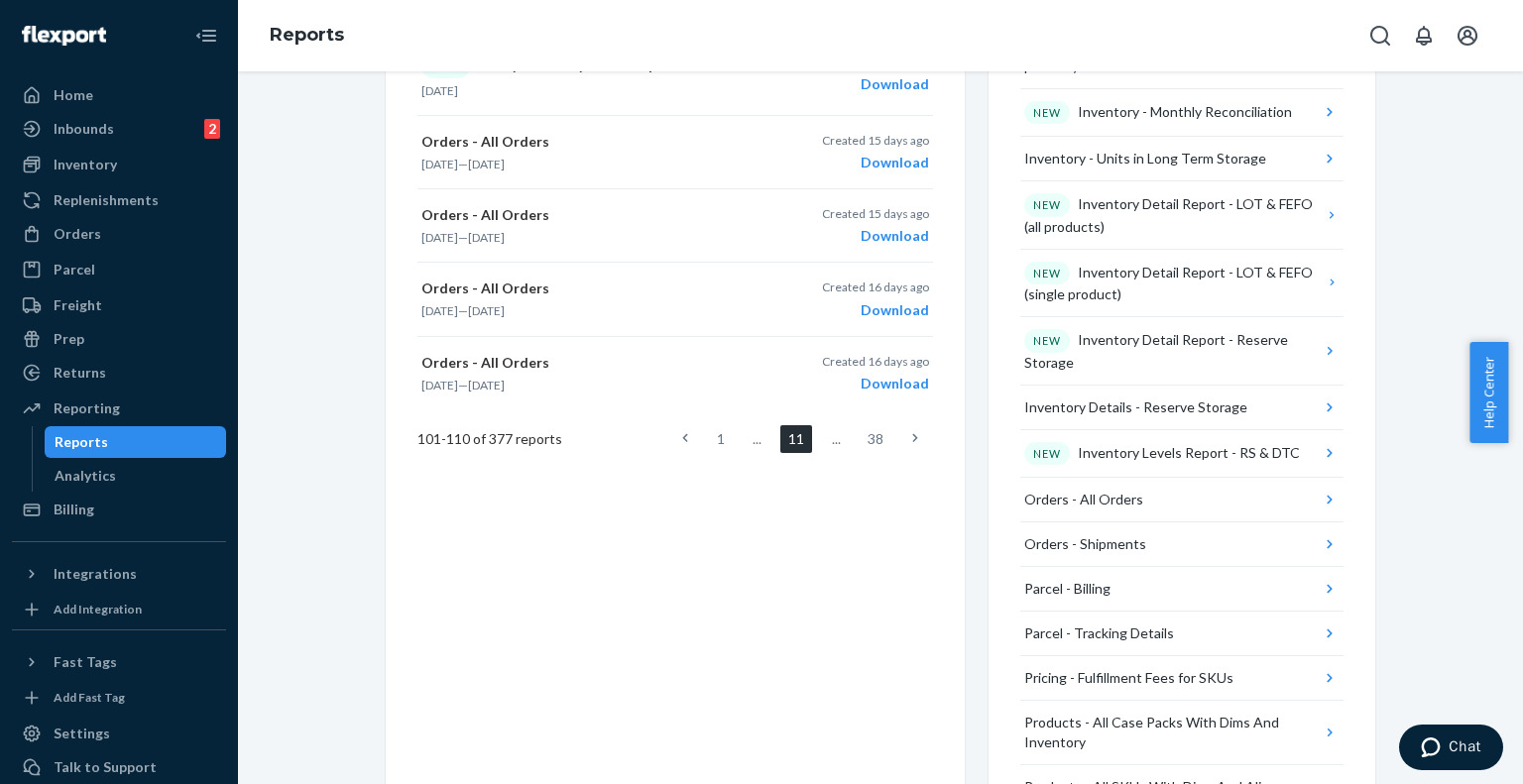 click at bounding box center [915, 439] 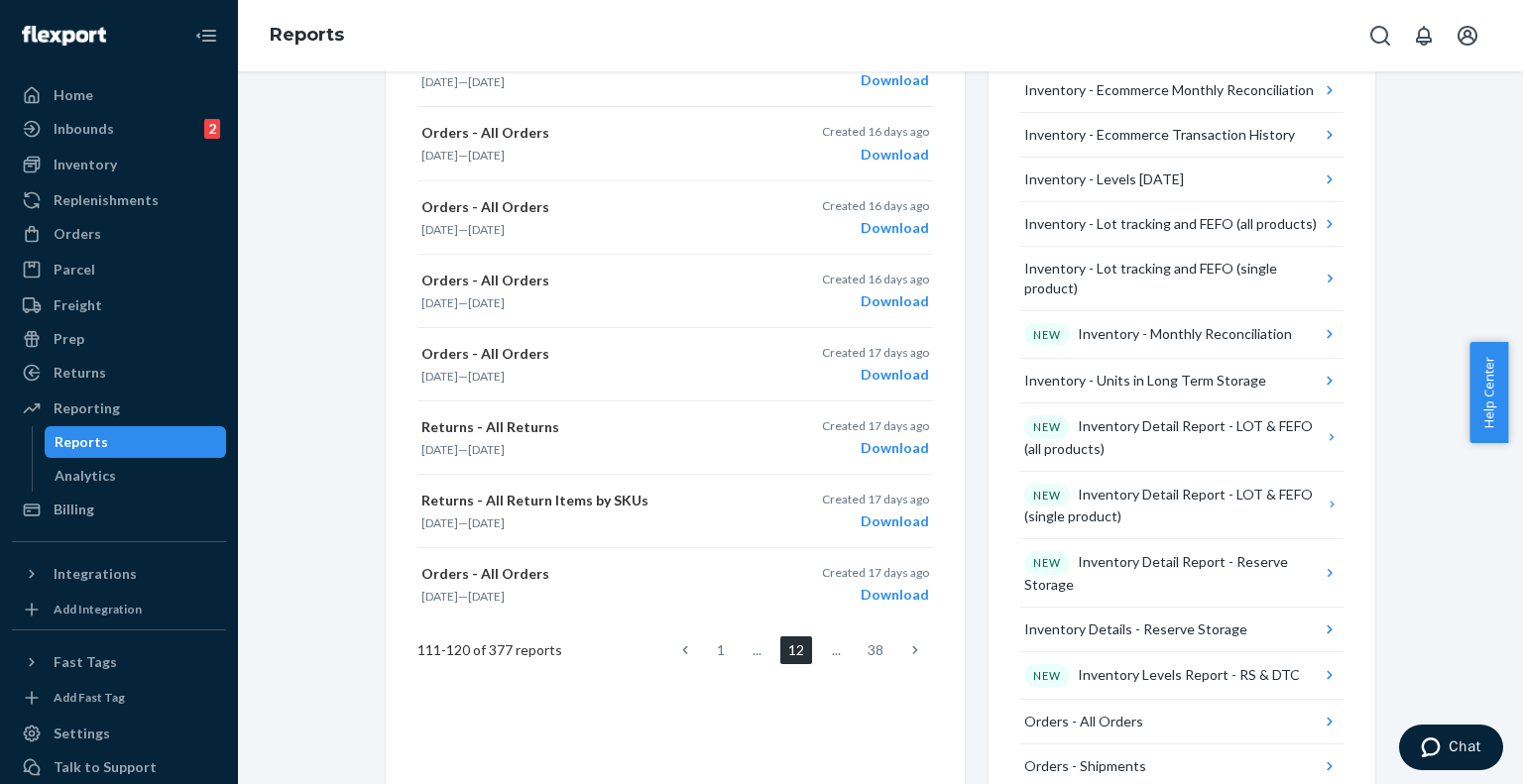 scroll, scrollTop: 595, scrollLeft: 0, axis: vertical 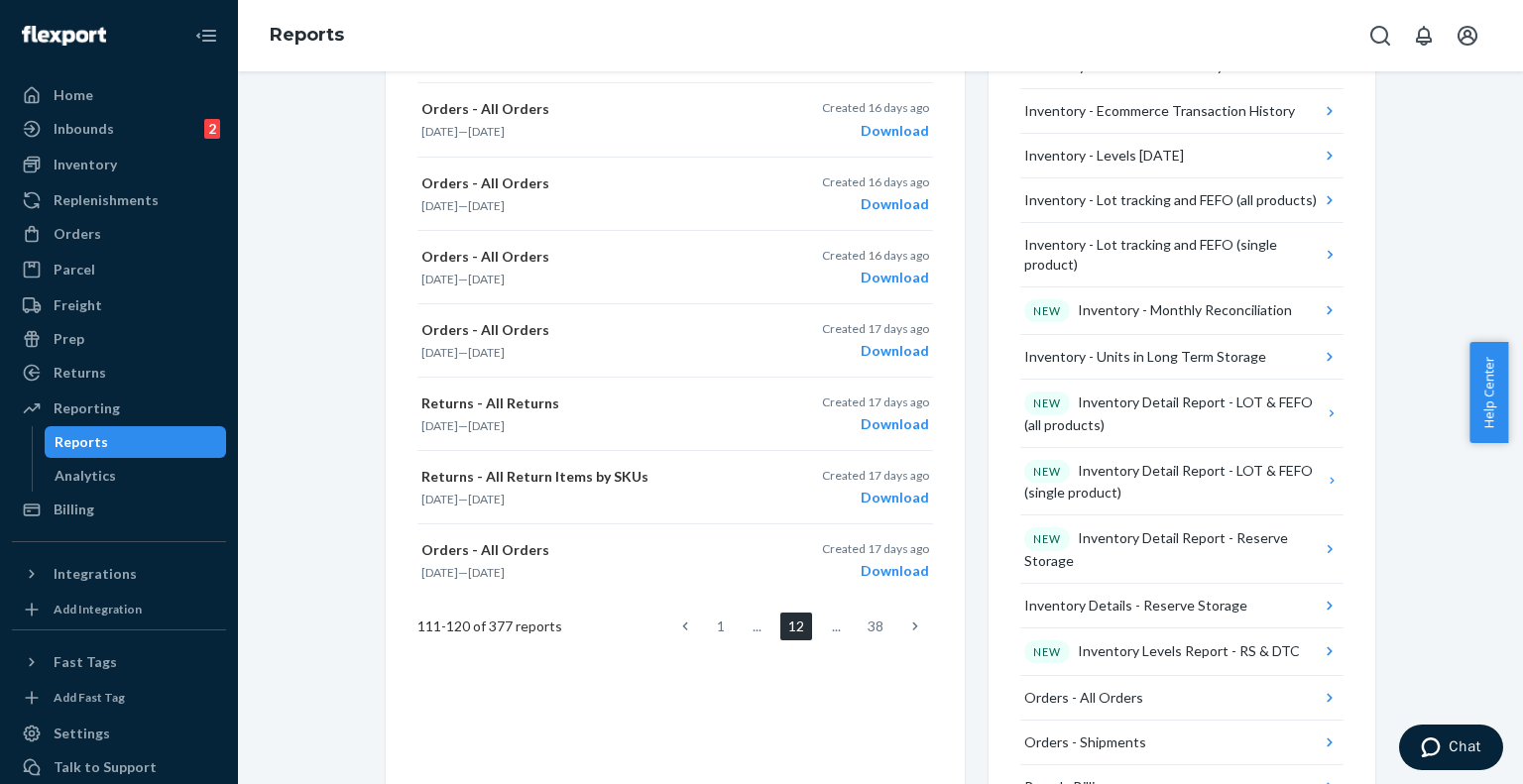 click at bounding box center [915, 626] 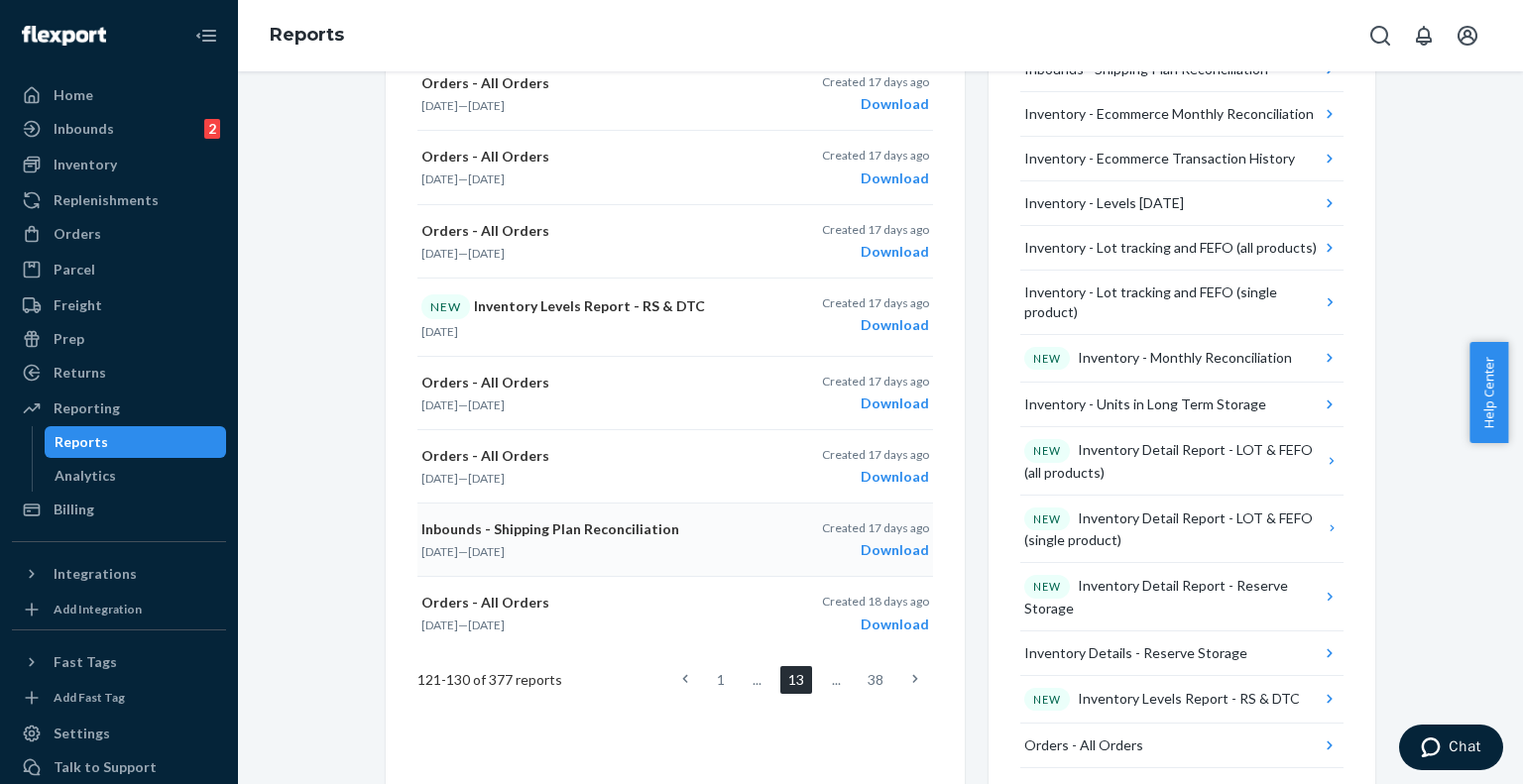 scroll, scrollTop: 595, scrollLeft: 0, axis: vertical 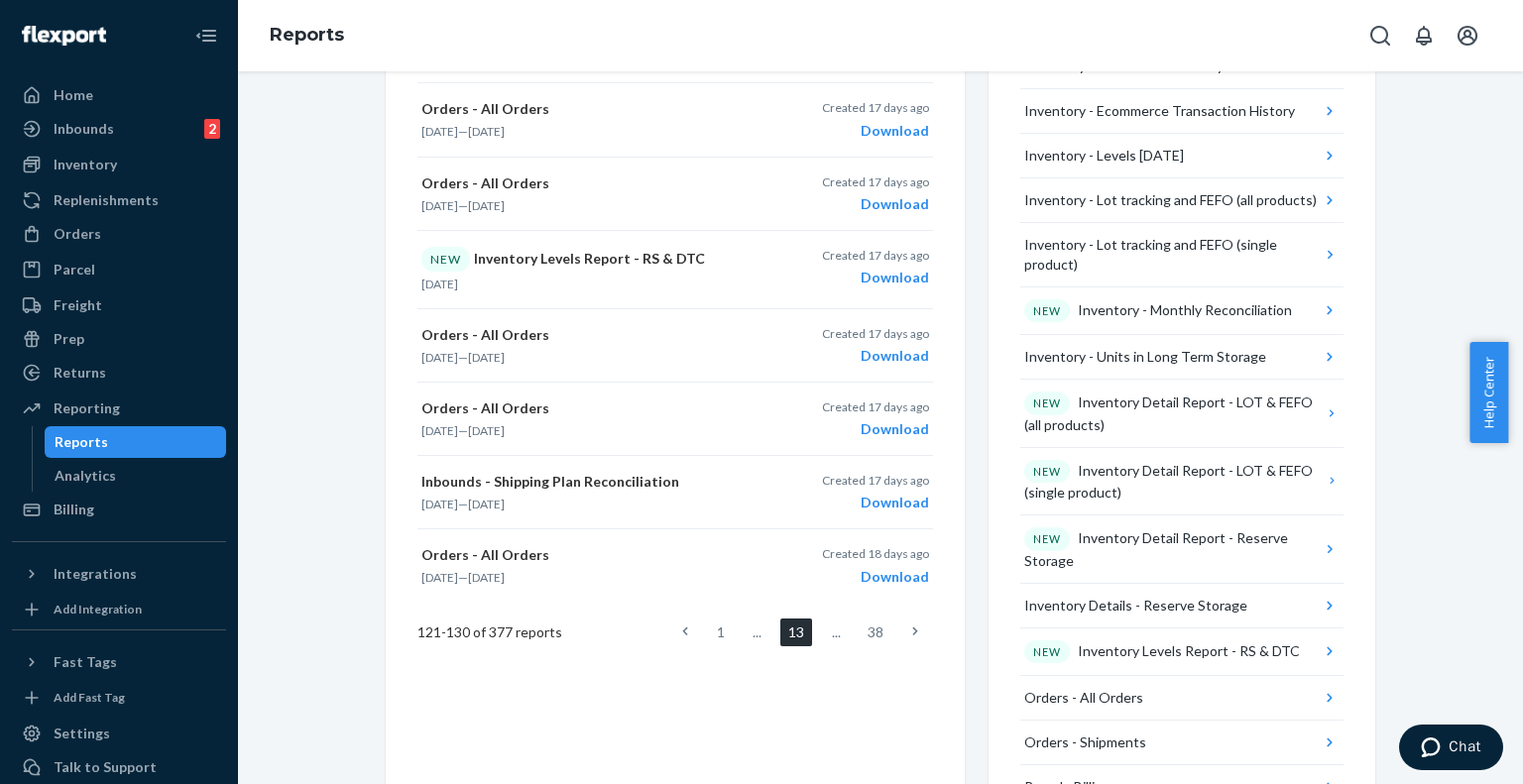 click 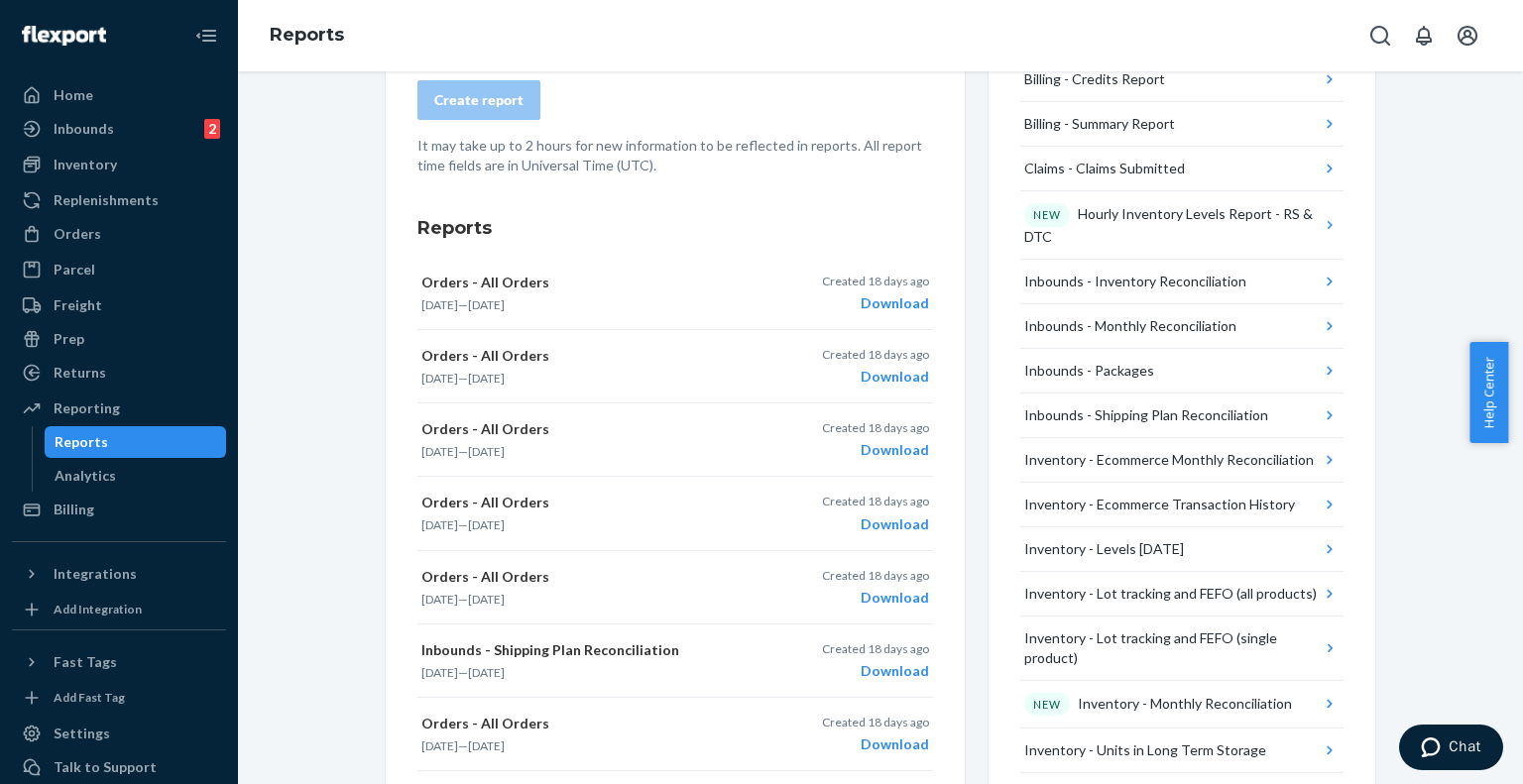 scroll, scrollTop: 793, scrollLeft: 0, axis: vertical 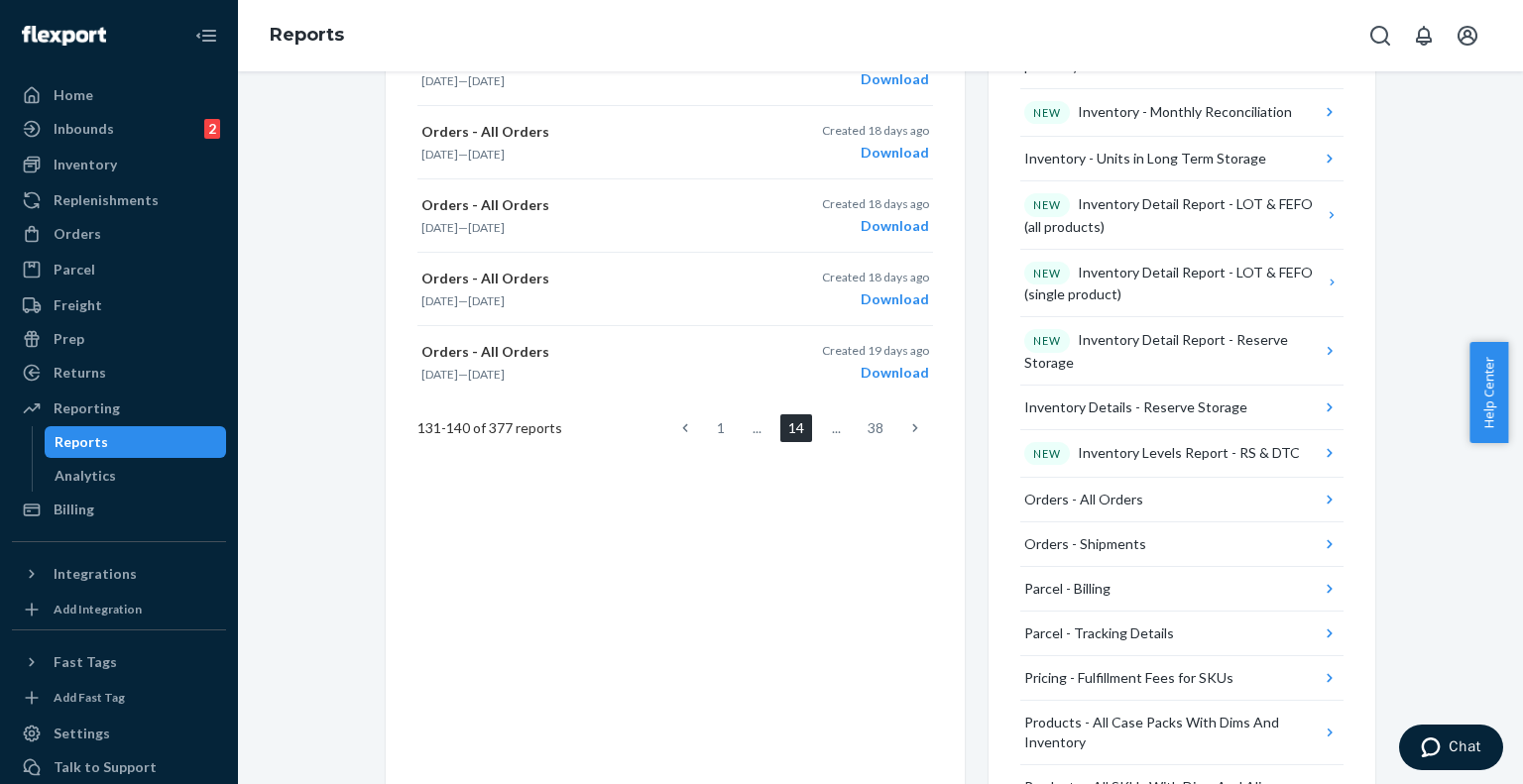 click at bounding box center [915, 428] 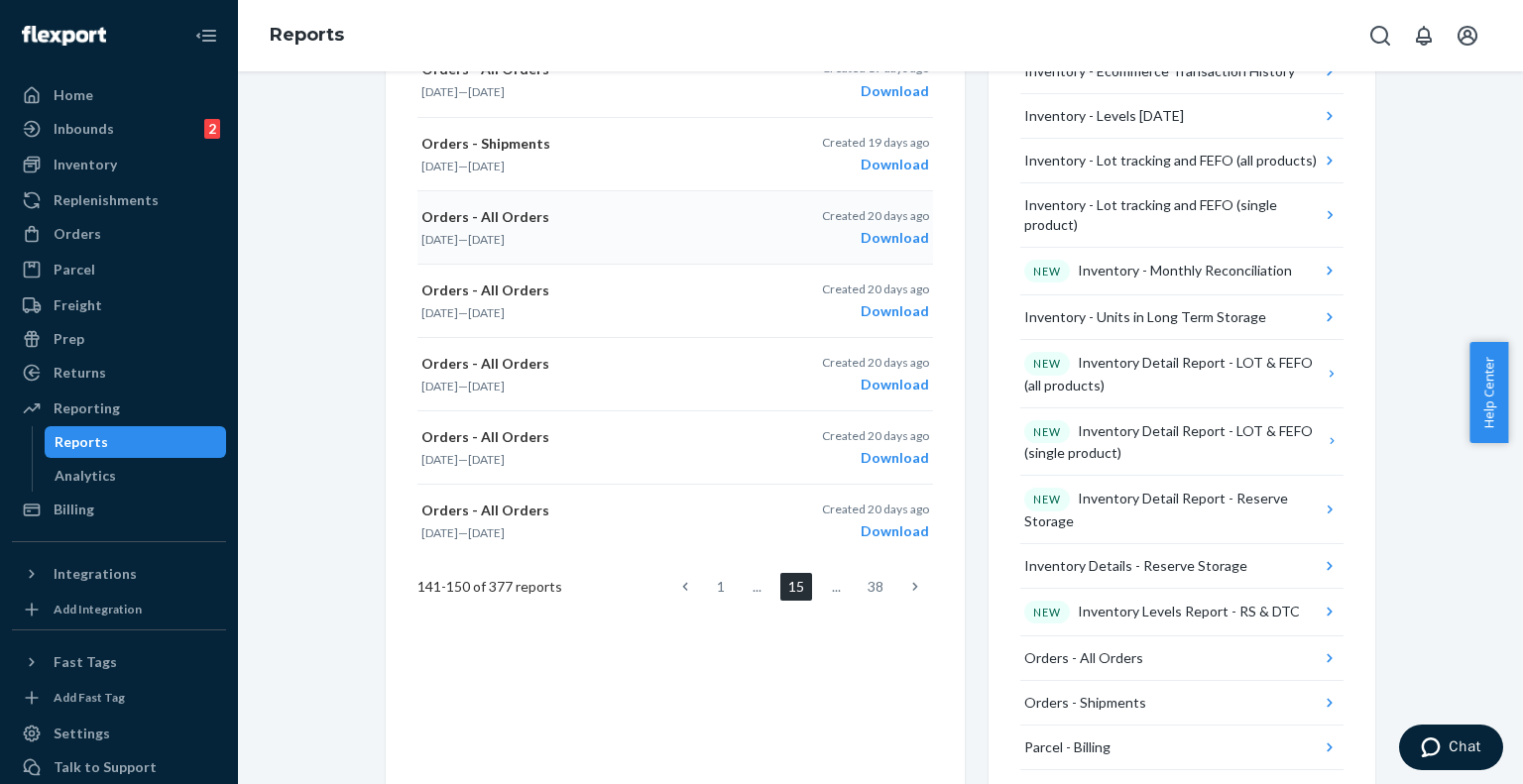 scroll, scrollTop: 991, scrollLeft: 0, axis: vertical 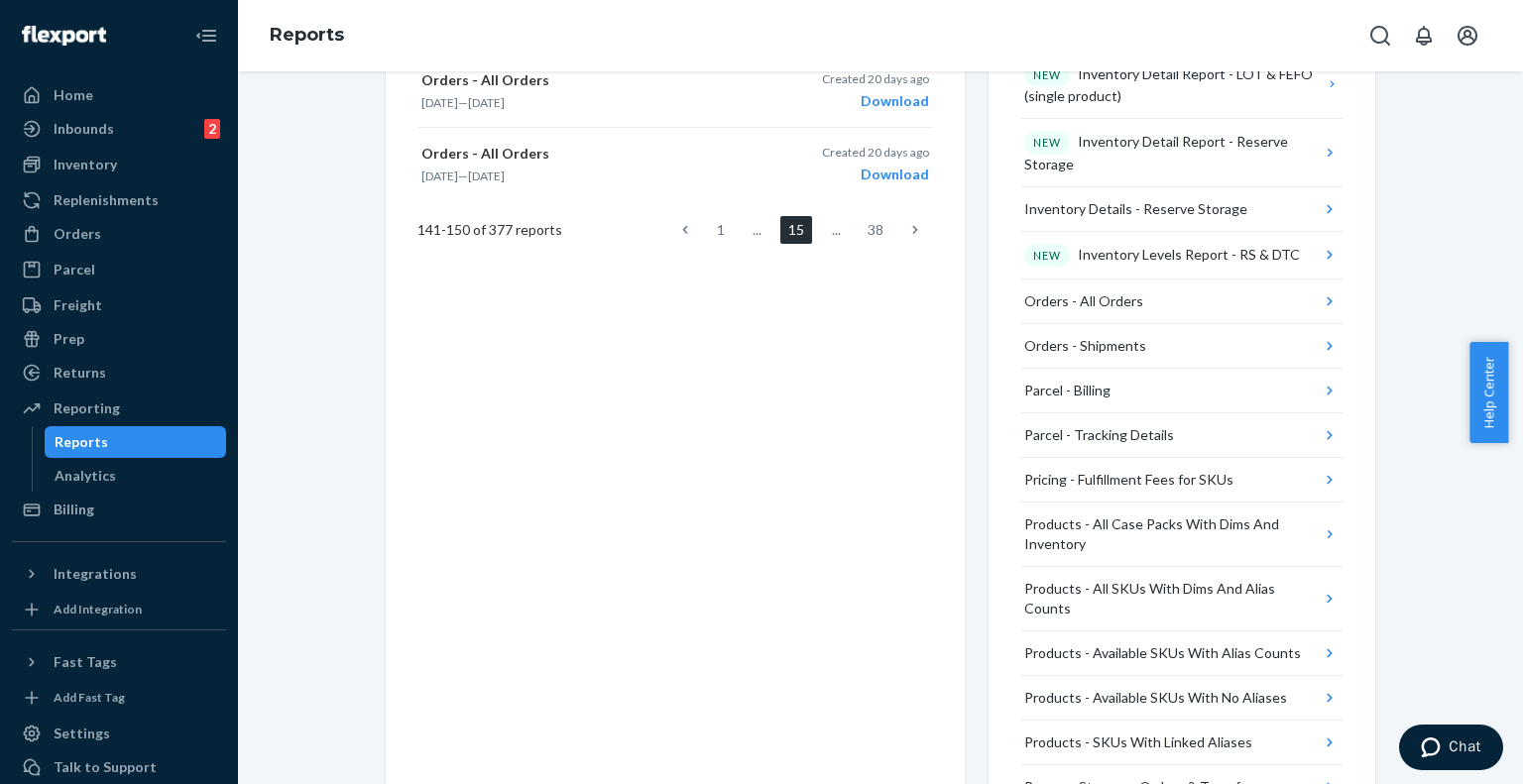 click on "1 ... 15 ... 38" at bounding box center [800, 230] 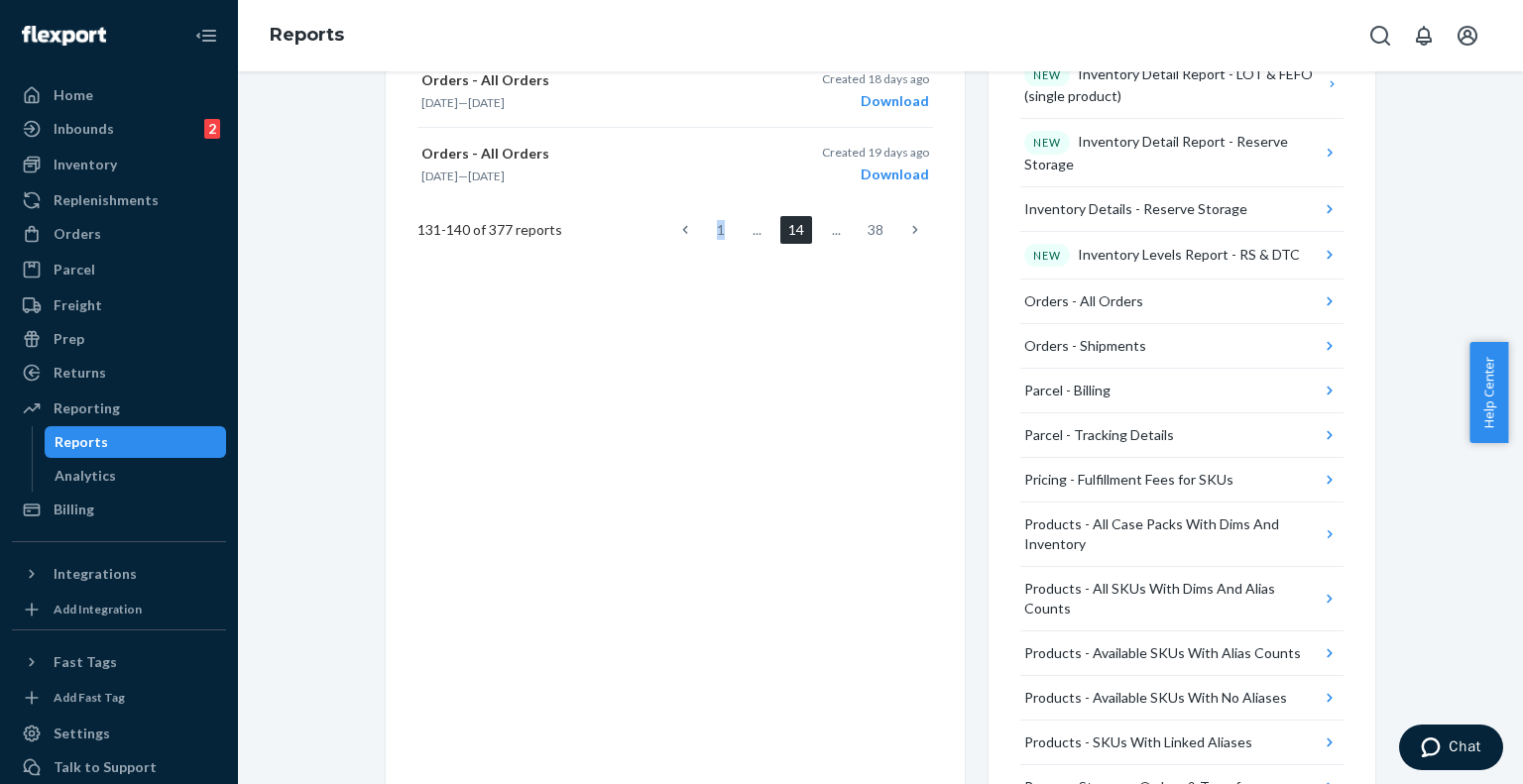 click at bounding box center [685, 230] 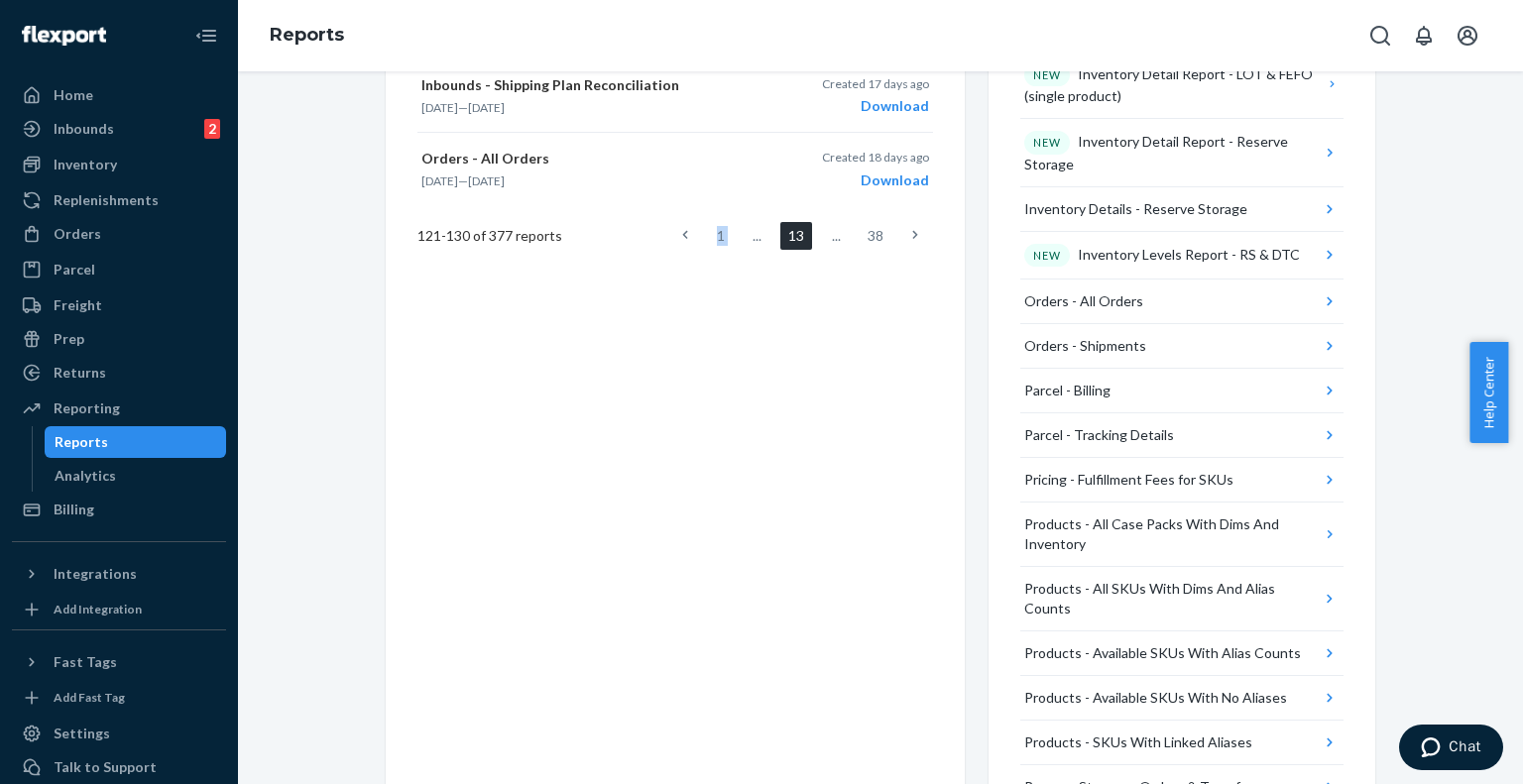 click at bounding box center (685, 236) 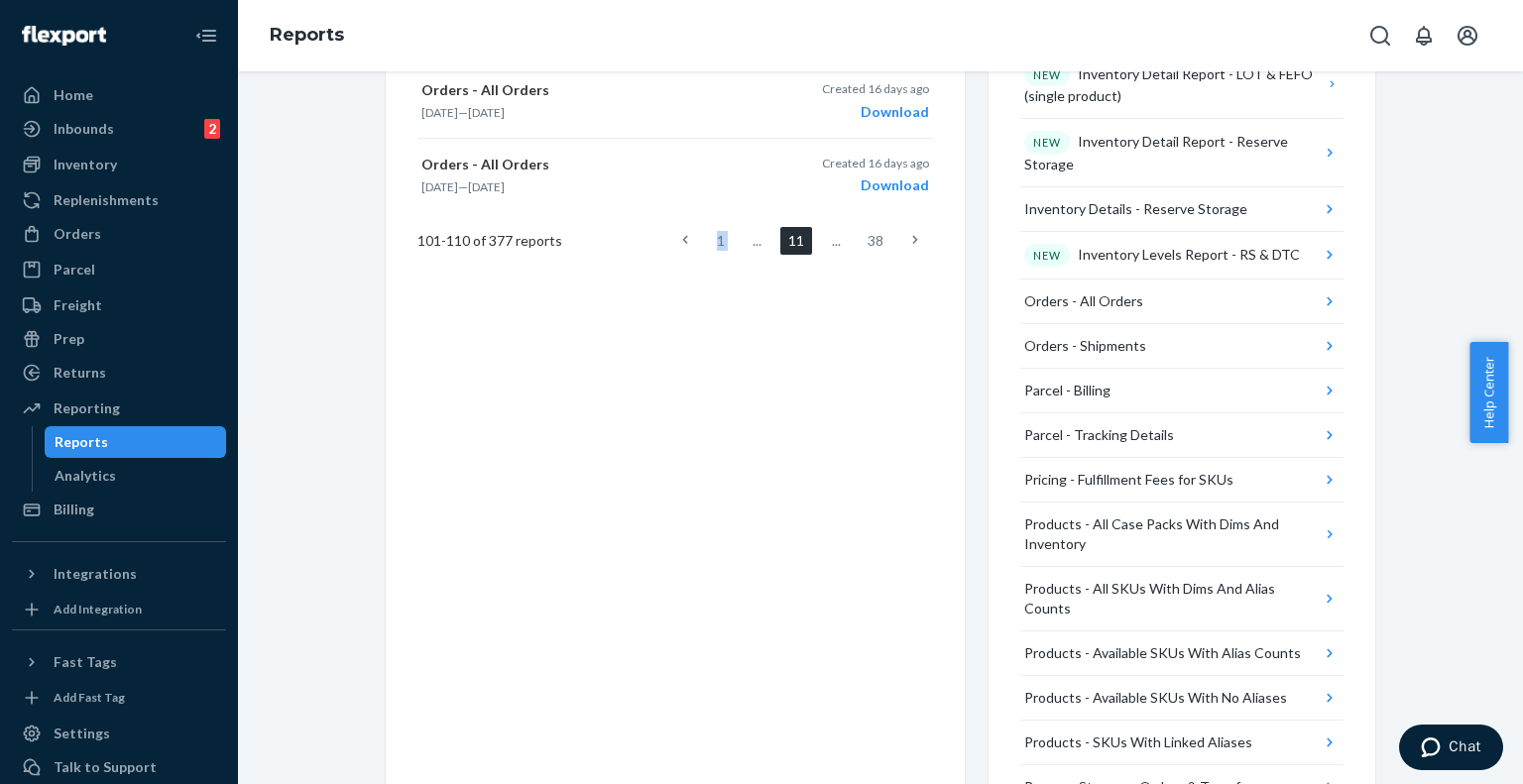 click at bounding box center [685, 241] 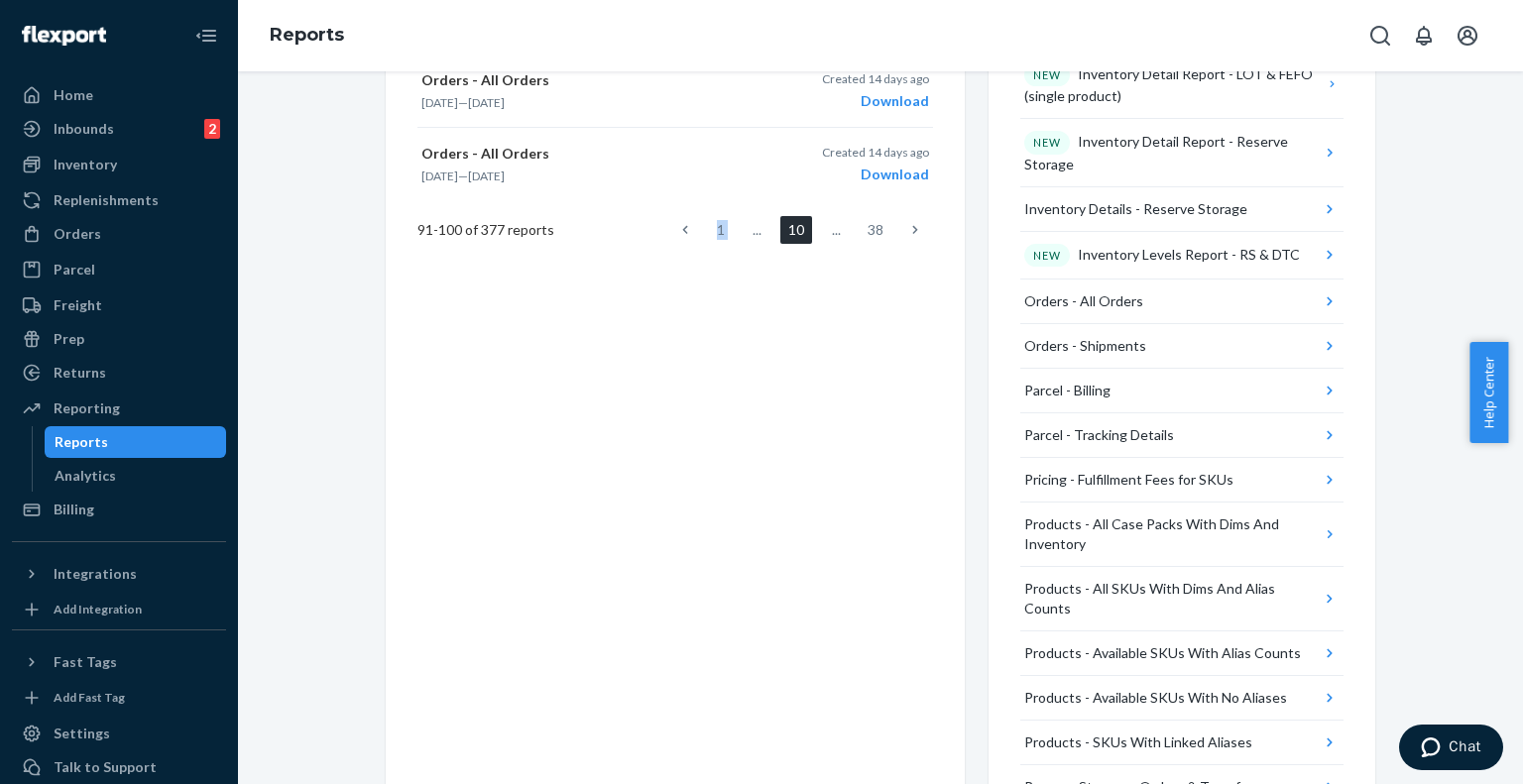 click at bounding box center [685, 230] 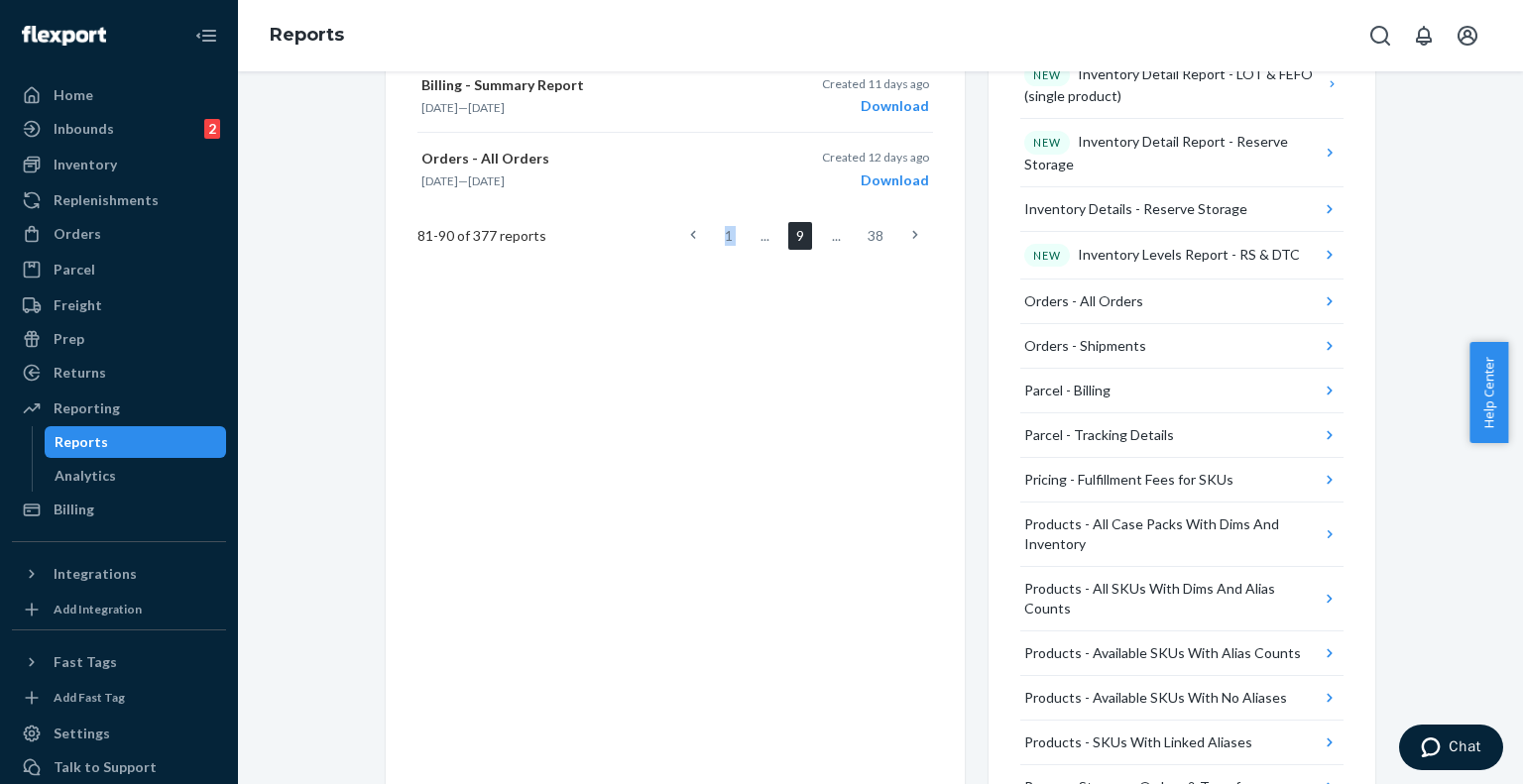 click 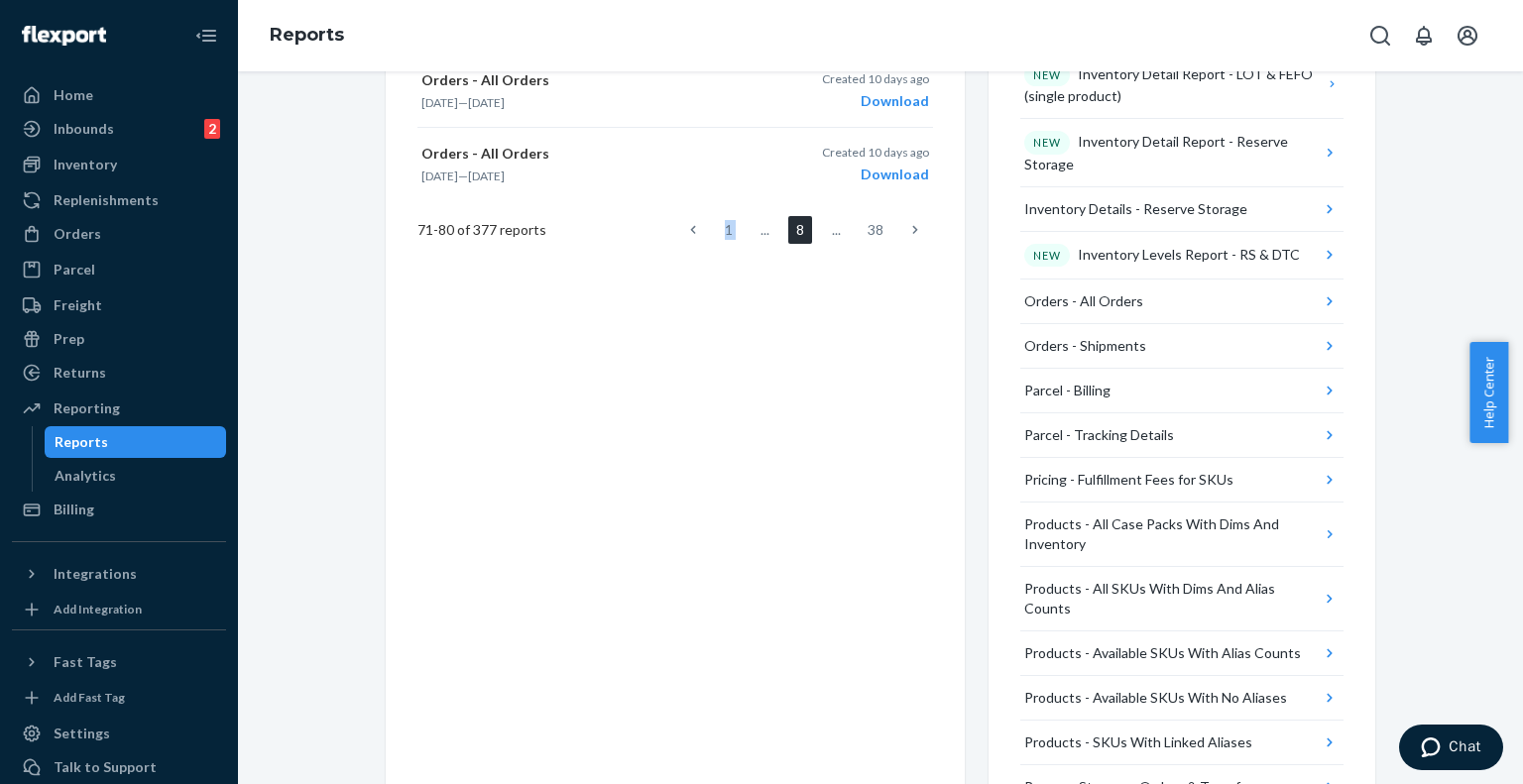 click 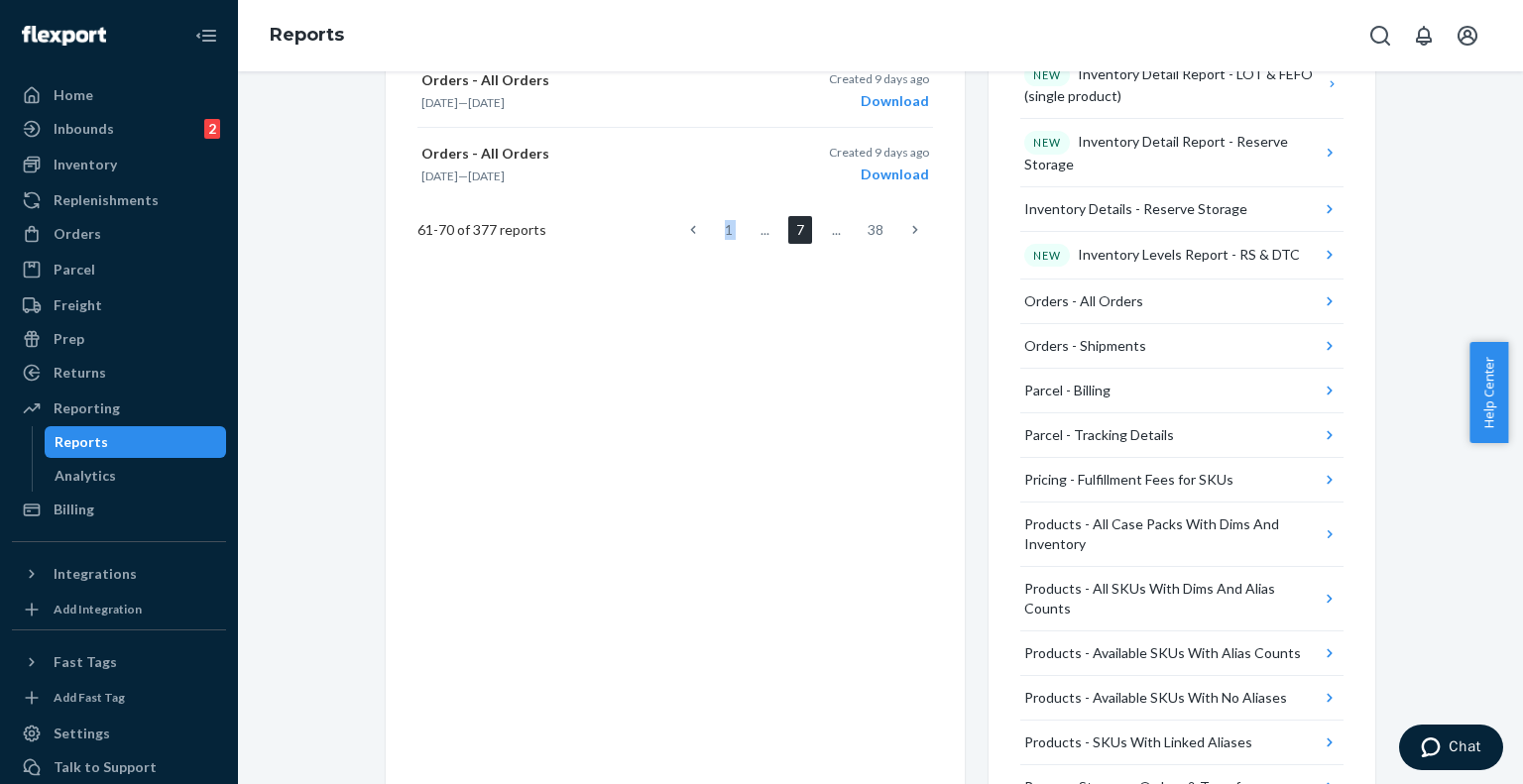 click 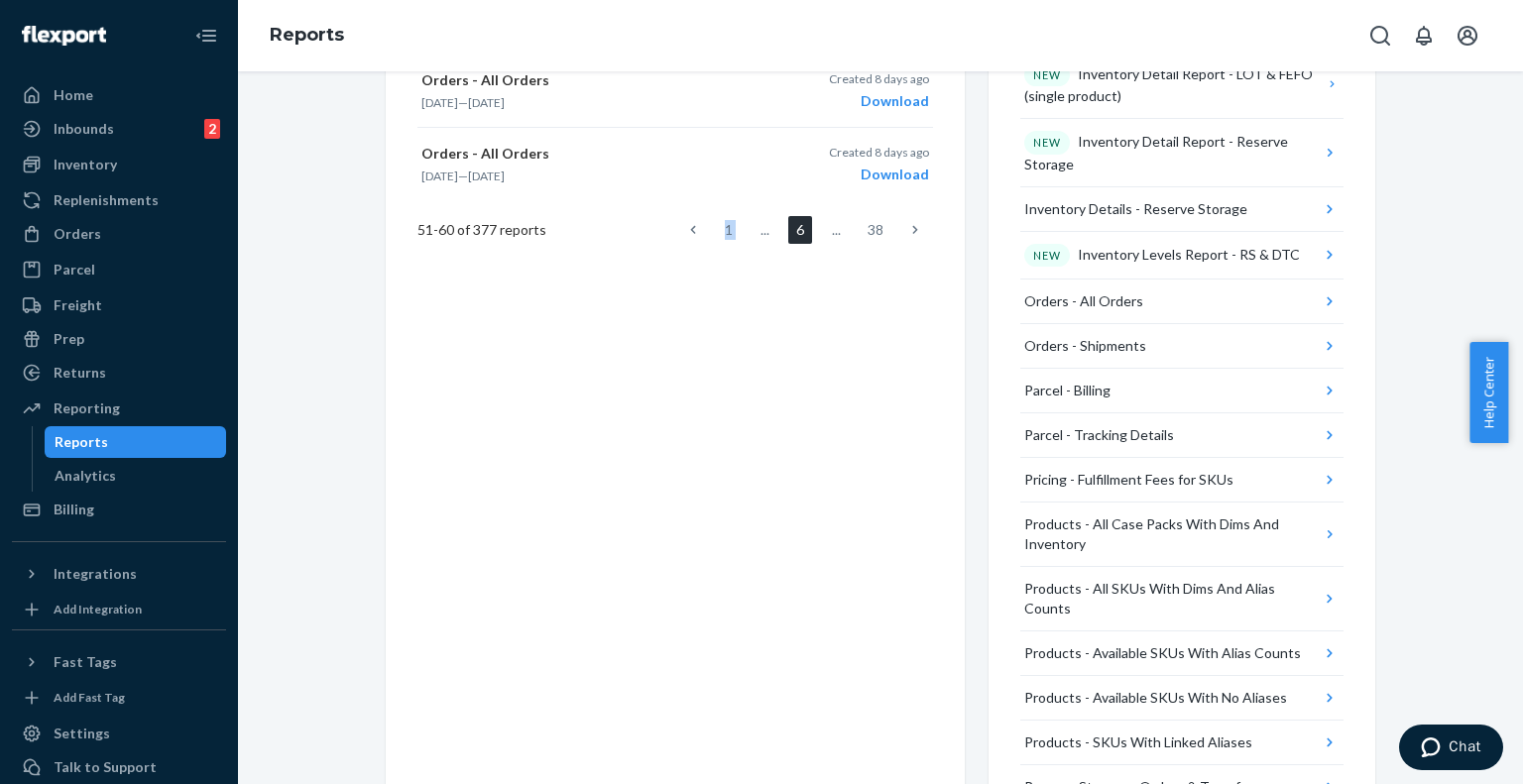 click 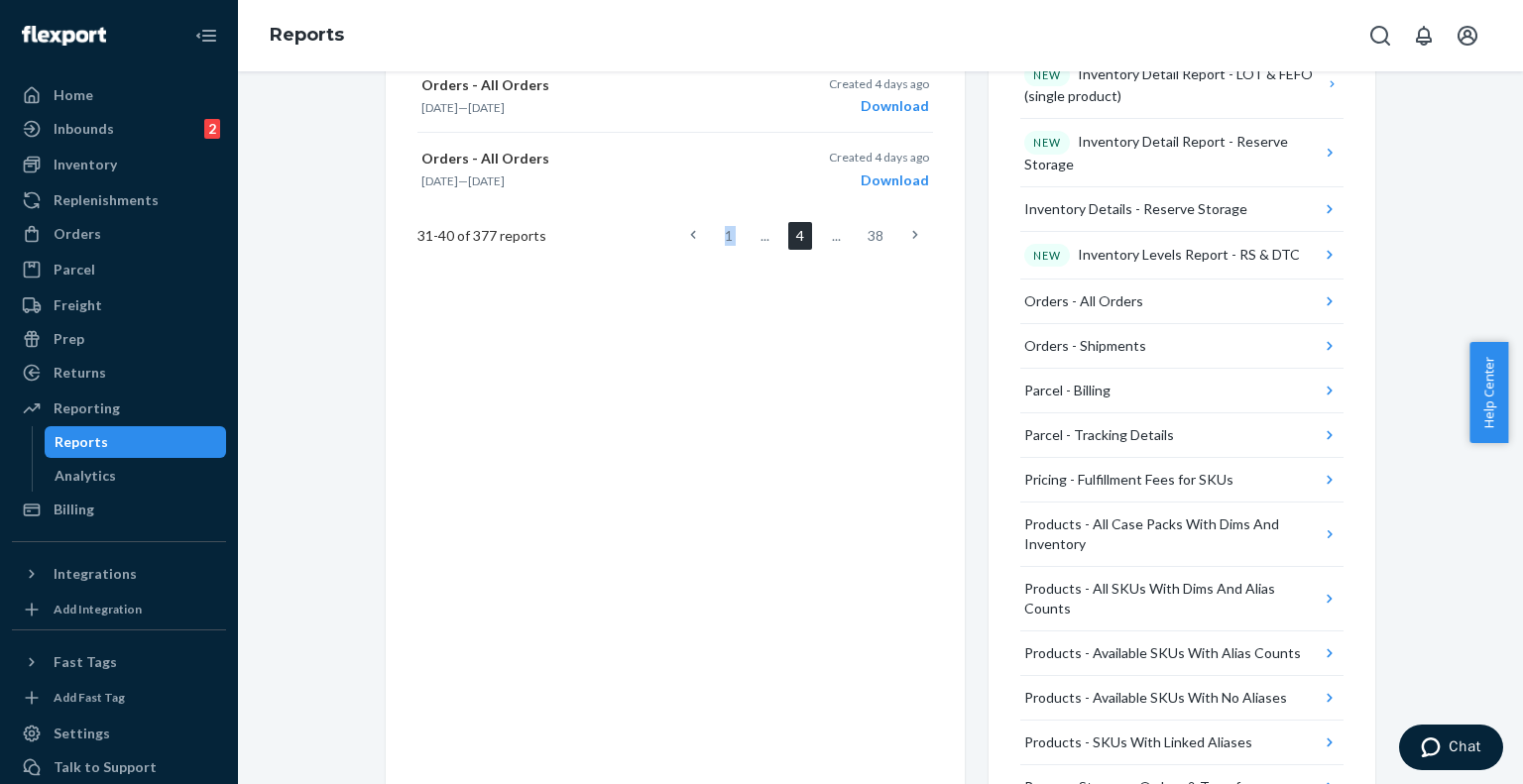 click 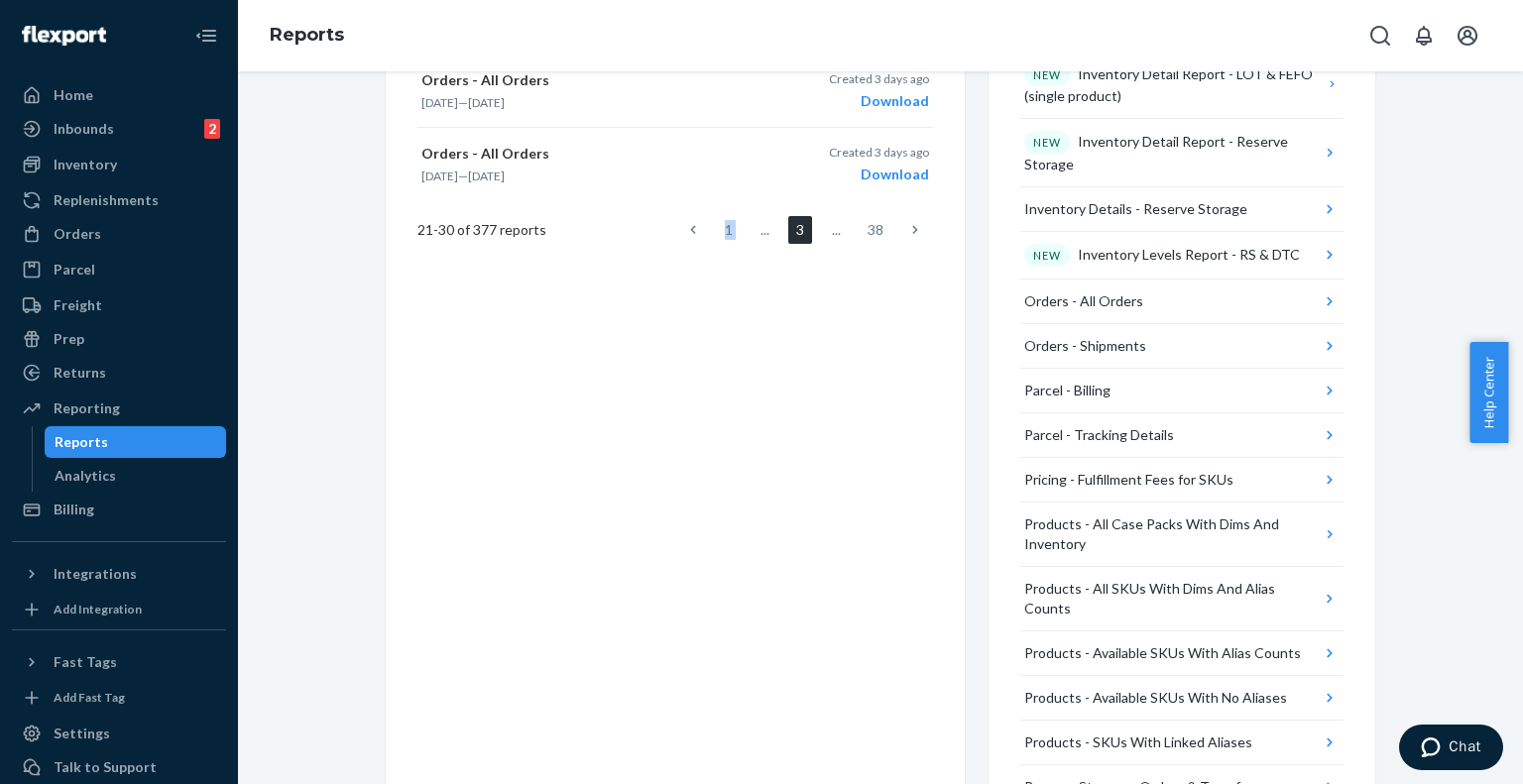click 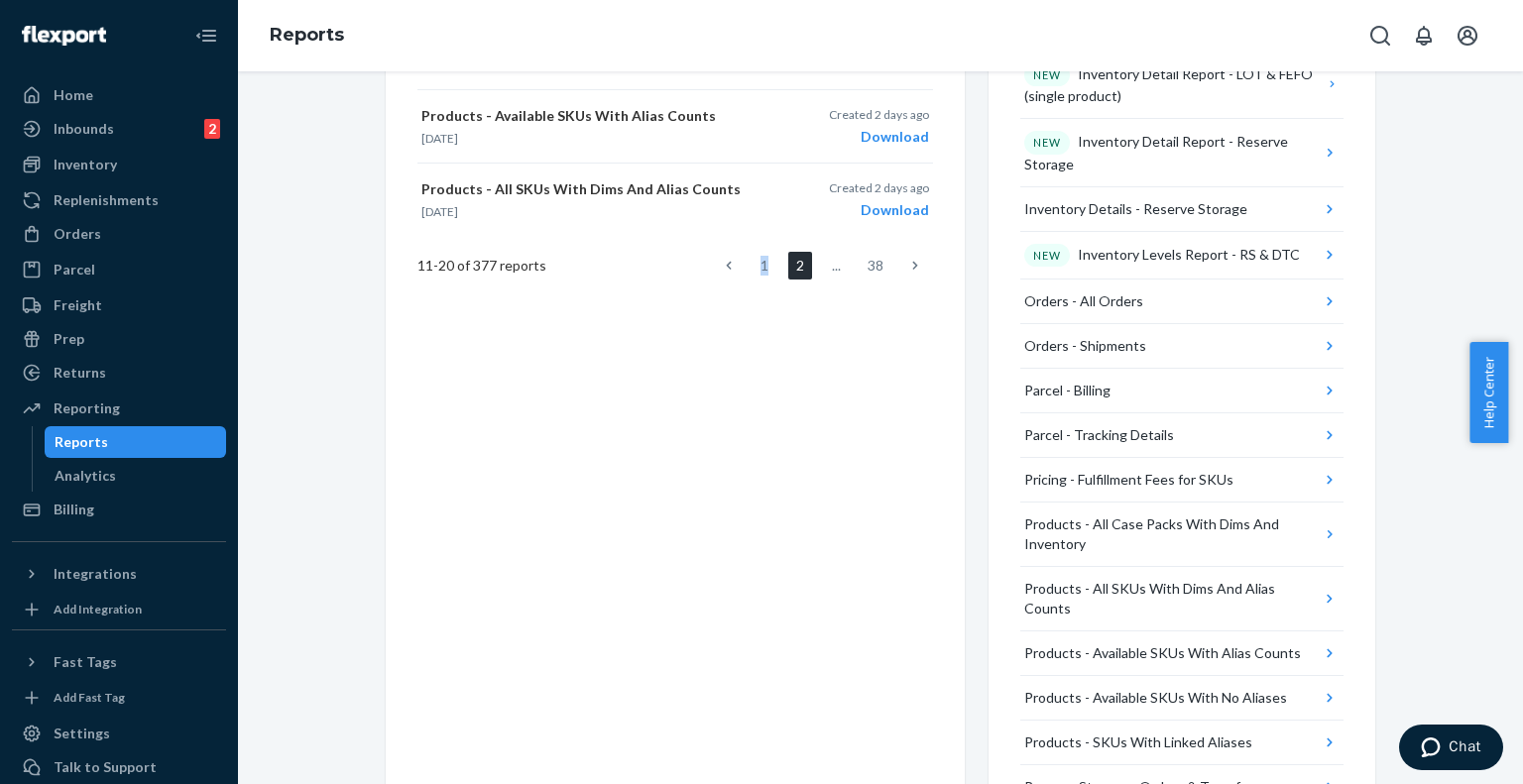 click on "Products - All SKUs With Dims And Alias Counts Jul 9, 2025 Created   2 days   ago Download" at bounding box center (675, 199) 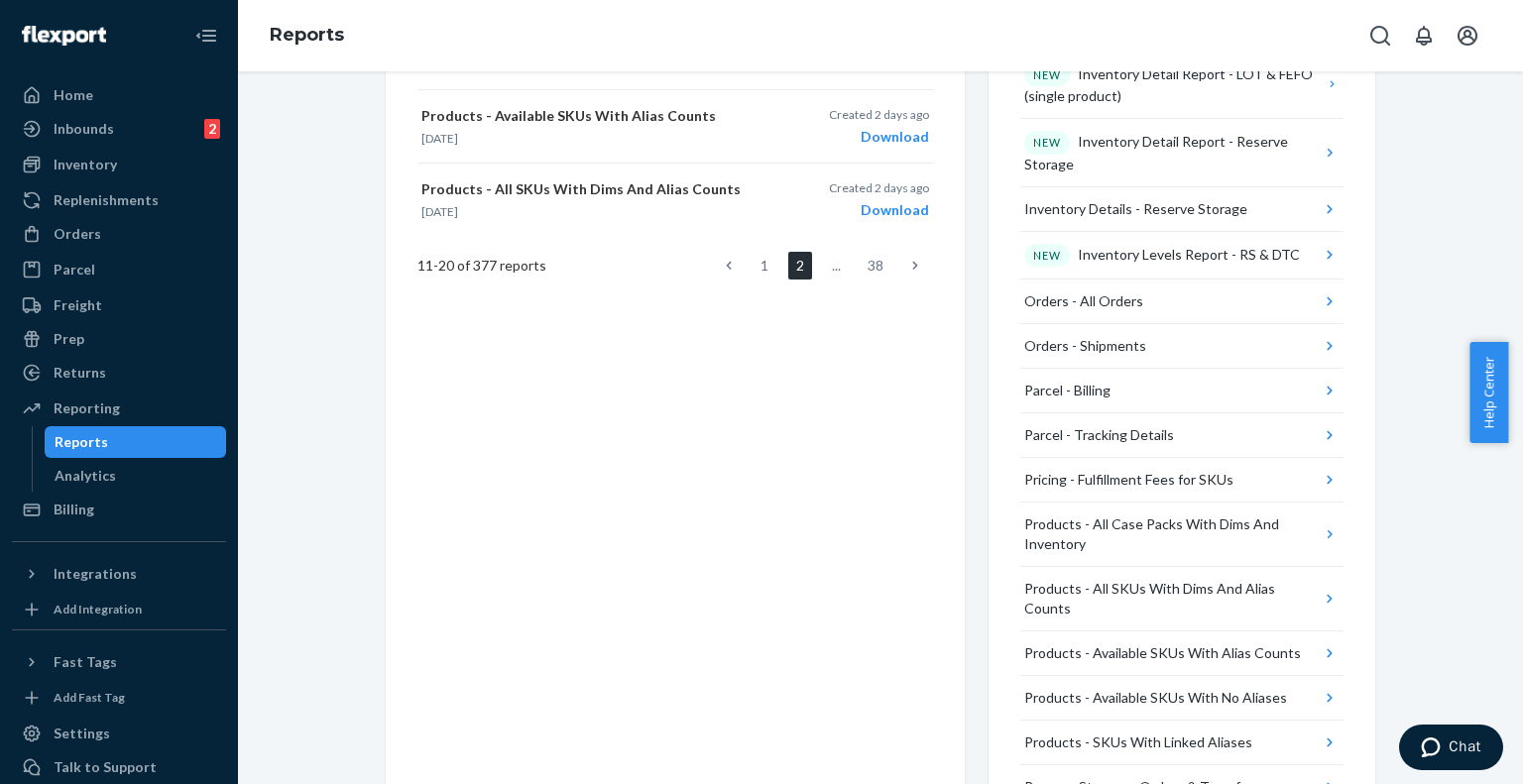 click 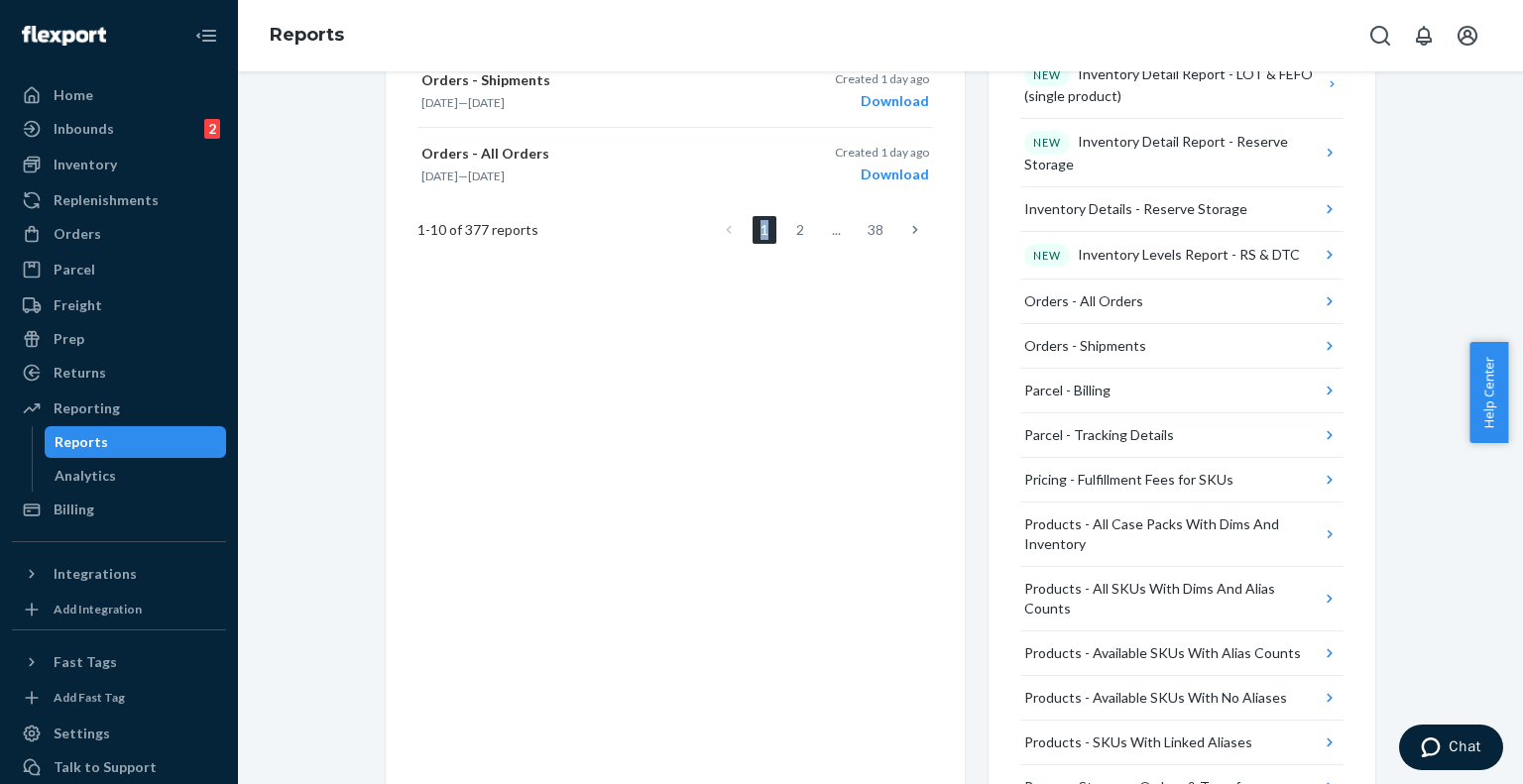 click on "Create a New Report Which report would you like to see? Select report type Create report It may take up to 2 hours for new information to be reflected in reports. All report time fields are in Universal Time (UTC). Reports Orders - All Orders Dec 31, 2024  —  Jan 30, 2025 Created   about 1 hour   ago Download Orders - All Orders Dec 31, 2024  —  Jan 30, 2025 Created   about 2 hours   ago Download Orders - All Orders Dec 31, 2024  —  Jan 30, 2025 Created   about 3 hours   ago Download Orders - All Orders Dec 31, 2024  —  Jan 30, 2025 Created   about 4 hours   ago Download Orders - All Orders Dec 31, 2024  —  Jan 30, 2025 Created   about 5 hours   ago Download Orders - All Orders Jul 14, 2024  —  Aug 13, 2024 Created   about 19 hours   ago Download Orders - All Orders Jul 14, 2024  —  Aug 13, 2024 Created   about 22 hours   ago Download Orders - All Orders Jul 14, 2024  —  Aug 13, 2024 Created   about 23 hours   ago Download Orders - Shipments Jun 26, 2025  —  Jun 30, 2025 Created   1 day" at bounding box center (675, 52) 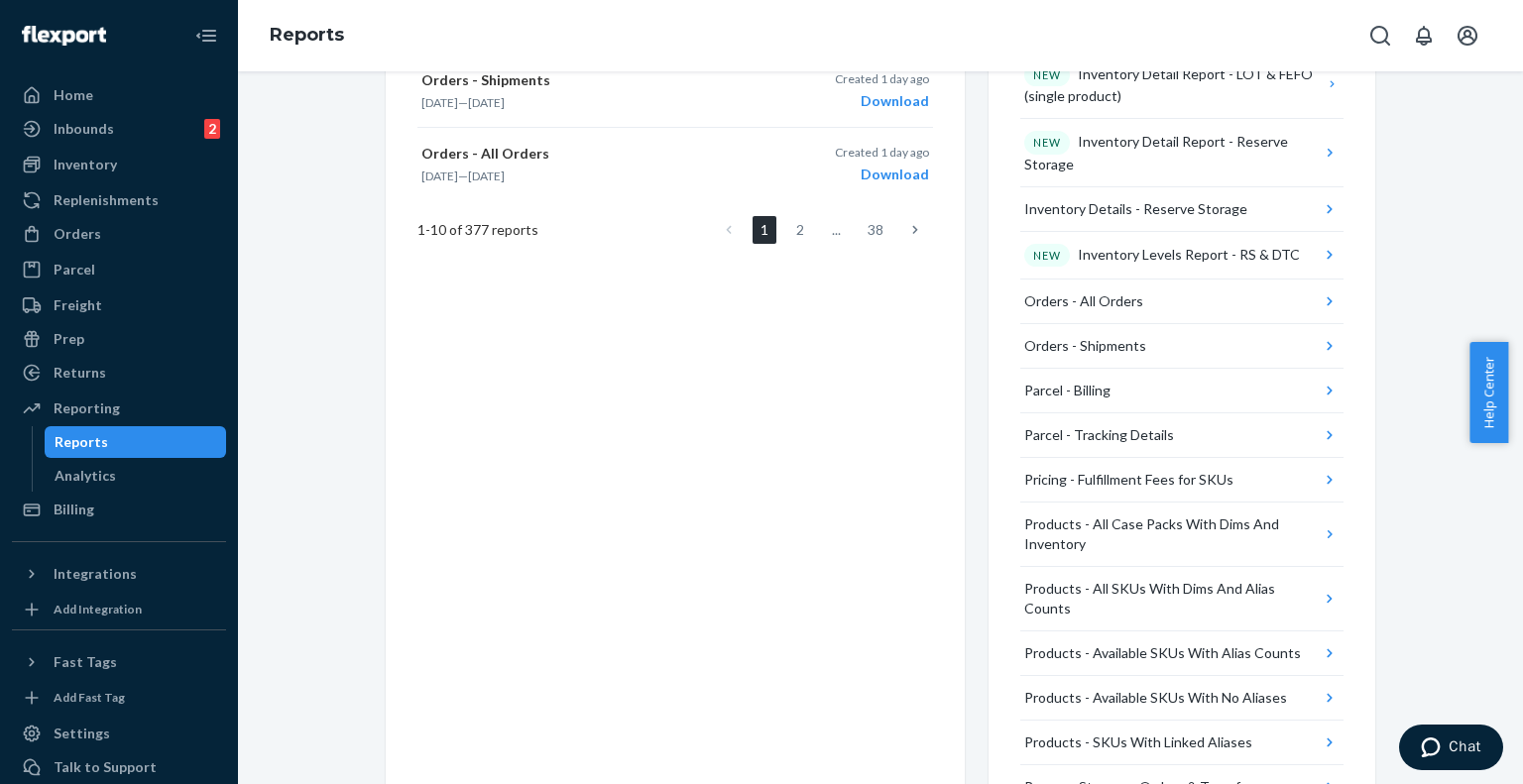 click at bounding box center [729, 230] 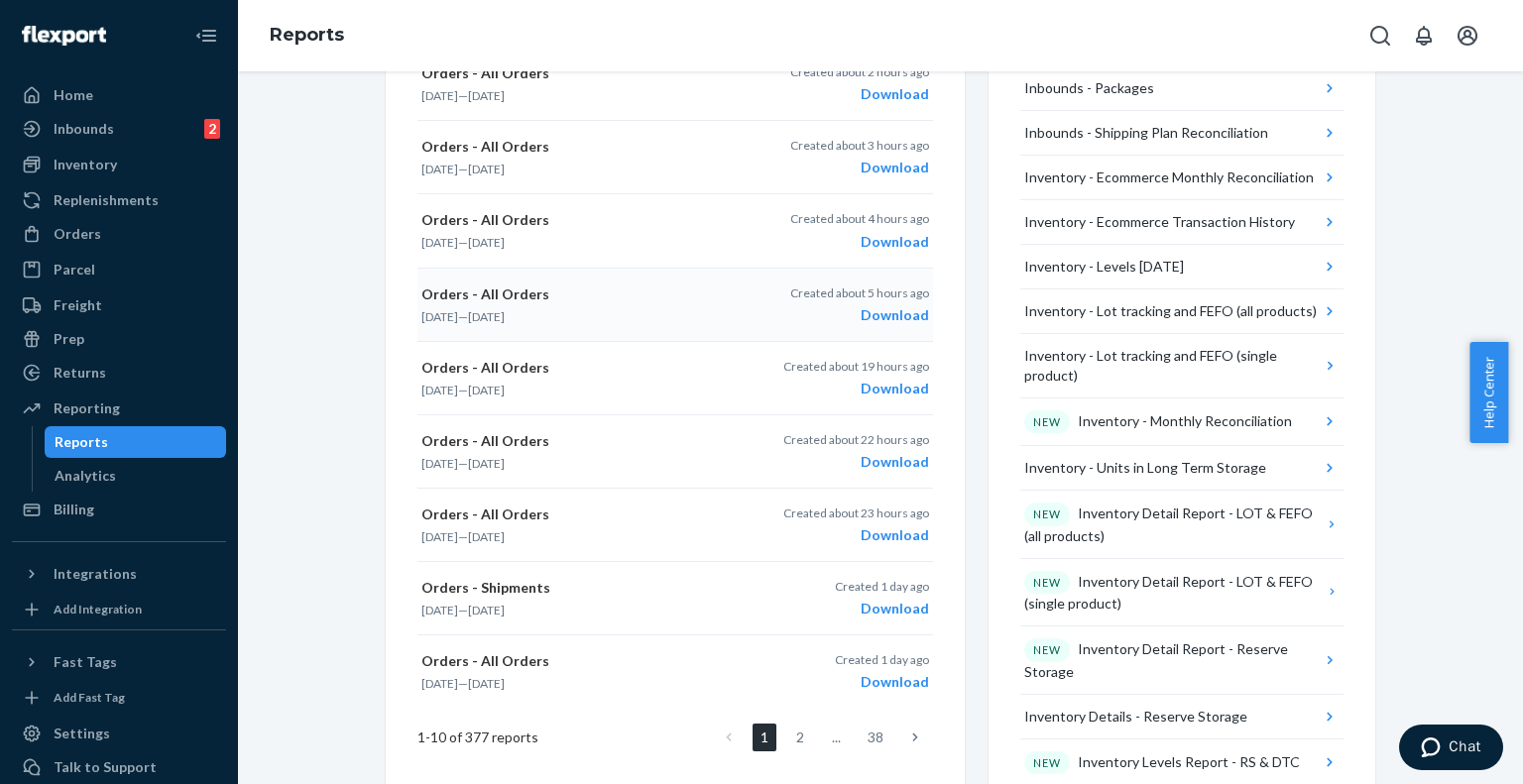 scroll, scrollTop: 694, scrollLeft: 0, axis: vertical 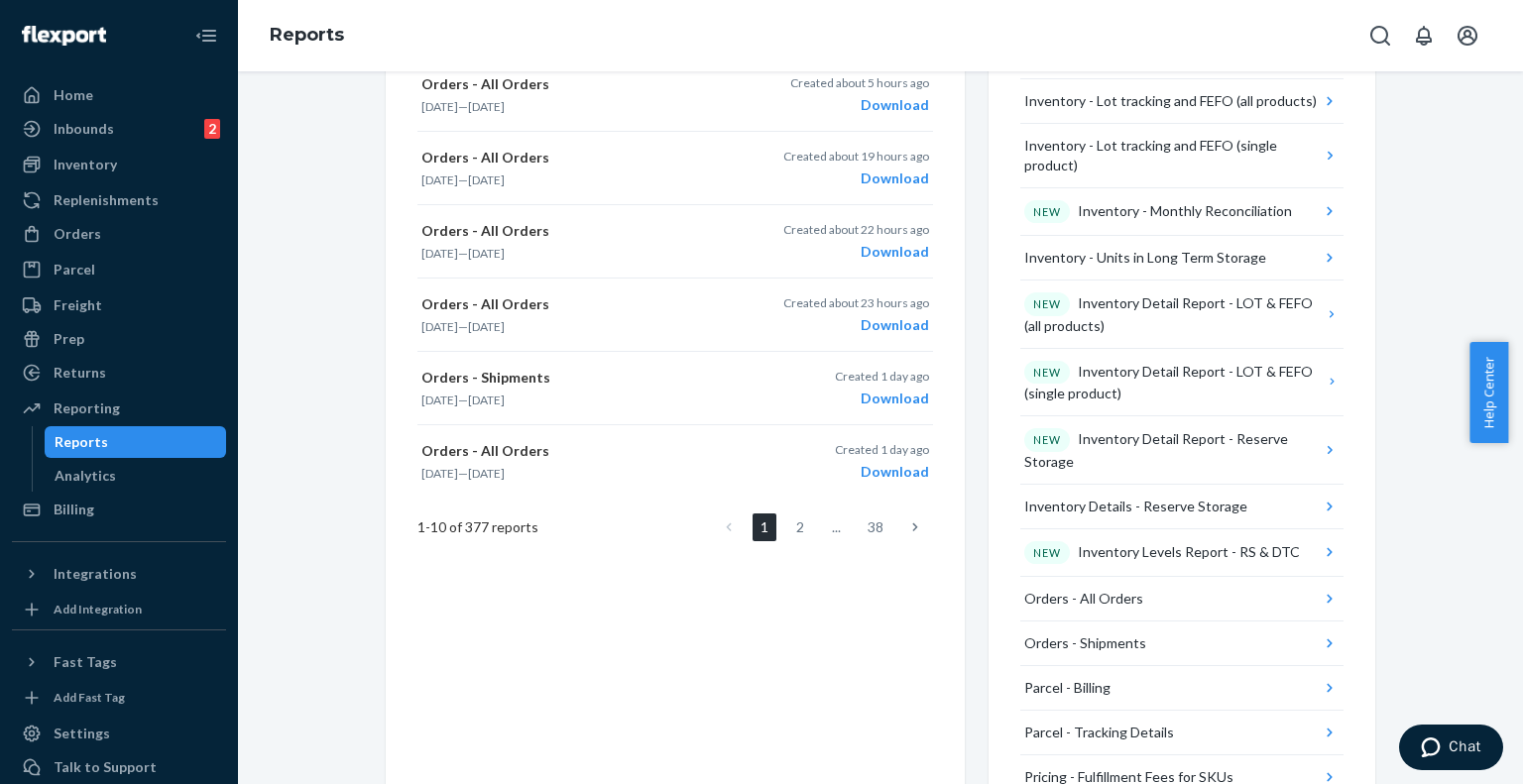 click 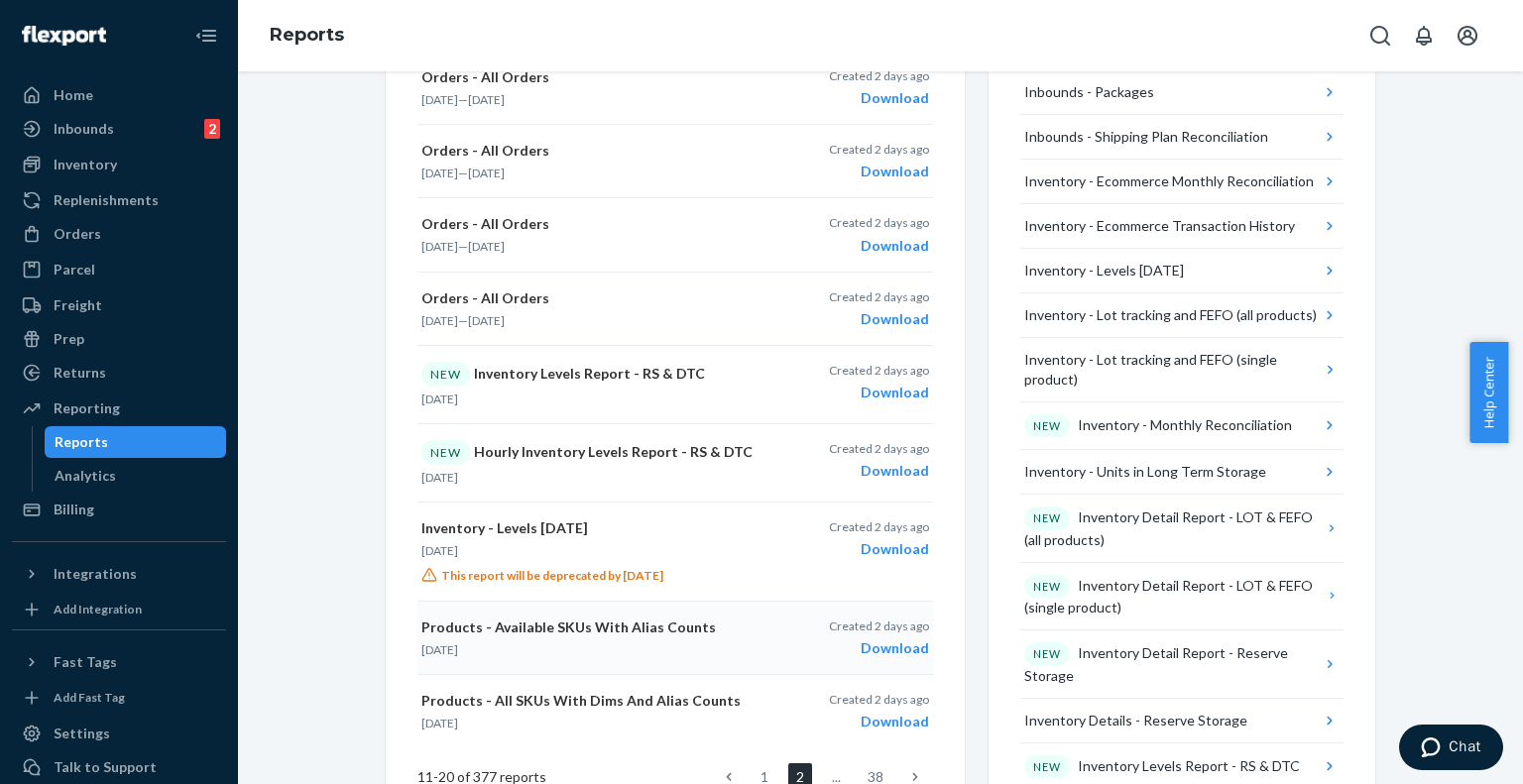 scroll, scrollTop: 595, scrollLeft: 0, axis: vertical 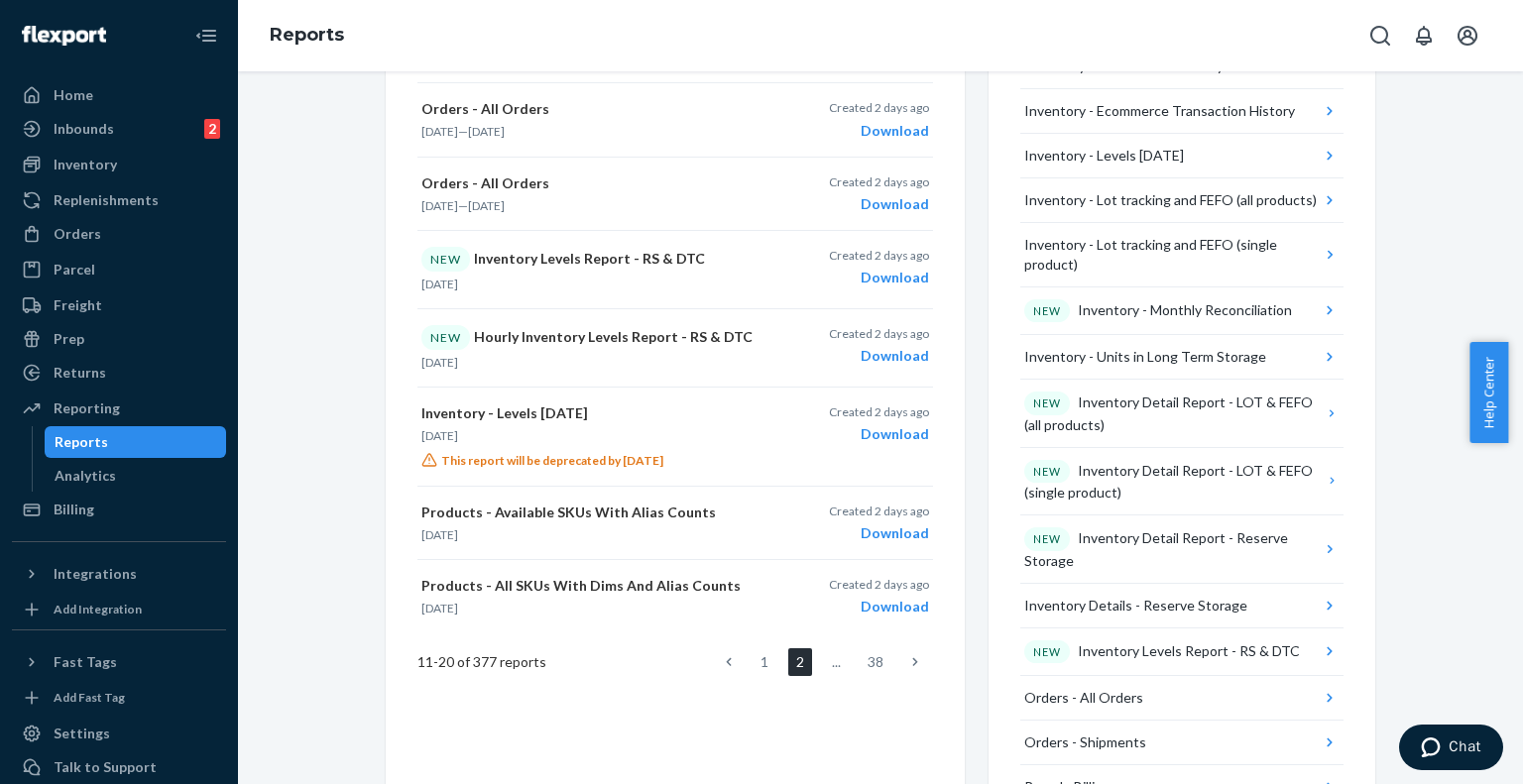 click 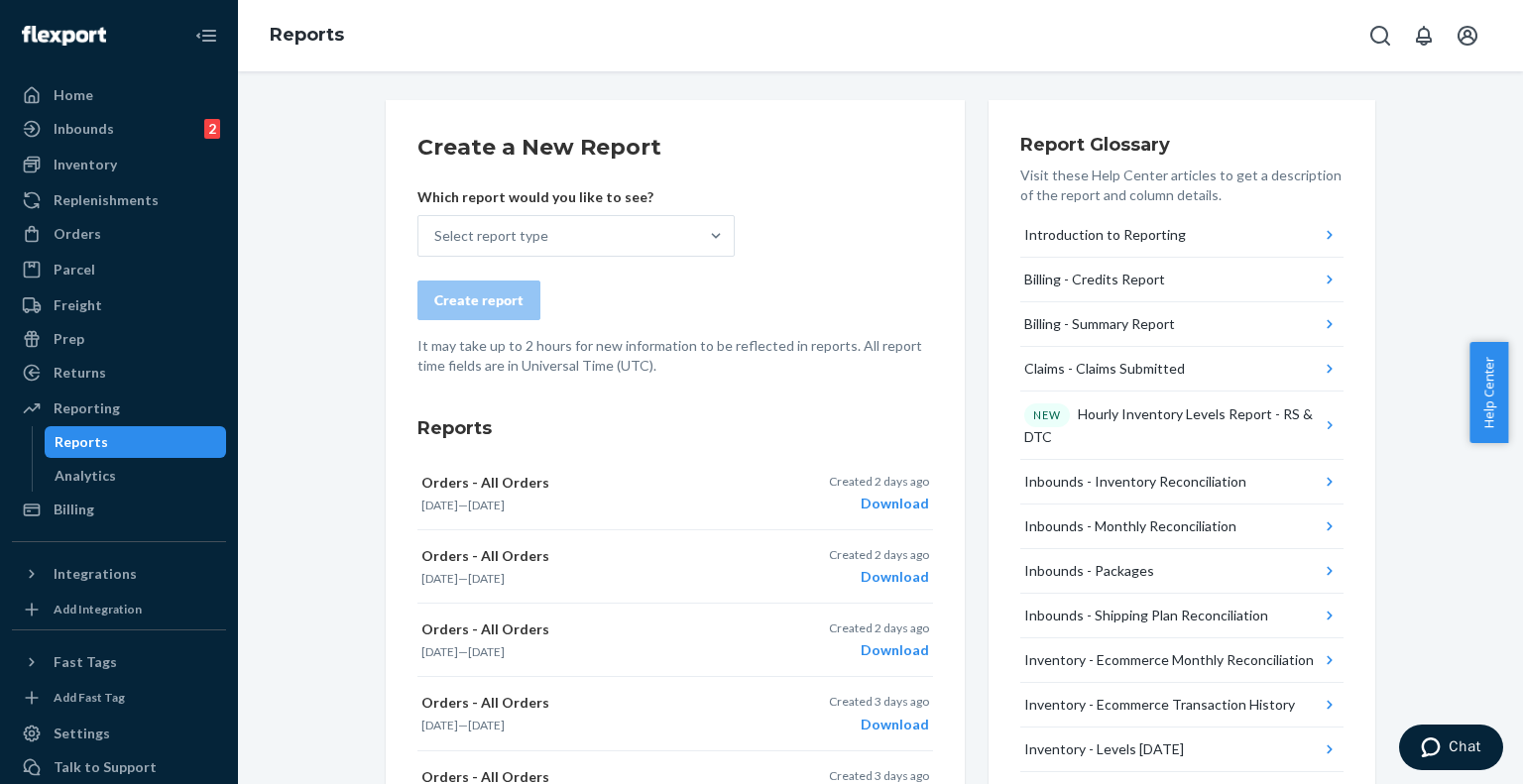 scroll, scrollTop: 0, scrollLeft: 0, axis: both 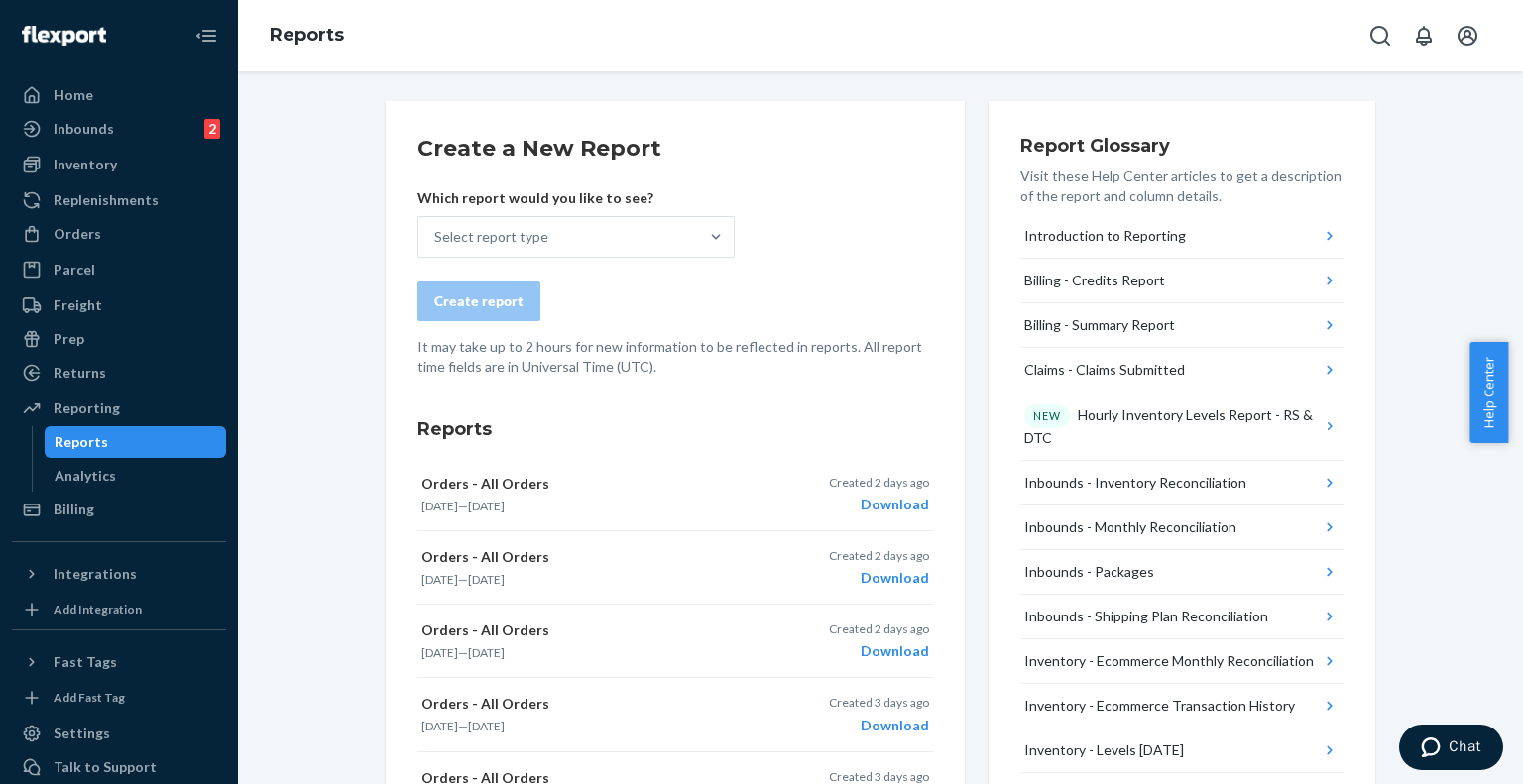 drag, startPoint x: 905, startPoint y: 653, endPoint x: 393, endPoint y: 429, distance: 558.856 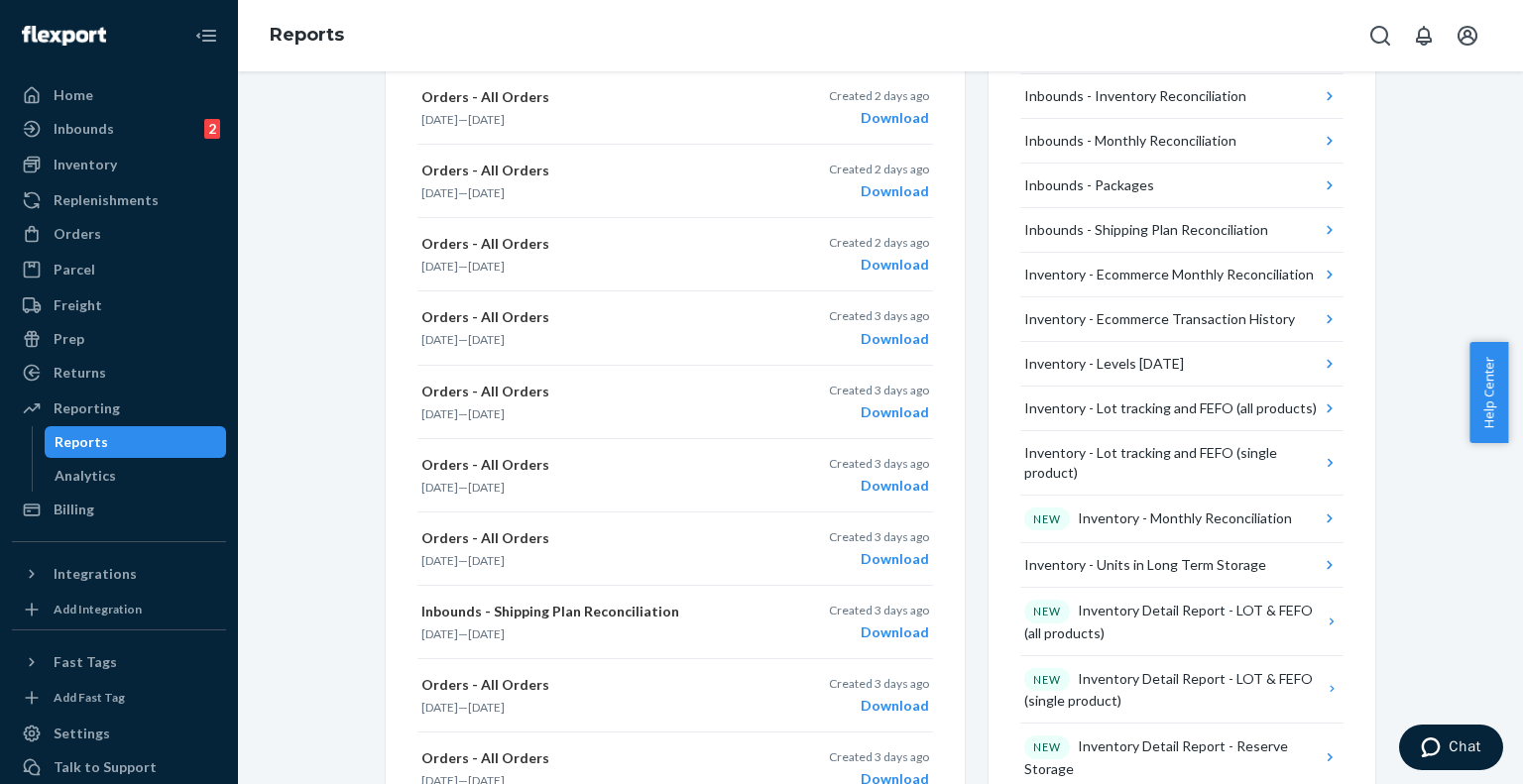 scroll, scrollTop: 694, scrollLeft: 0, axis: vertical 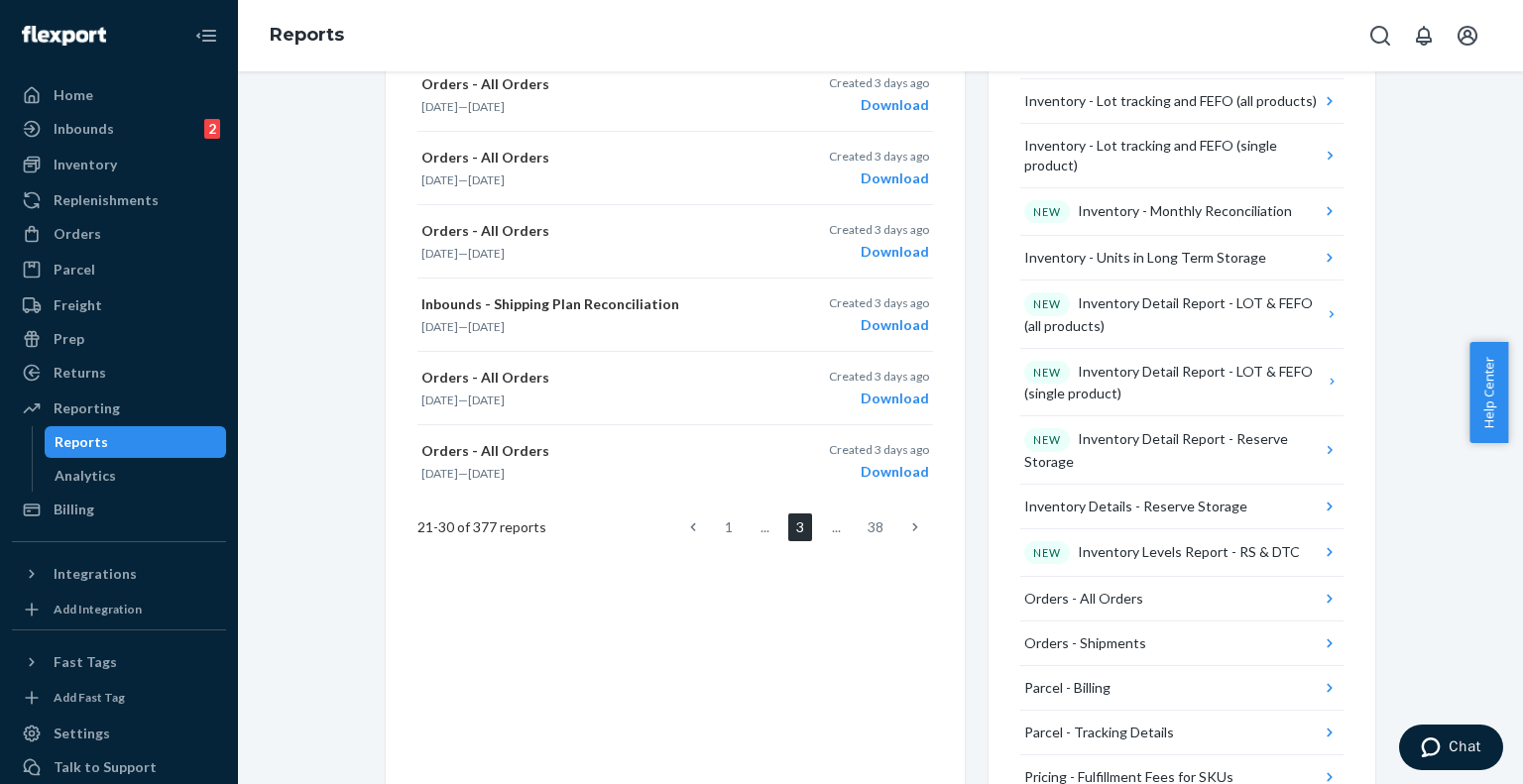 click at bounding box center [915, 527] 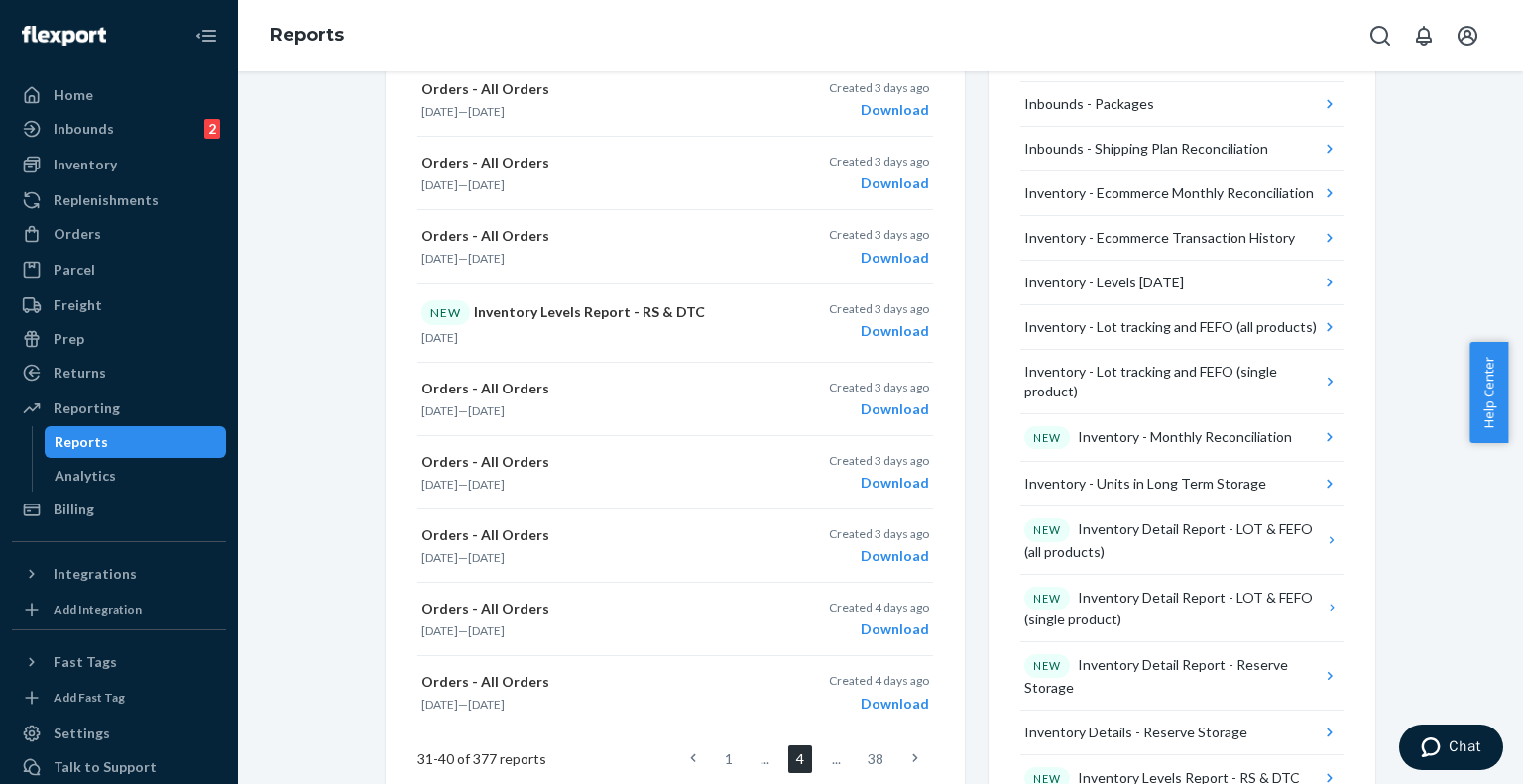 scroll, scrollTop: 595, scrollLeft: 0, axis: vertical 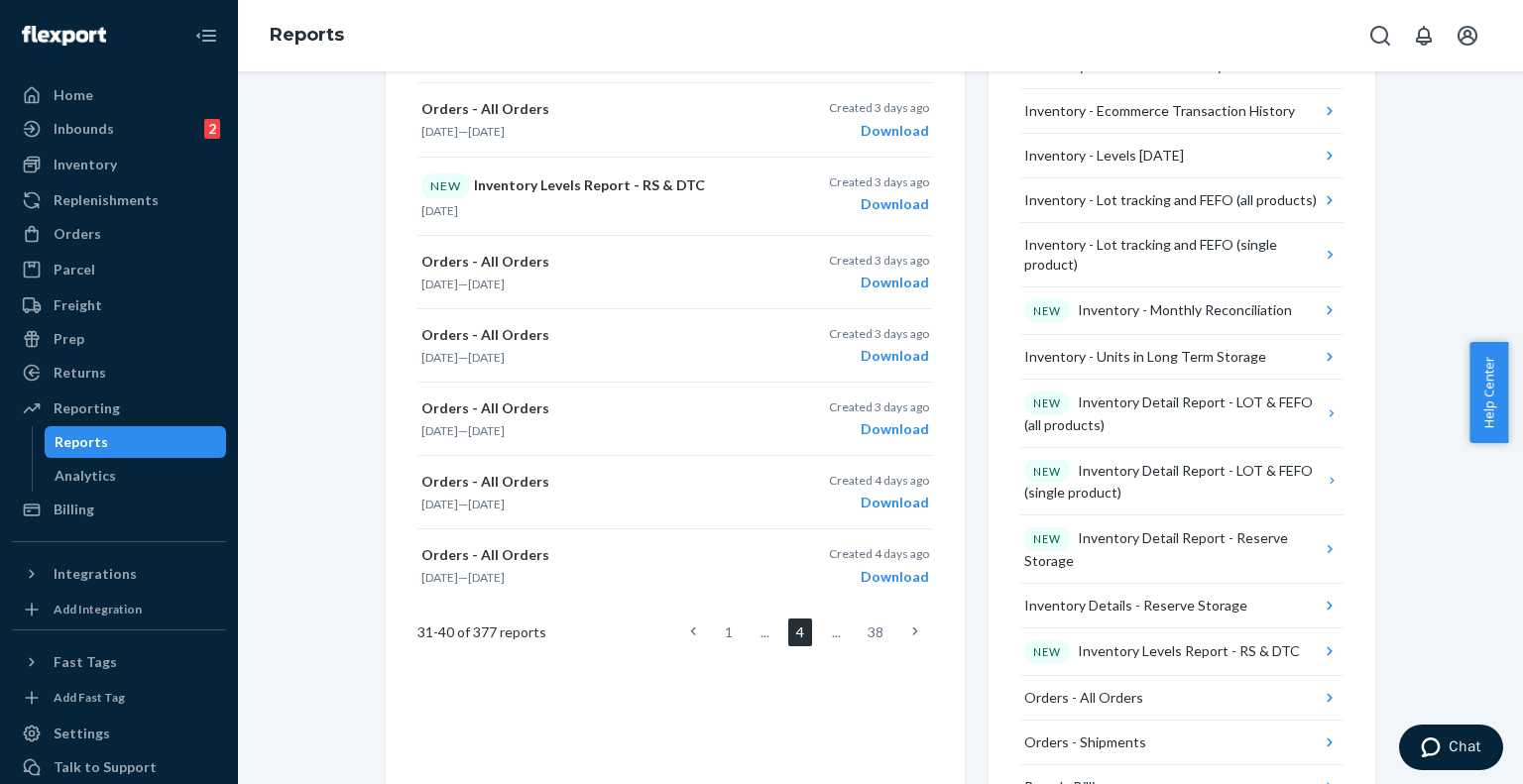 click at bounding box center (915, 632) 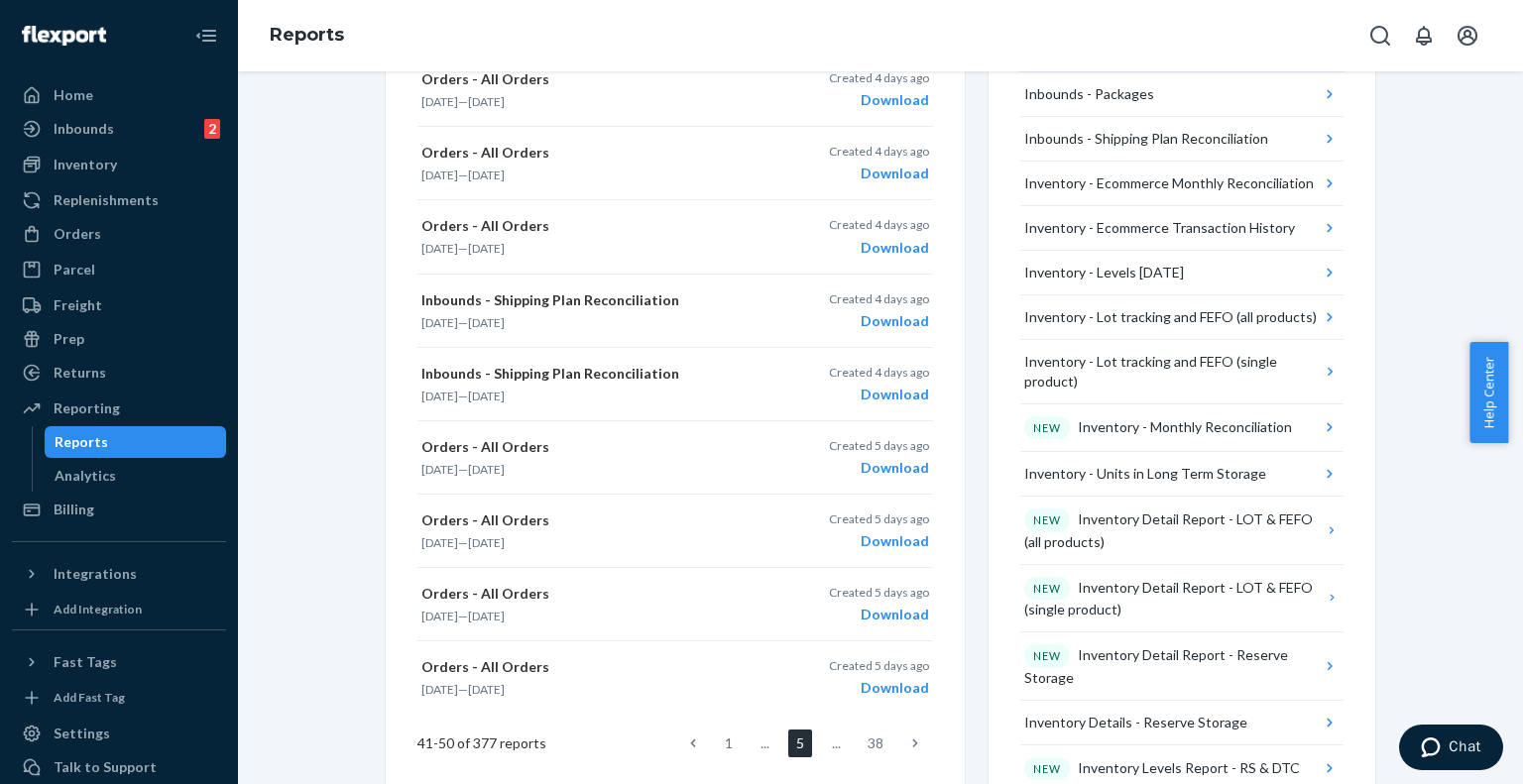 scroll, scrollTop: 595, scrollLeft: 0, axis: vertical 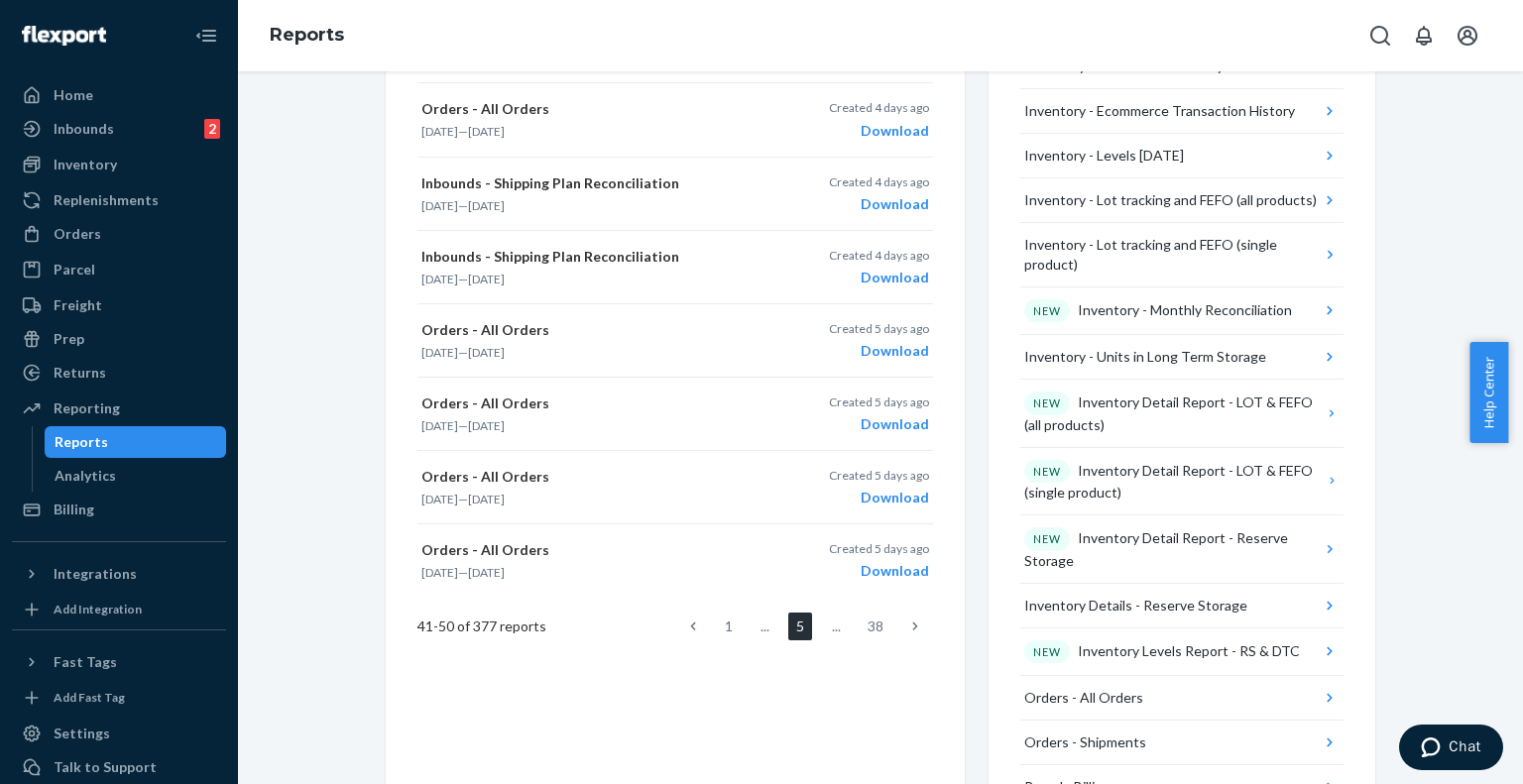 click 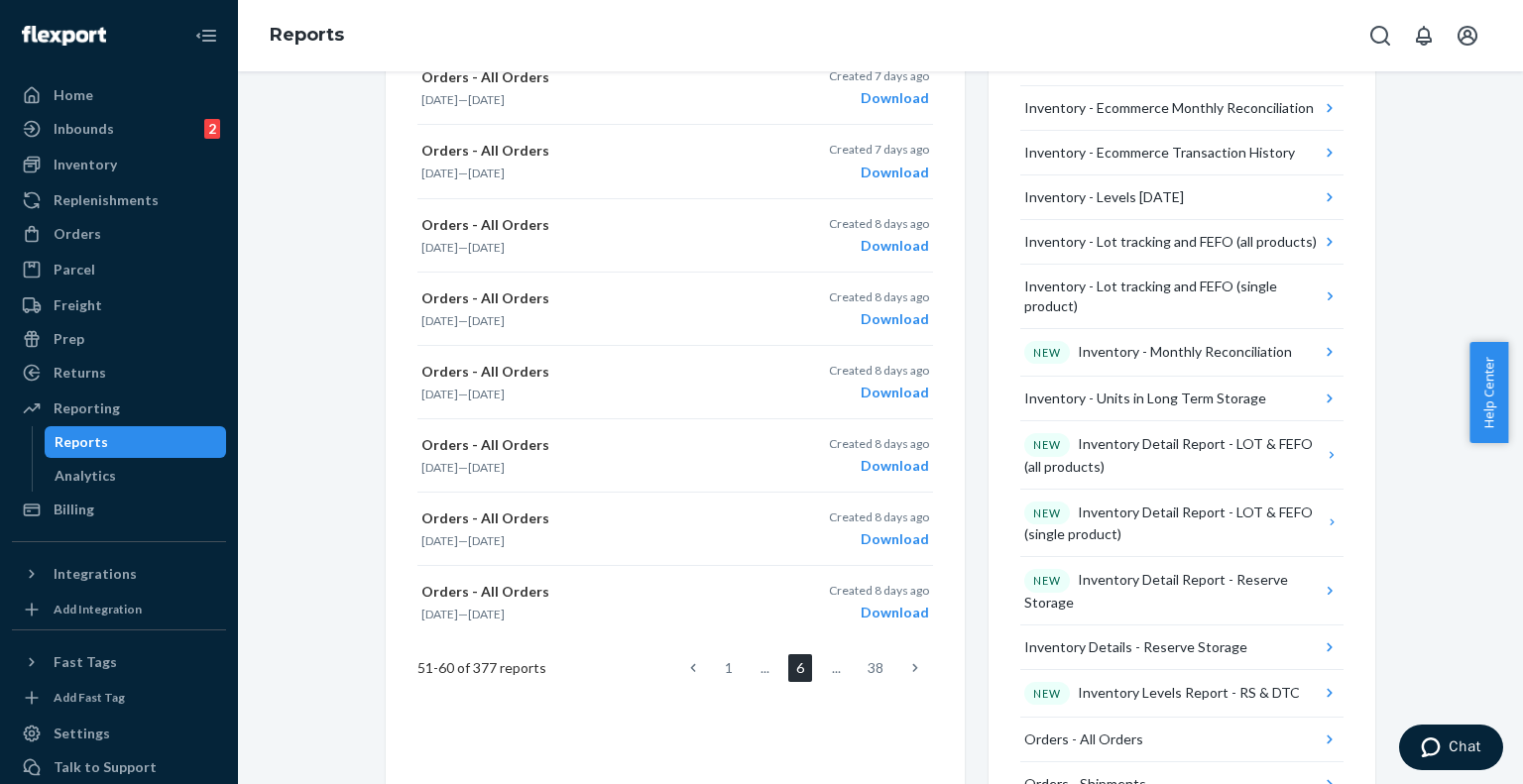 scroll, scrollTop: 694, scrollLeft: 0, axis: vertical 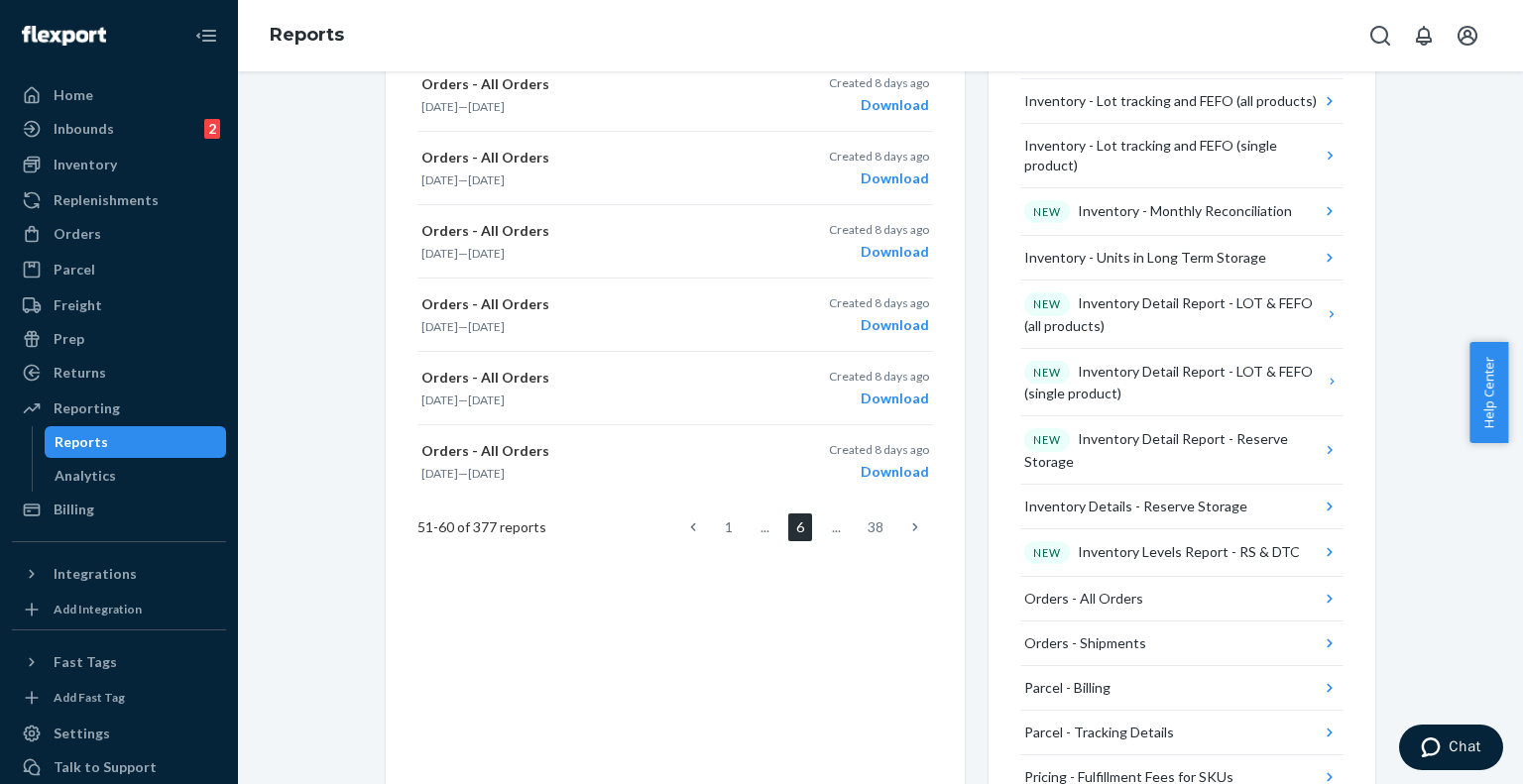 click at bounding box center [915, 527] 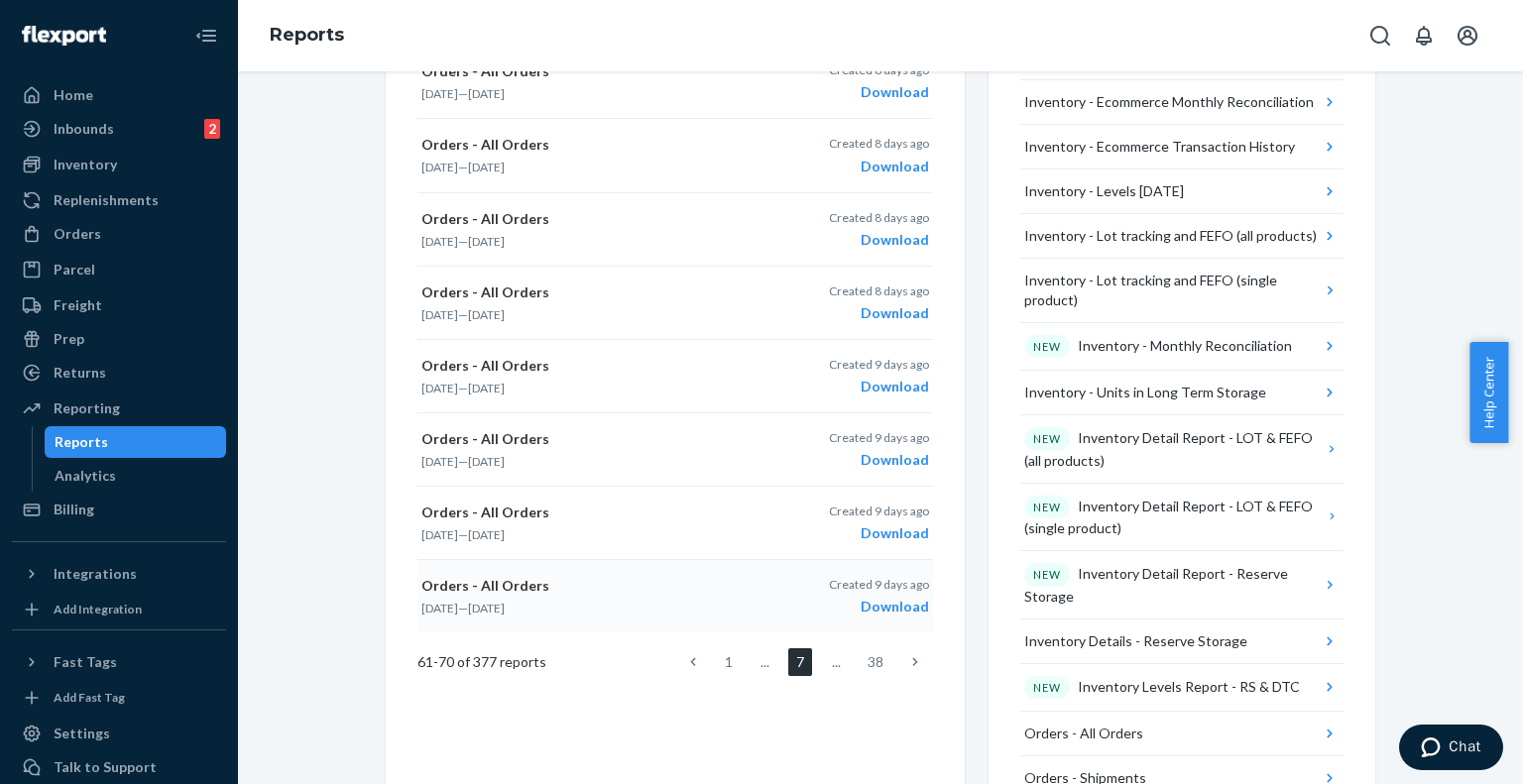 scroll, scrollTop: 595, scrollLeft: 0, axis: vertical 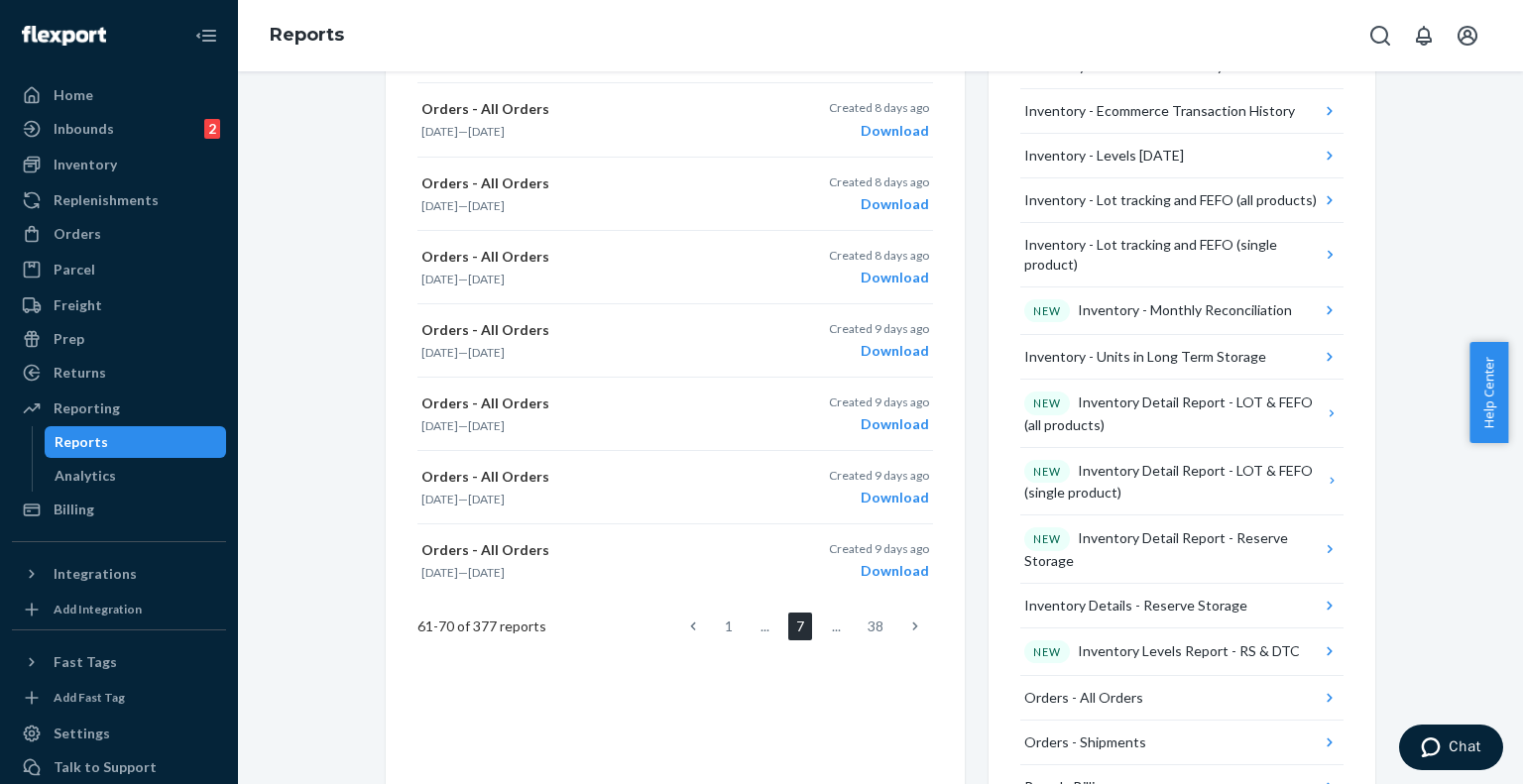 click 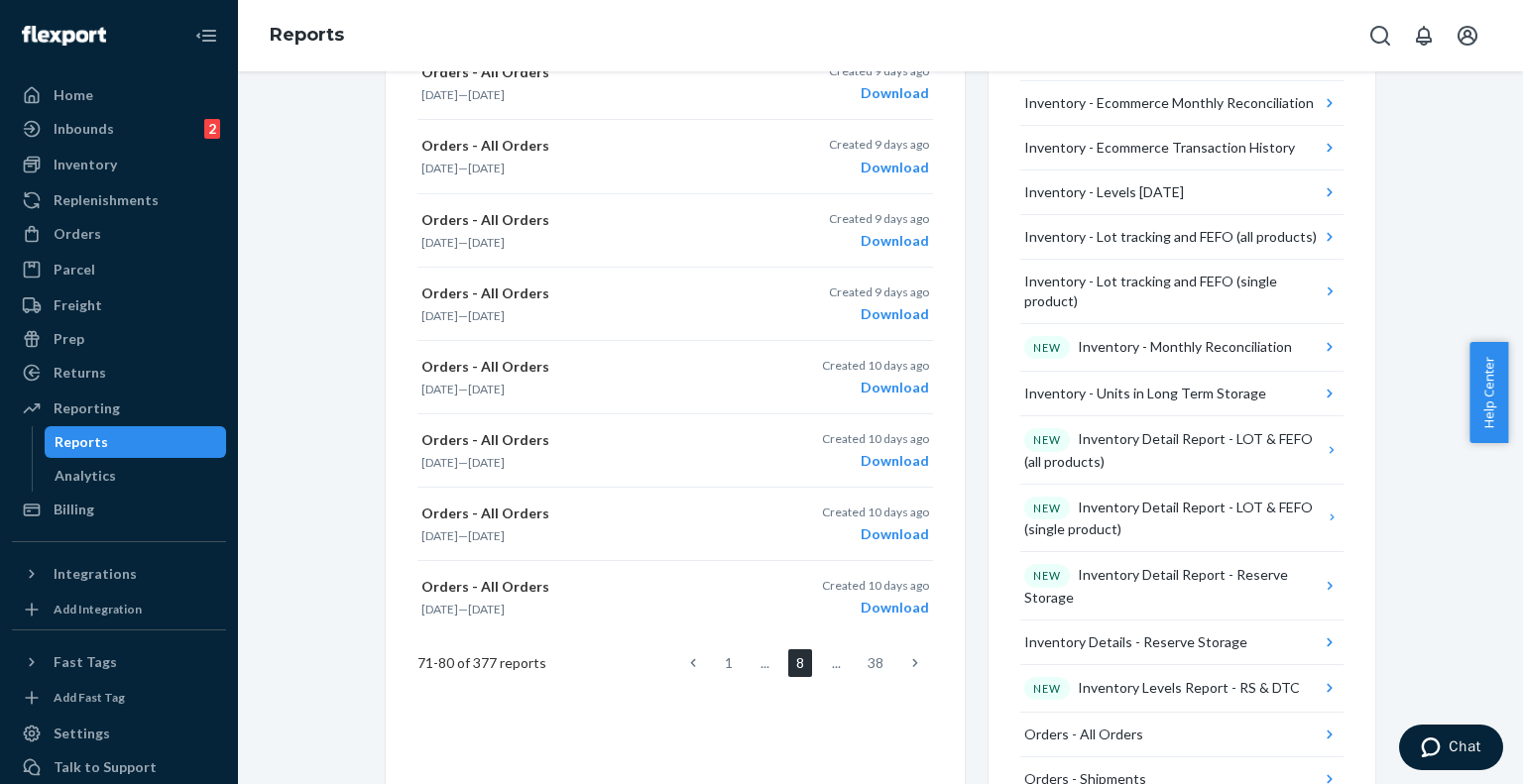 scroll, scrollTop: 595, scrollLeft: 0, axis: vertical 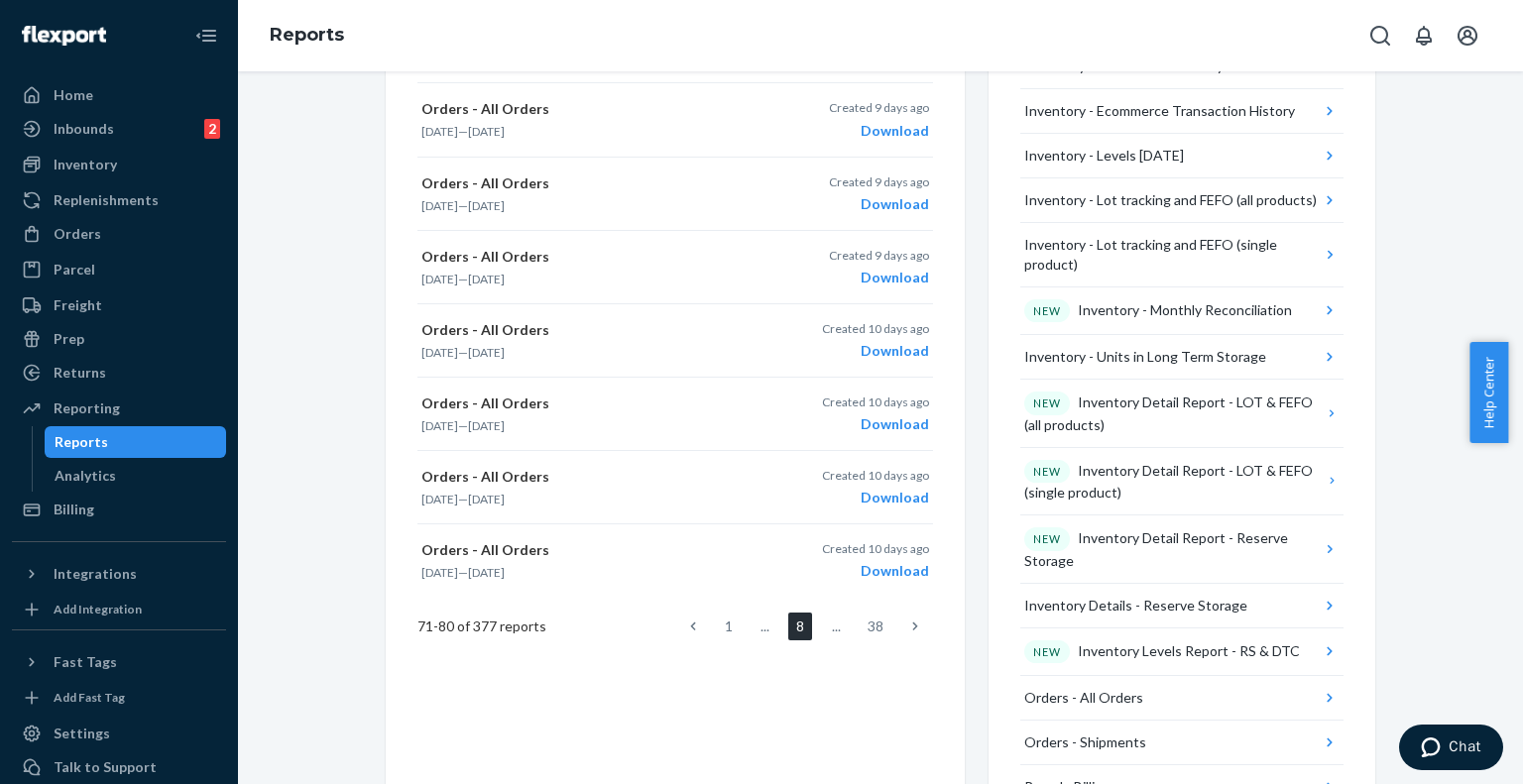 click at bounding box center [915, 626] 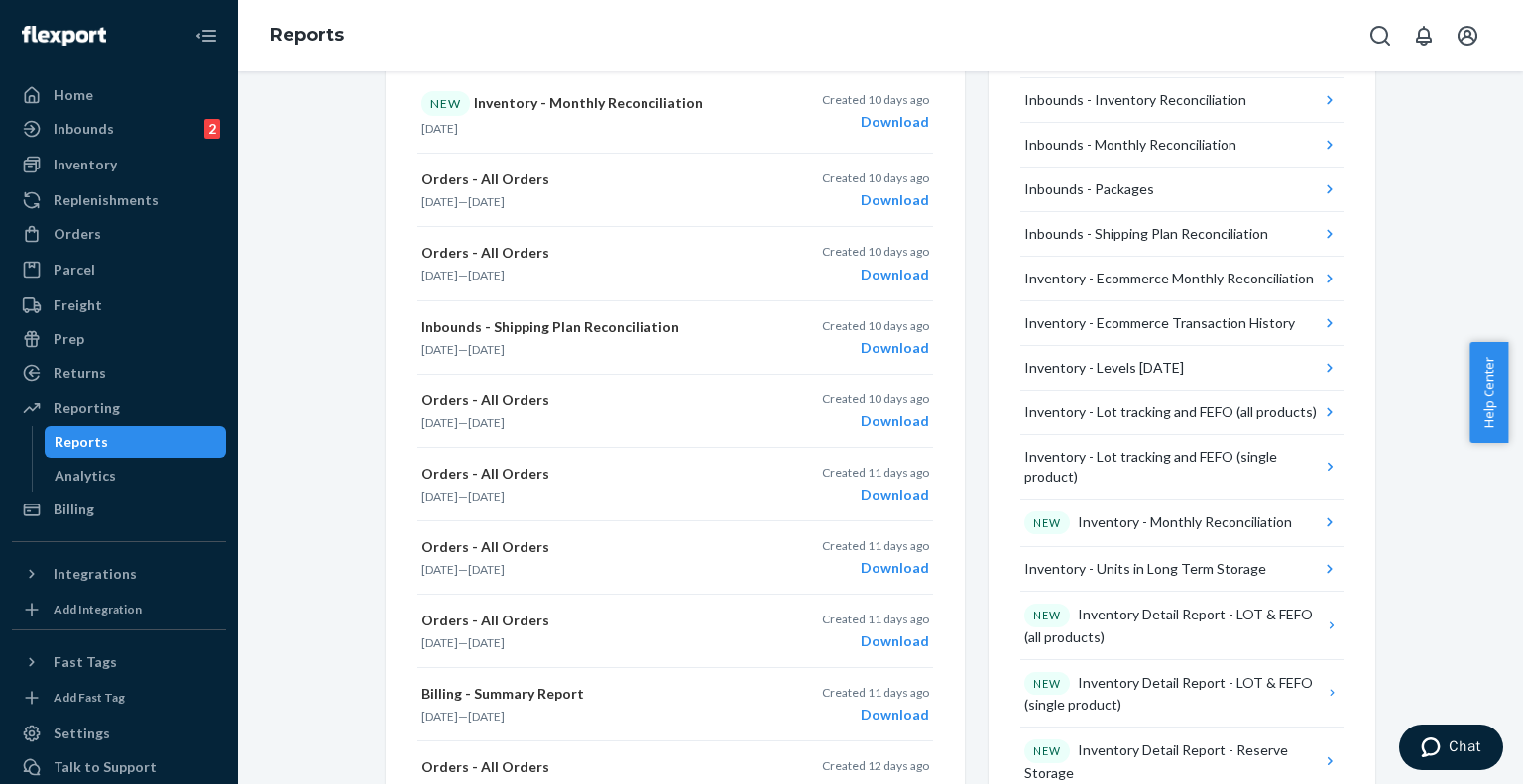 scroll, scrollTop: 595, scrollLeft: 0, axis: vertical 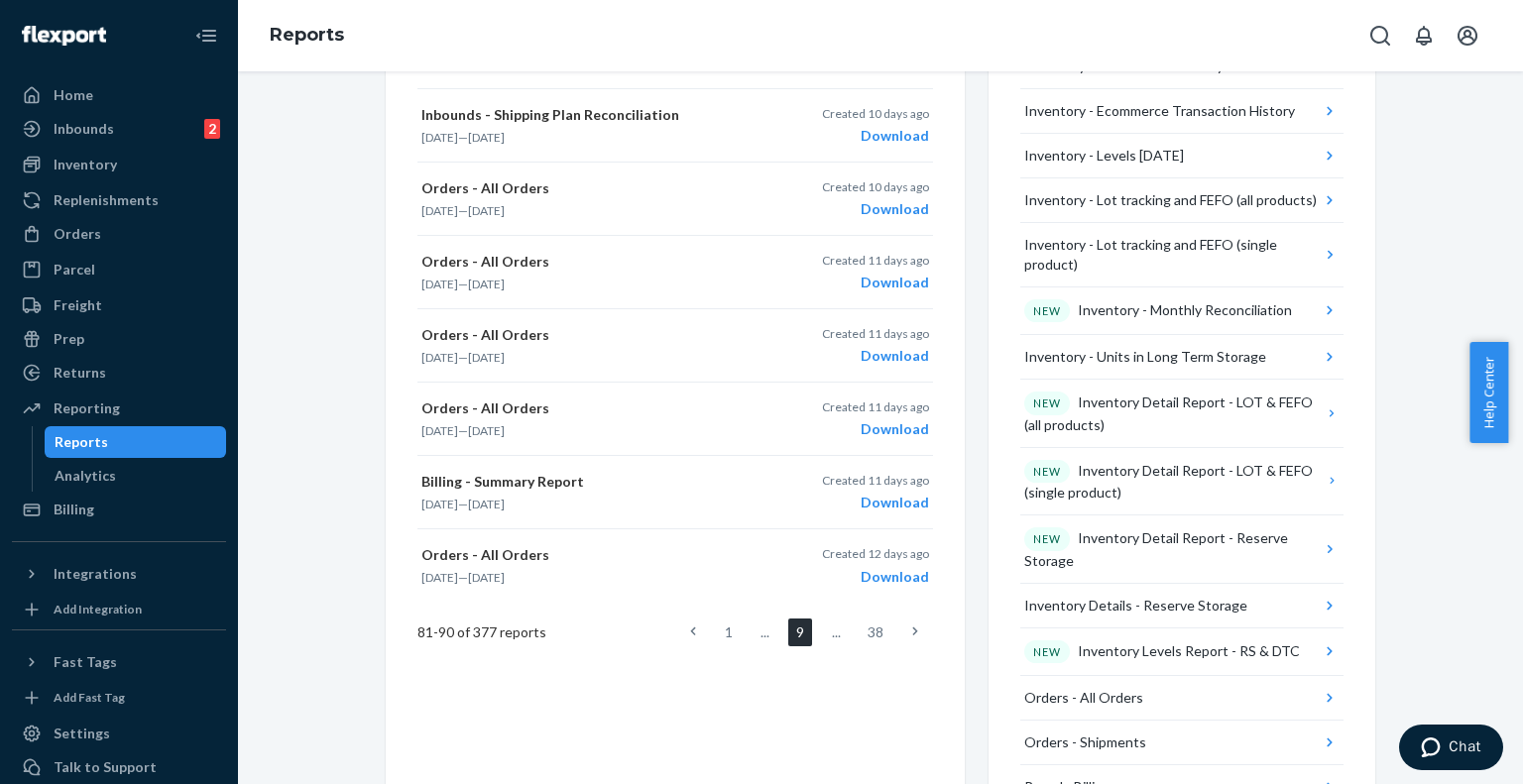 click at bounding box center (915, 632) 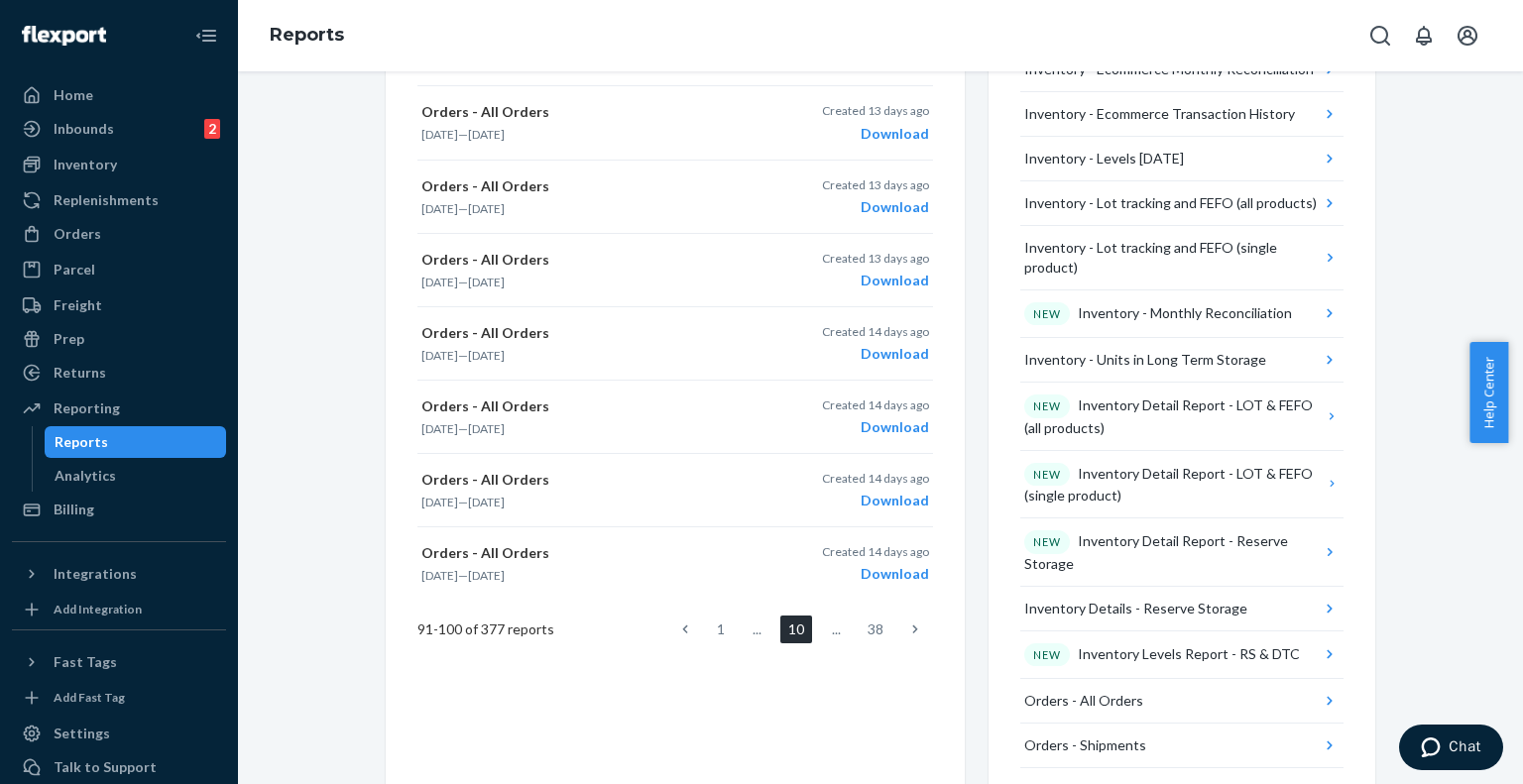 scroll, scrollTop: 595, scrollLeft: 0, axis: vertical 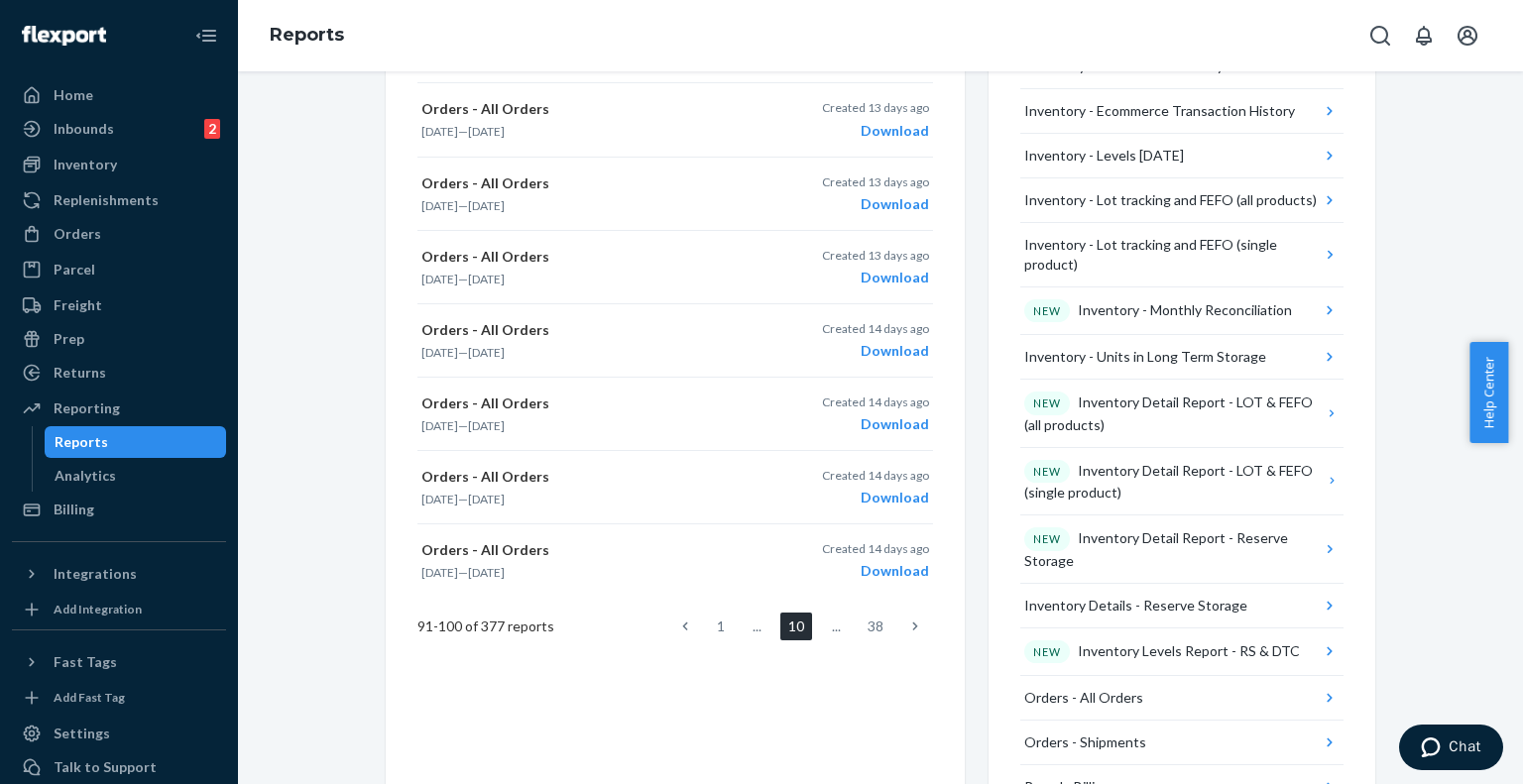 click at bounding box center [915, 626] 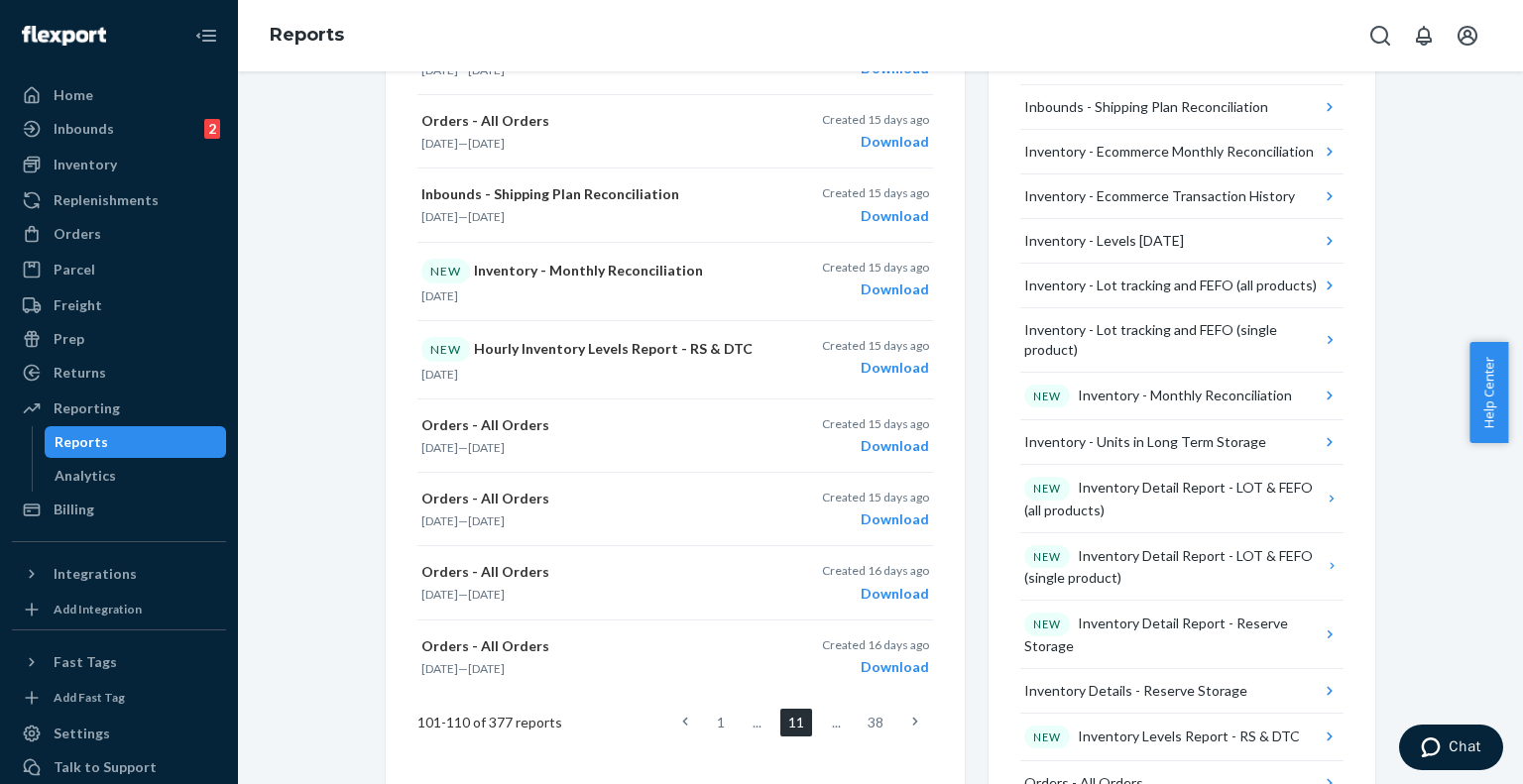scroll, scrollTop: 595, scrollLeft: 0, axis: vertical 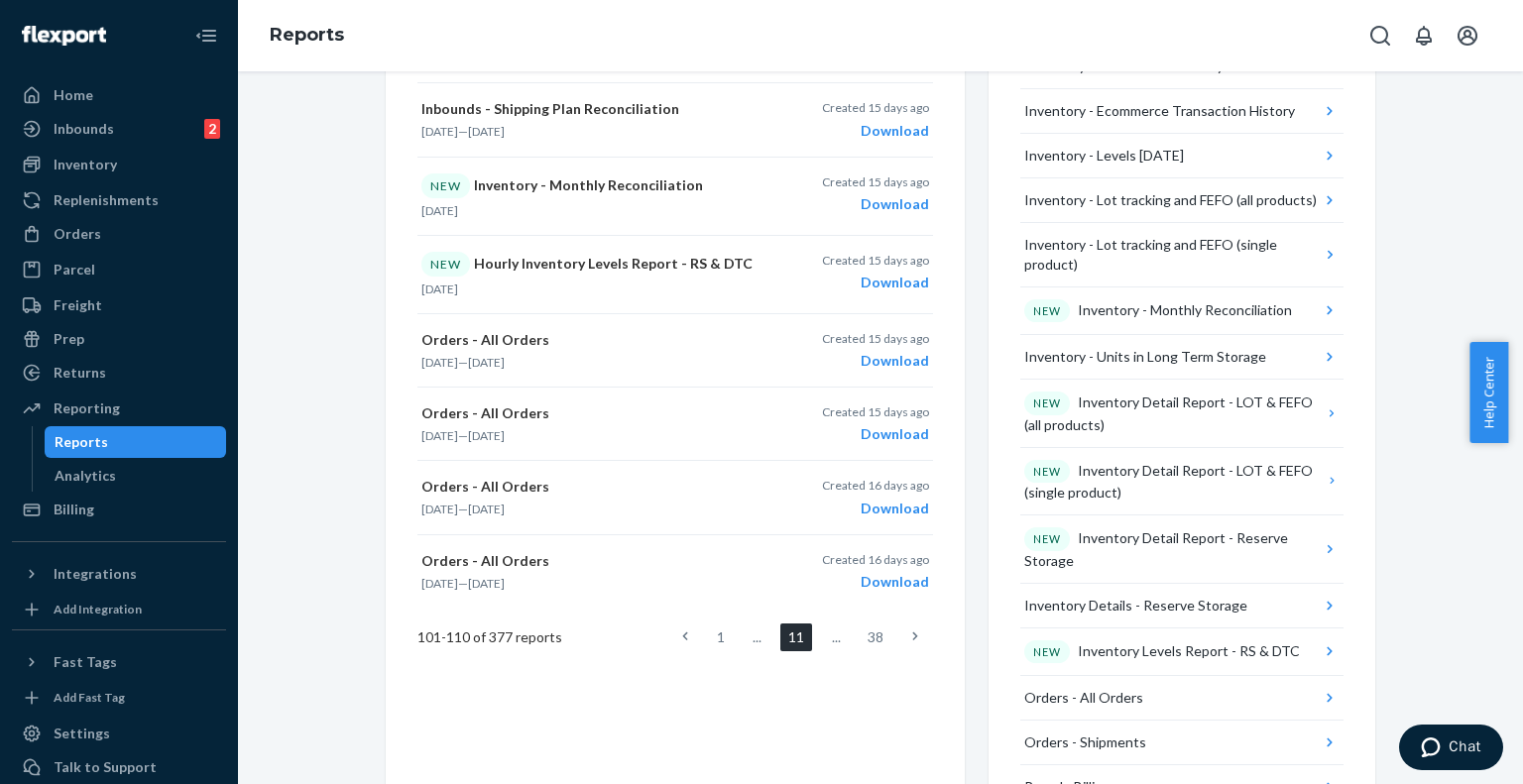 click at bounding box center [915, 637] 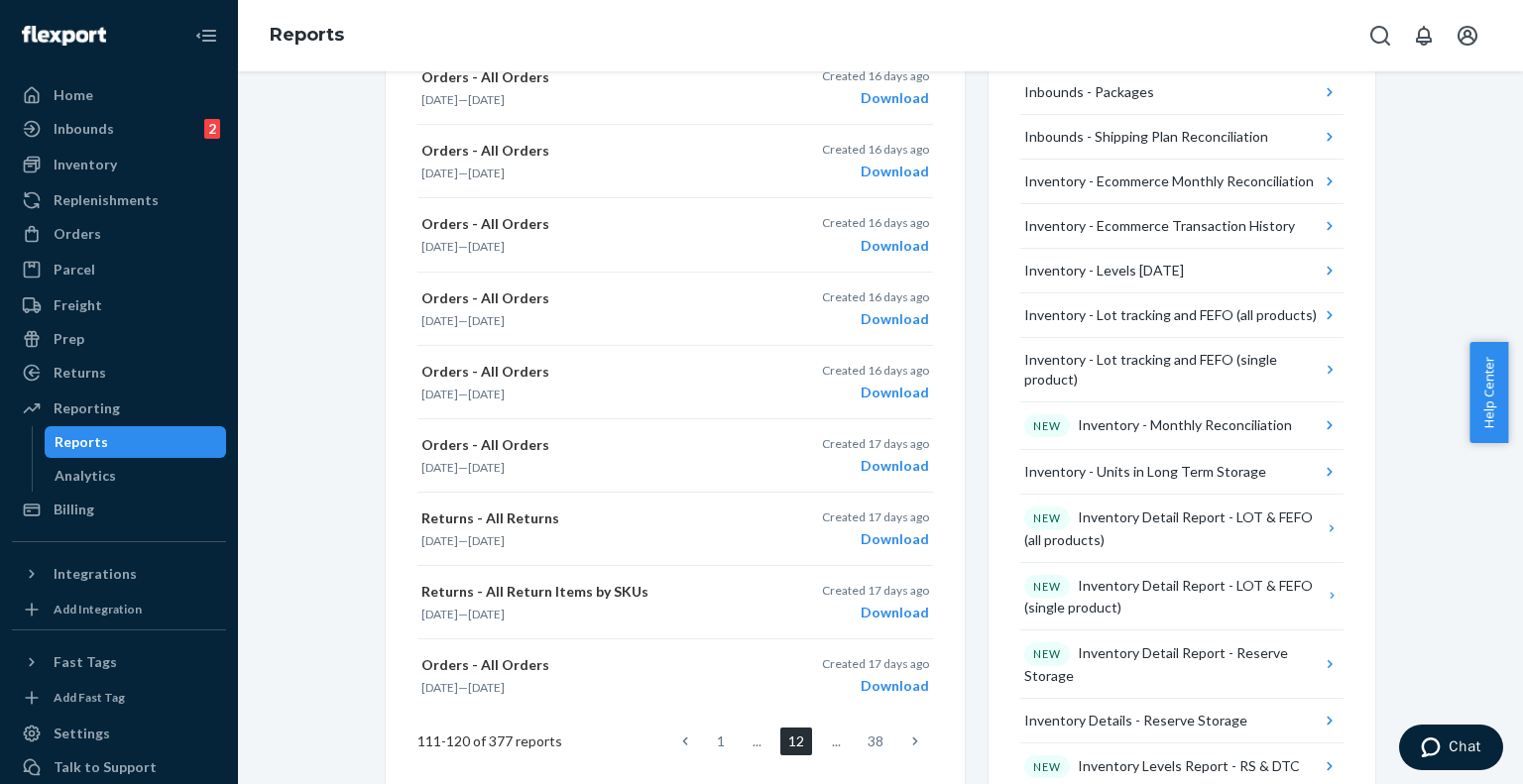 scroll, scrollTop: 496, scrollLeft: 0, axis: vertical 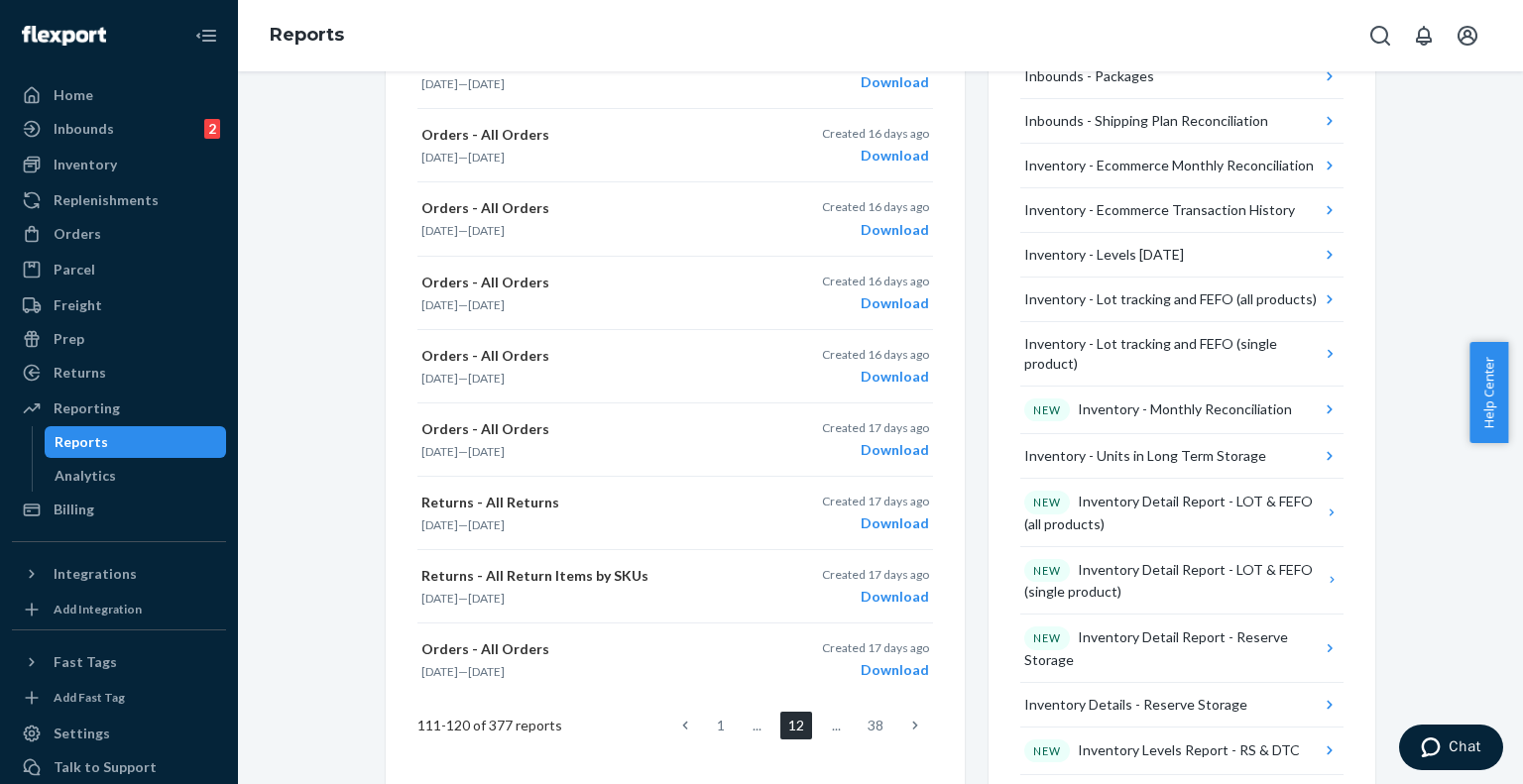click 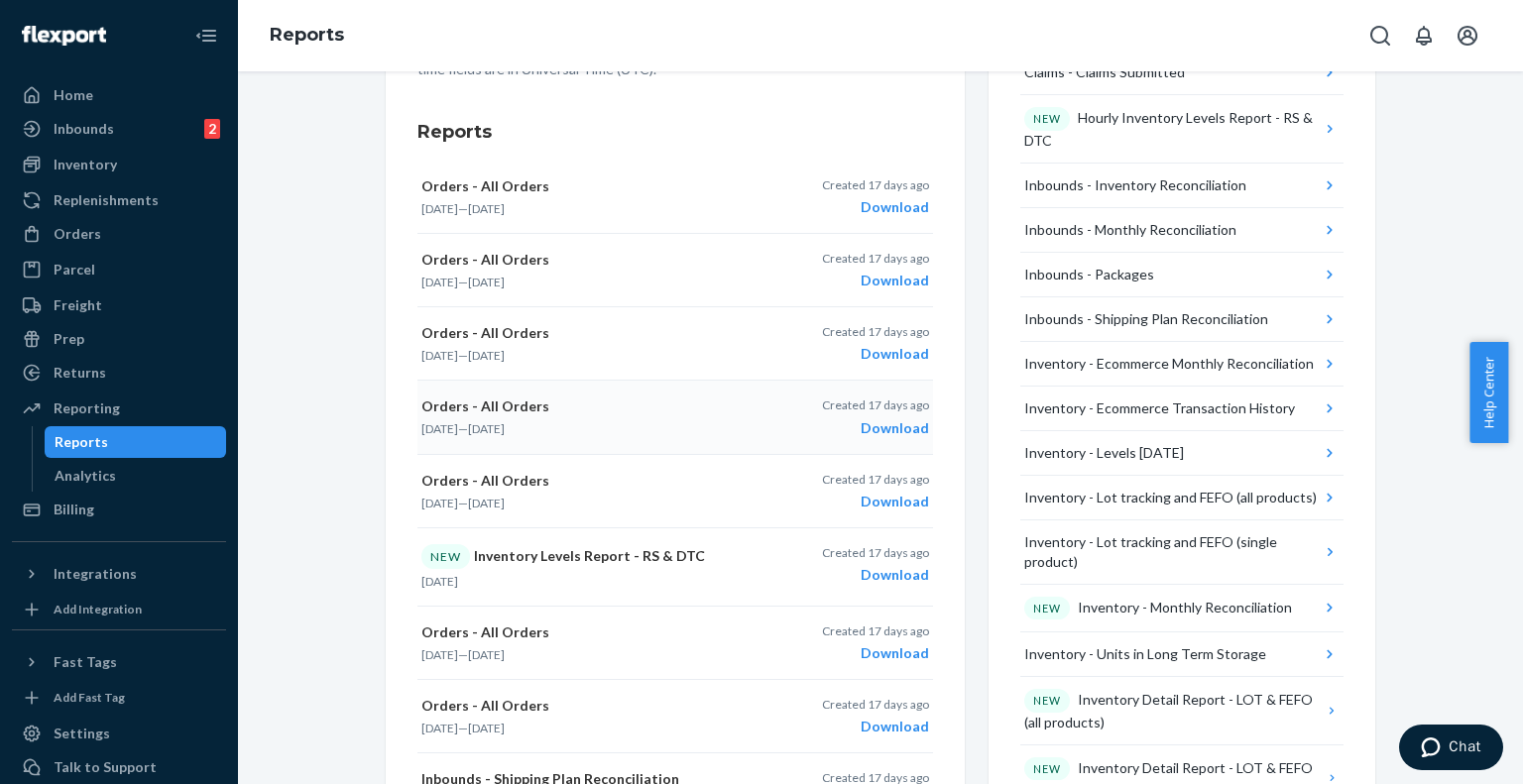 scroll, scrollTop: 0, scrollLeft: 0, axis: both 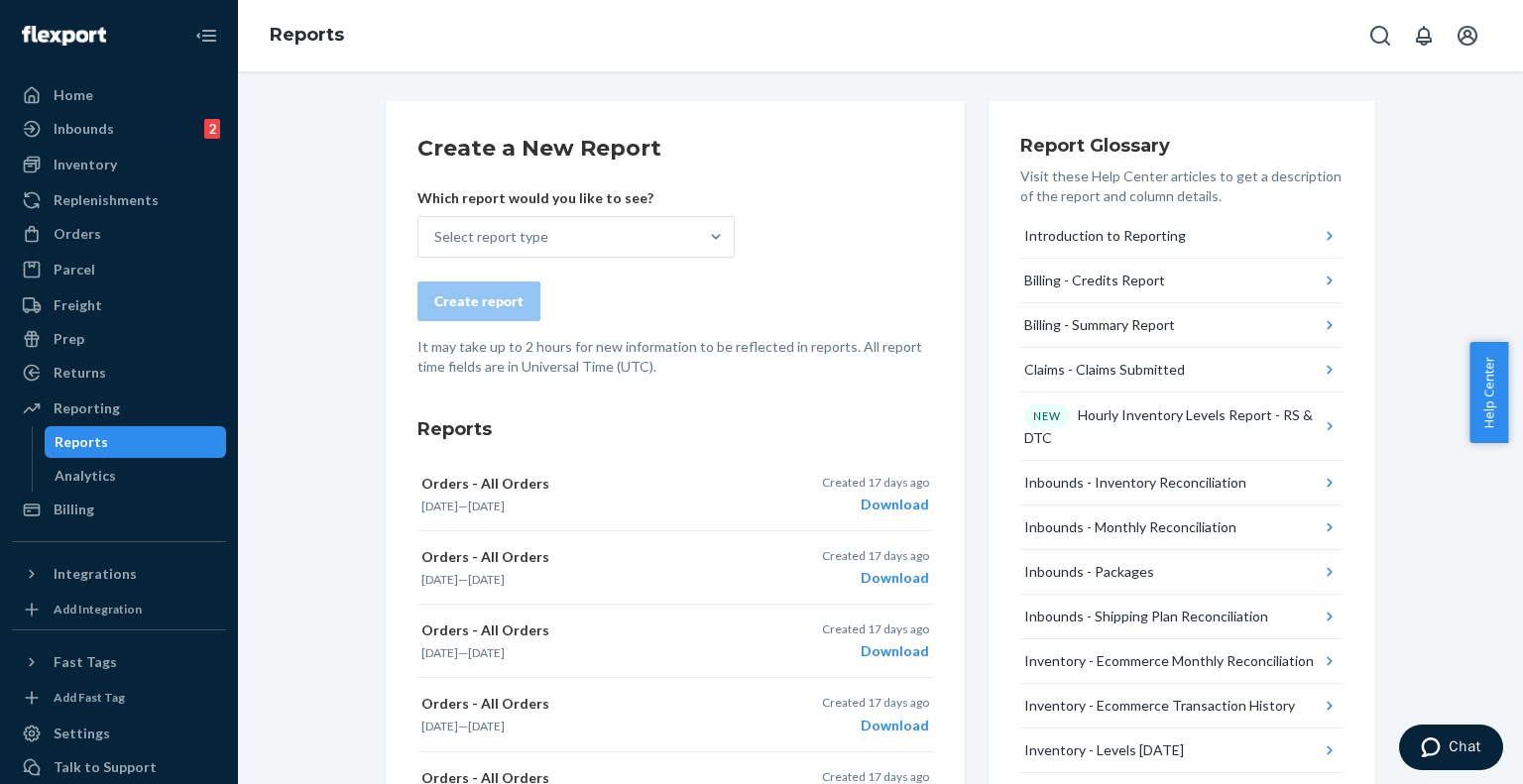 click on "Which report would you like to see? Select report type" at bounding box center (576, 223) 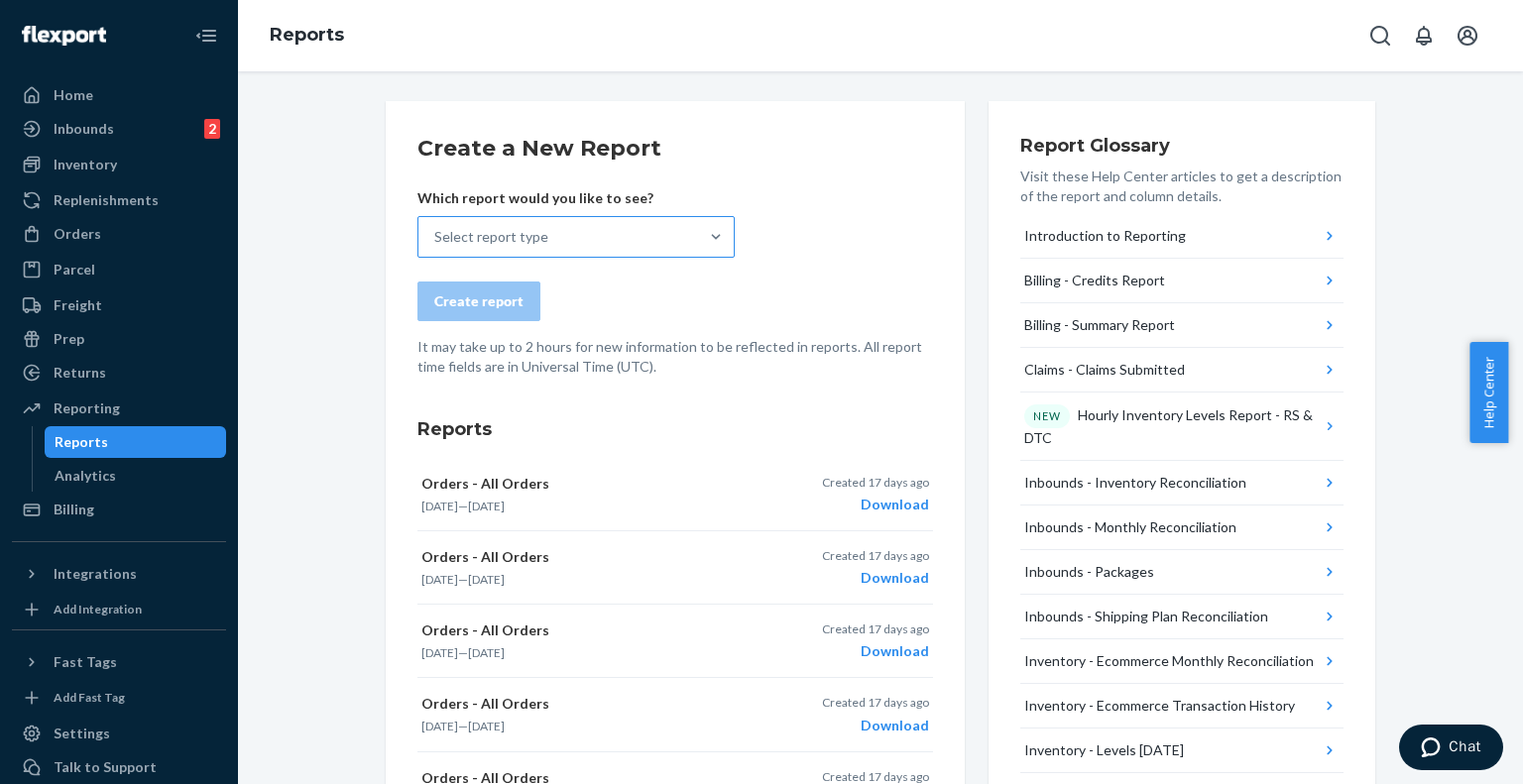 click on "Select report type" at bounding box center [558, 237] 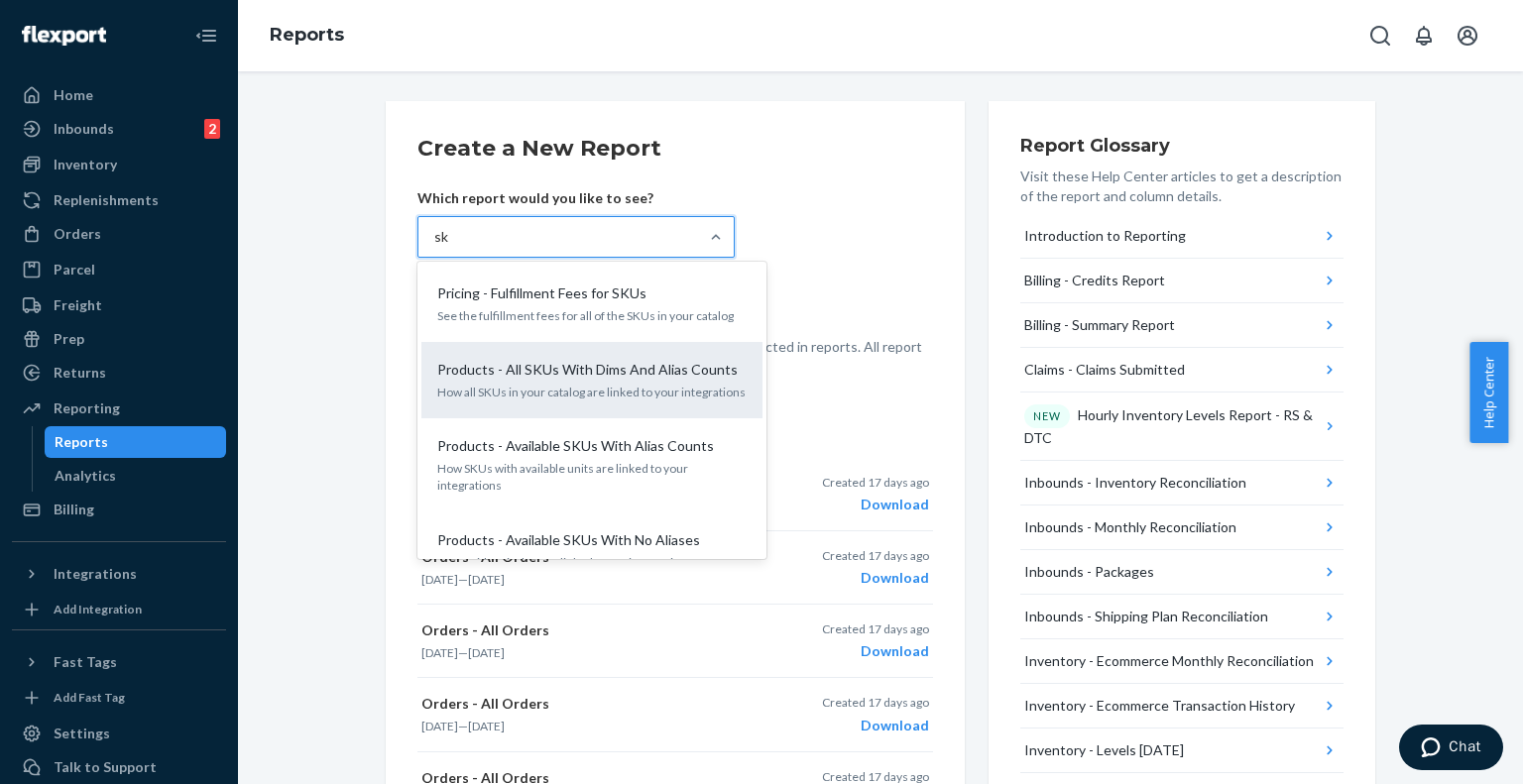 type on "s" 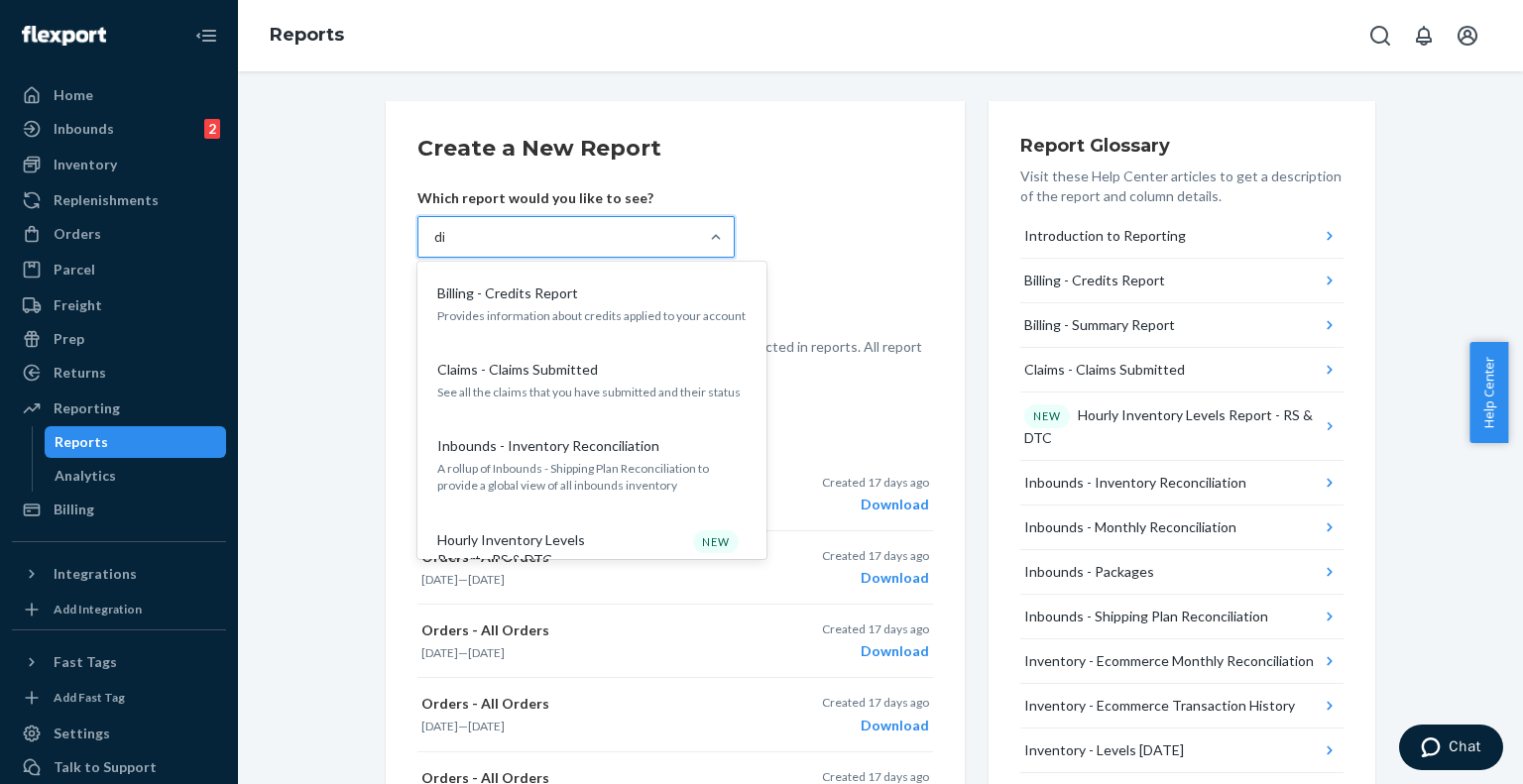 type on "dim" 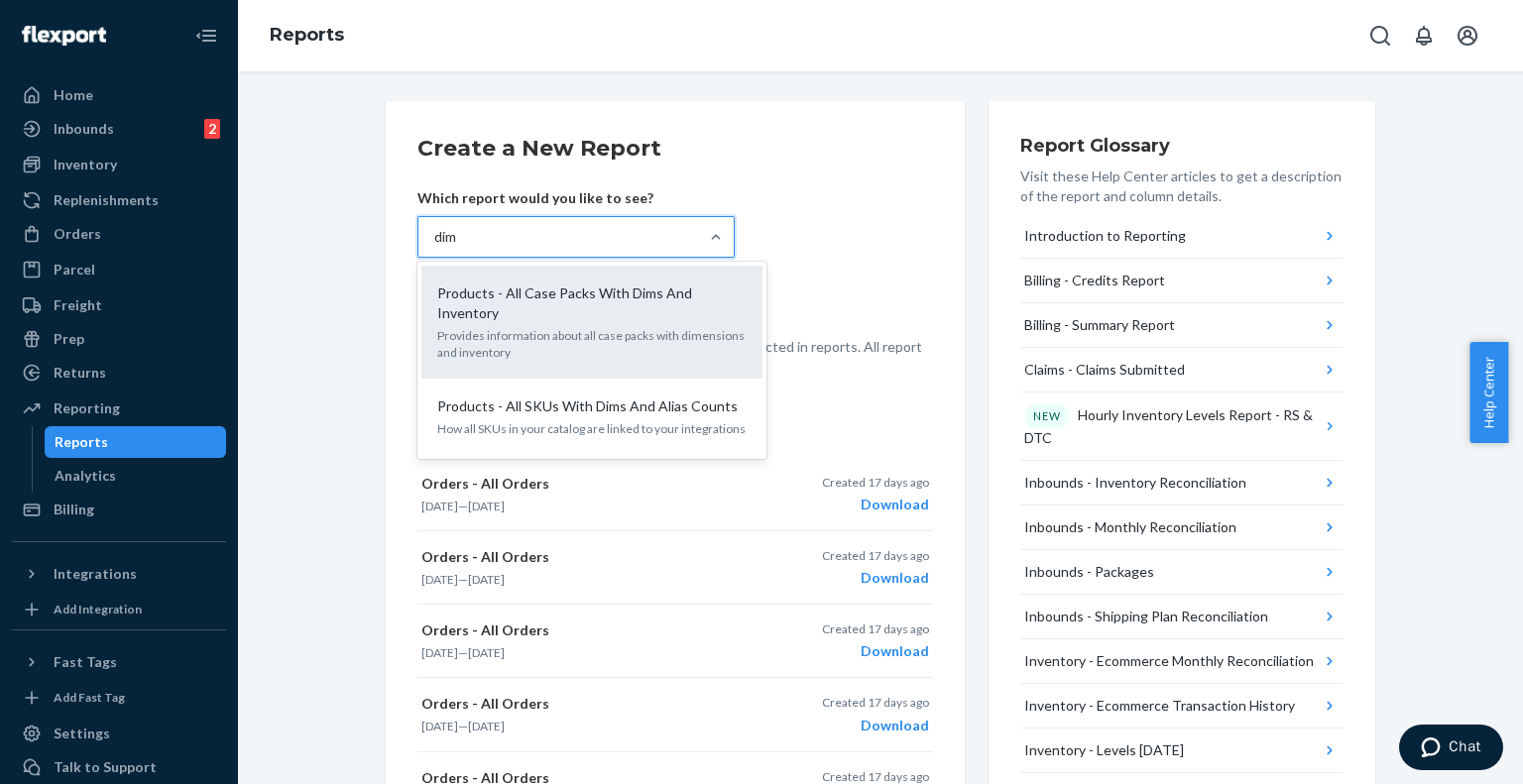 click on "Products - All Case Packs With Dims And Inventory" at bounding box center (588, 303) 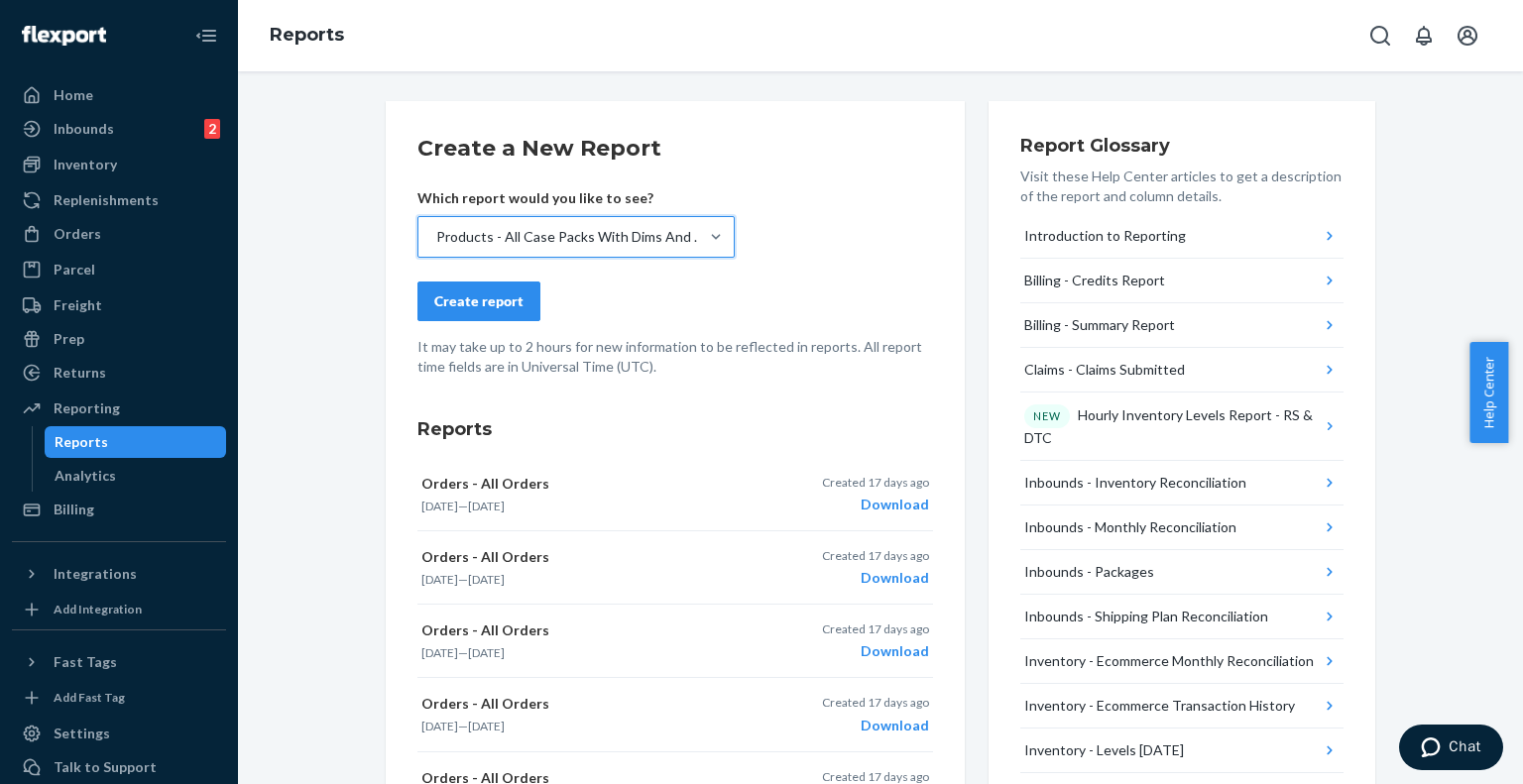 click on "Create report" at bounding box center (479, 301) 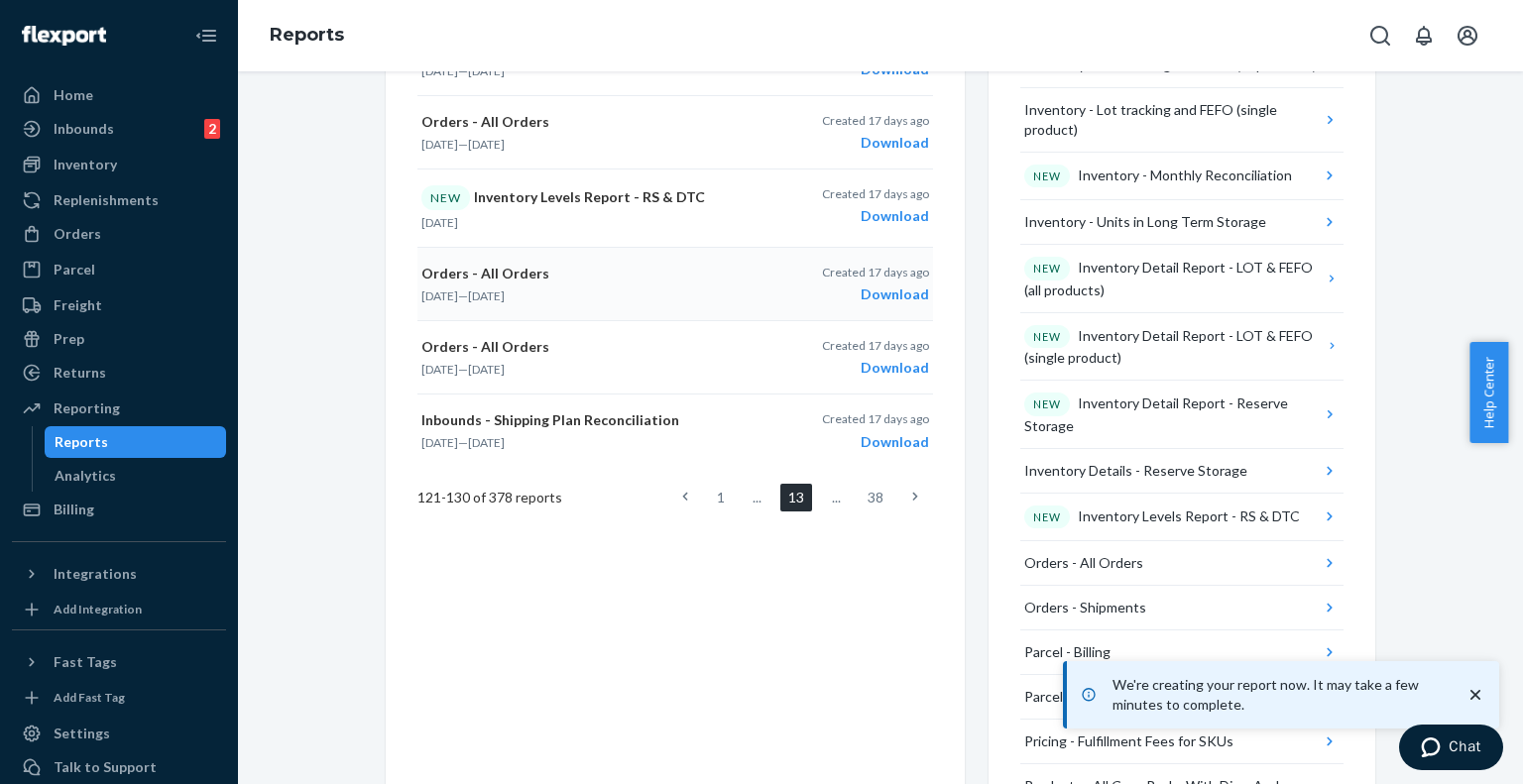 scroll, scrollTop: 1090, scrollLeft: 0, axis: vertical 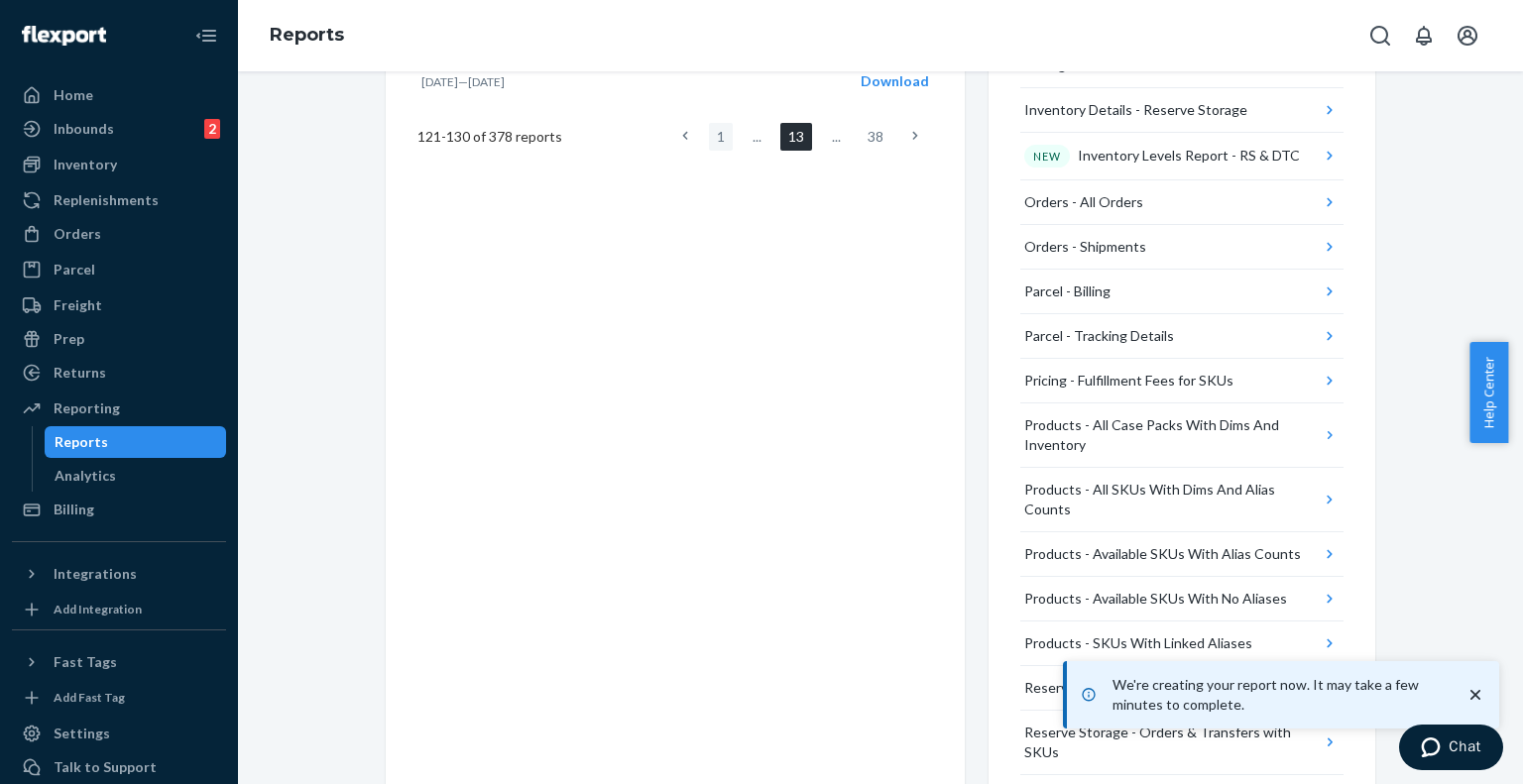 click on "1" at bounding box center (721, 137) 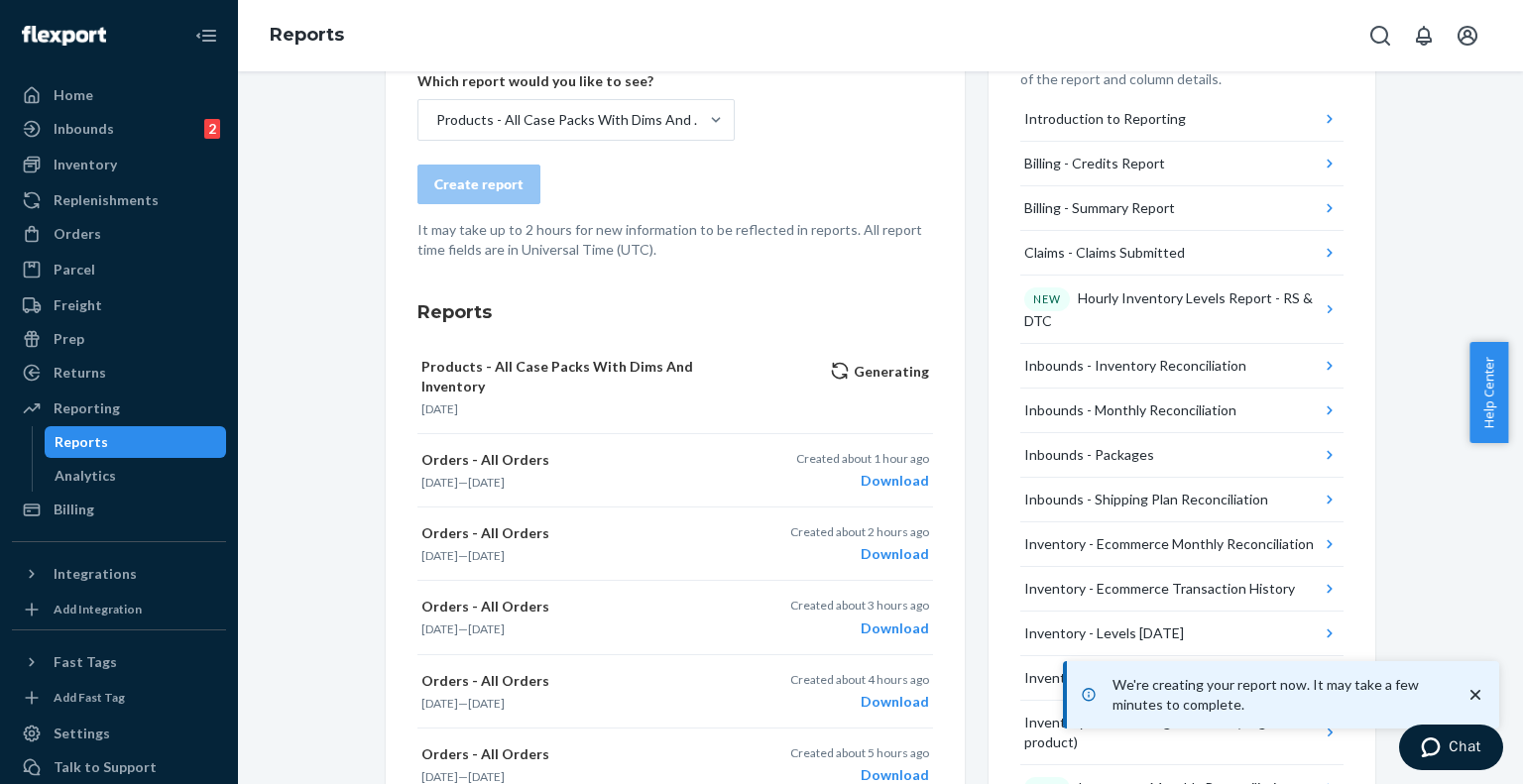 scroll, scrollTop: 0, scrollLeft: 0, axis: both 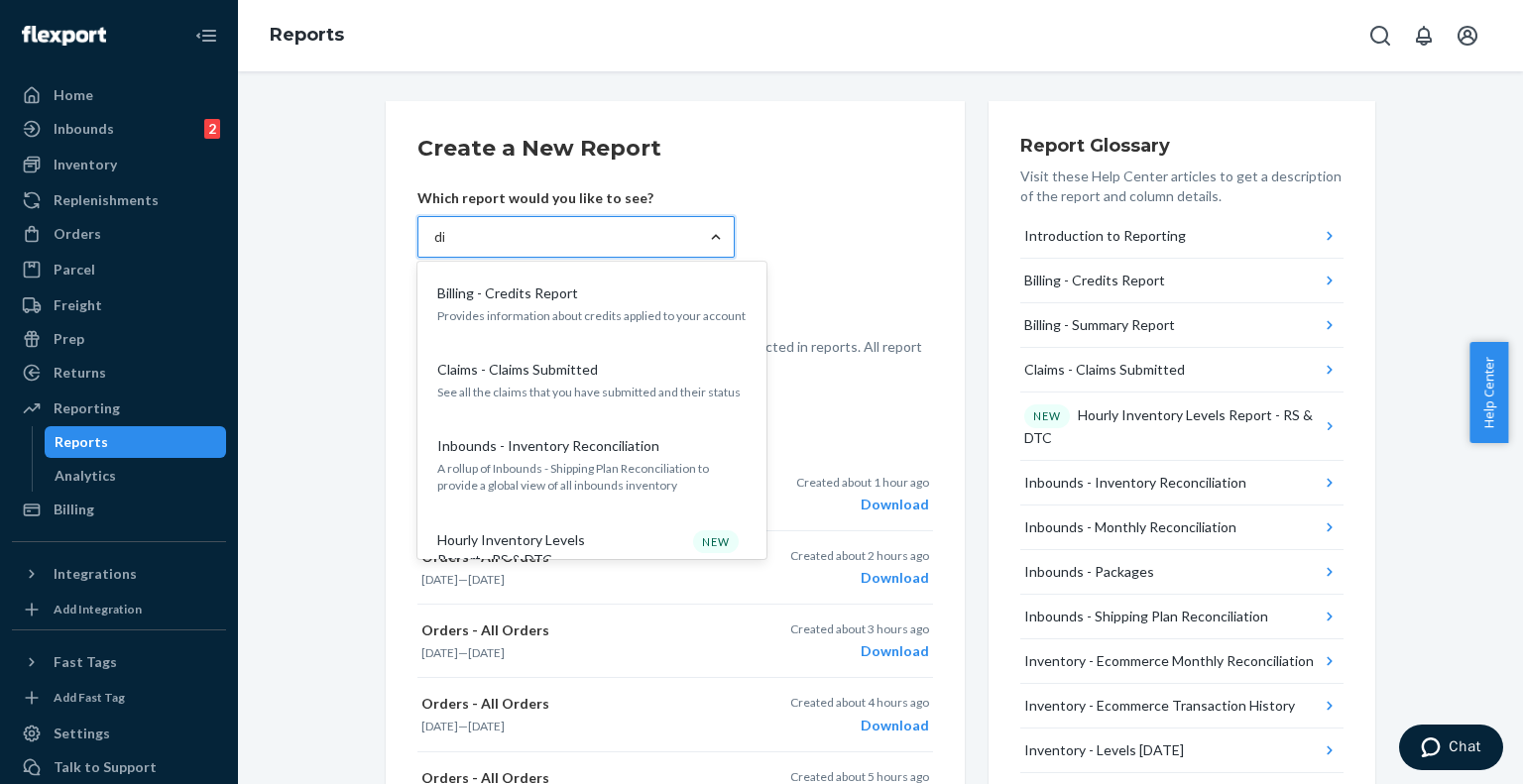 type on "dim" 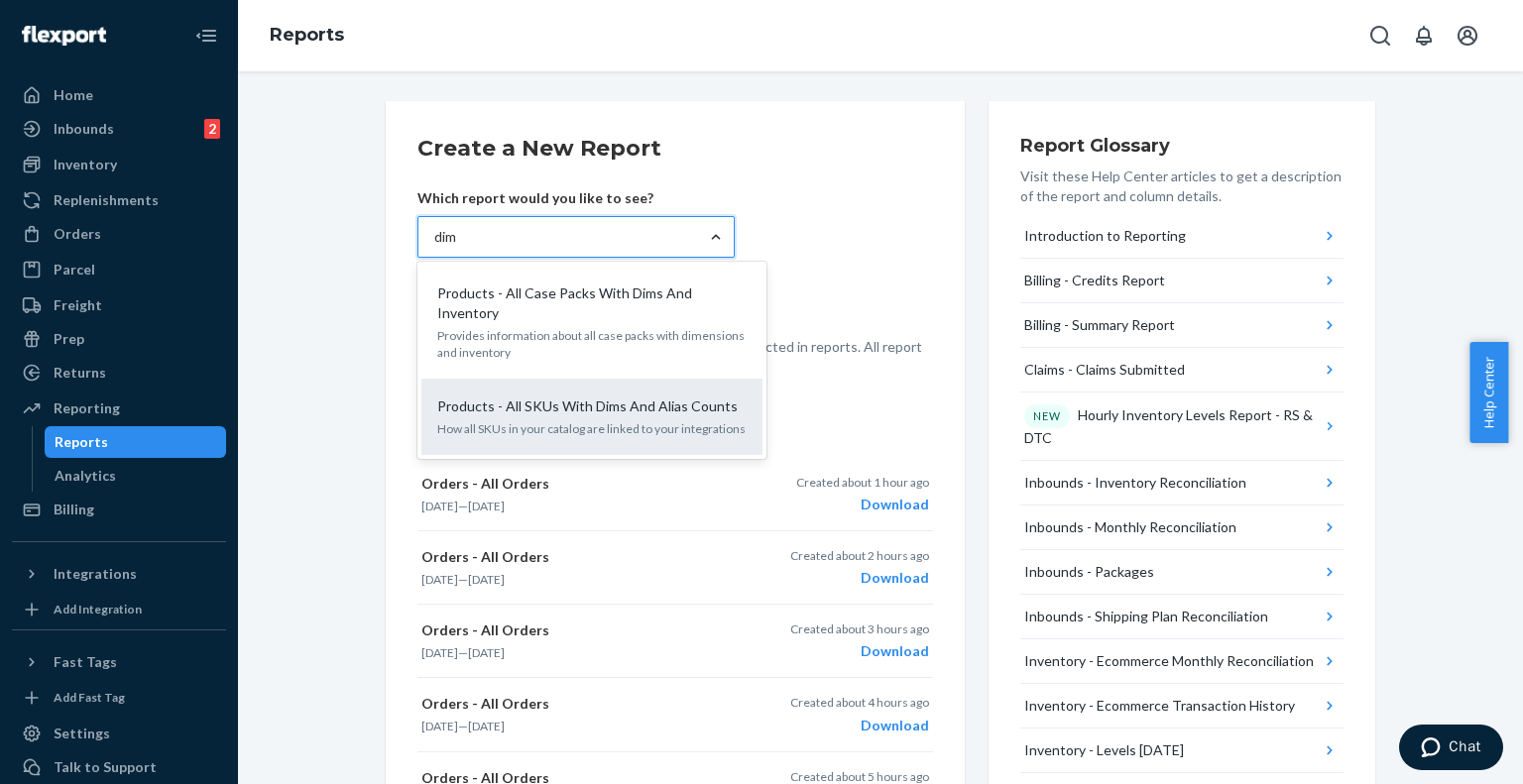 click on "How all SKUs in your catalog are linked to your integrations" at bounding box center [592, 428] 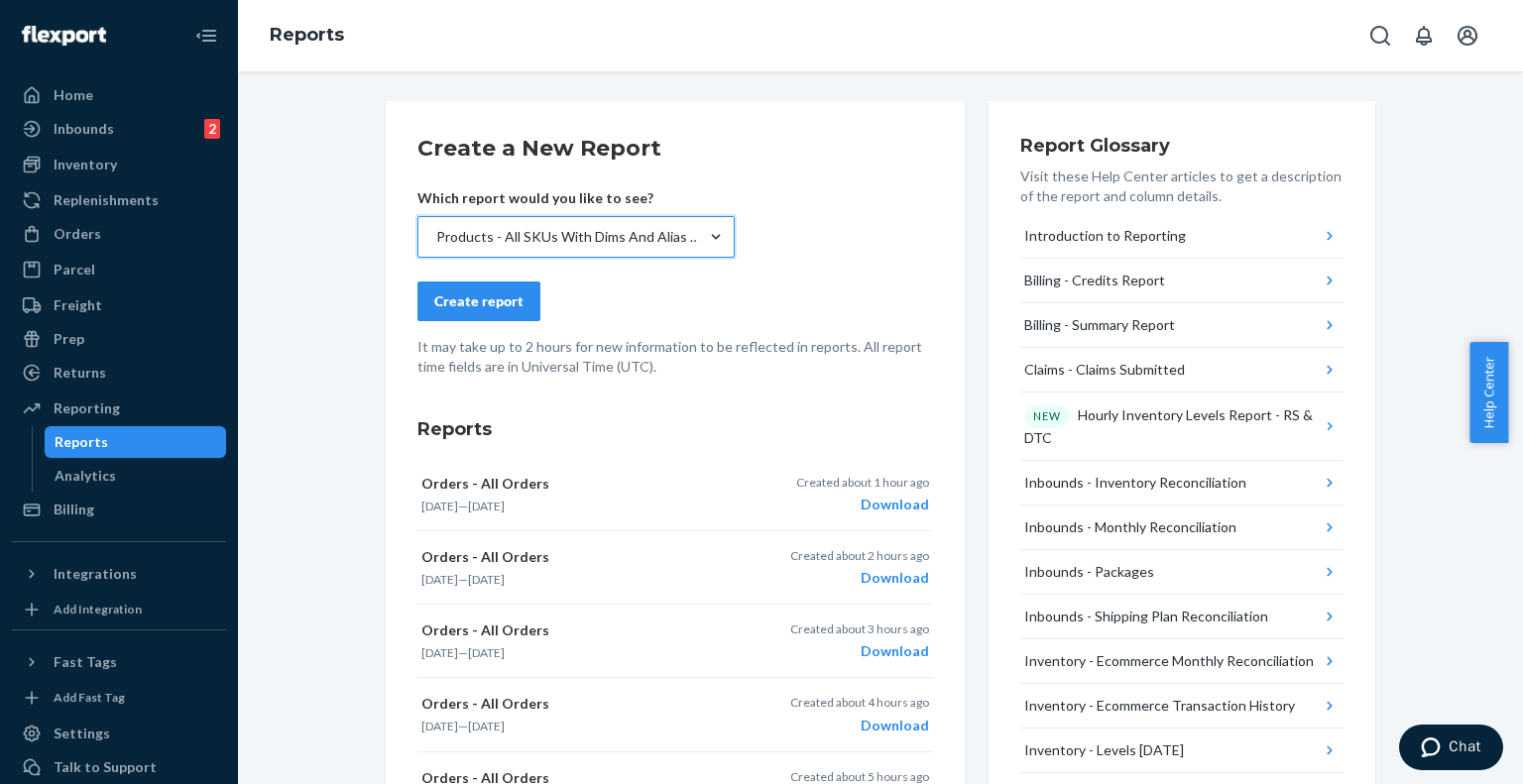 click on "Create report" at bounding box center [479, 301] 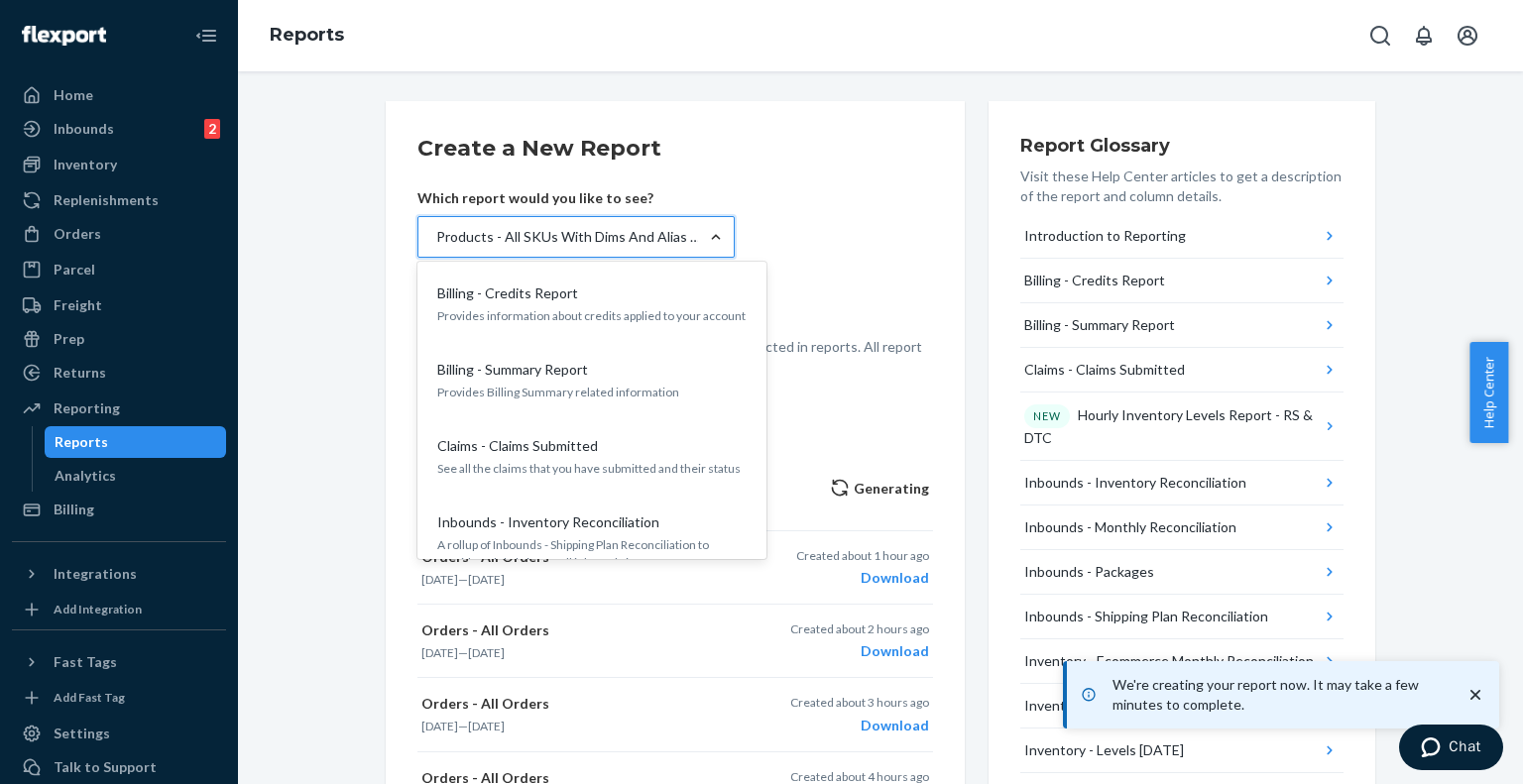 click on "Products - All SKUs With Dims And Alias Counts" at bounding box center [572, 237] 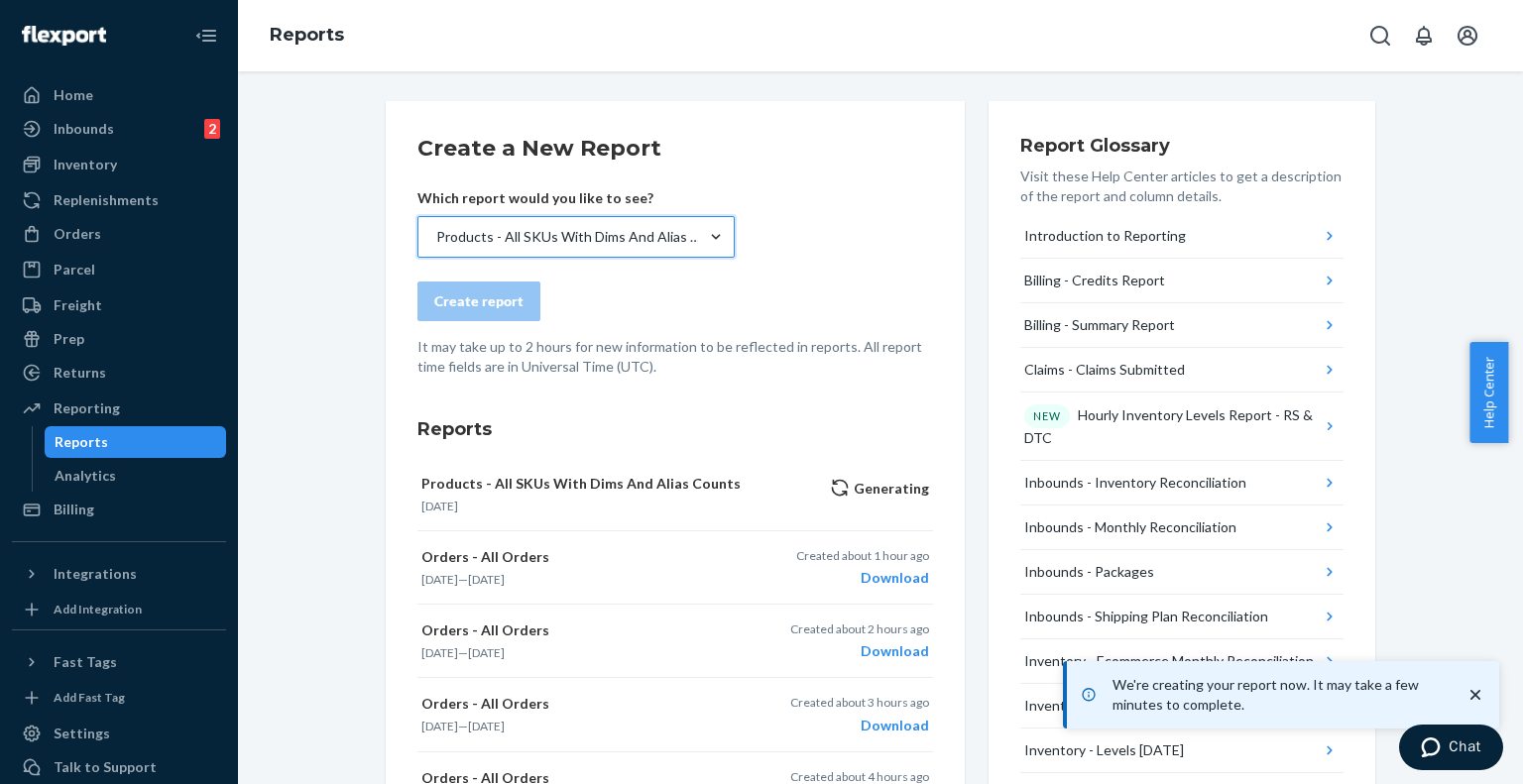 click on "Products - All SKUs With Dims And Alias Counts" at bounding box center [572, 237] 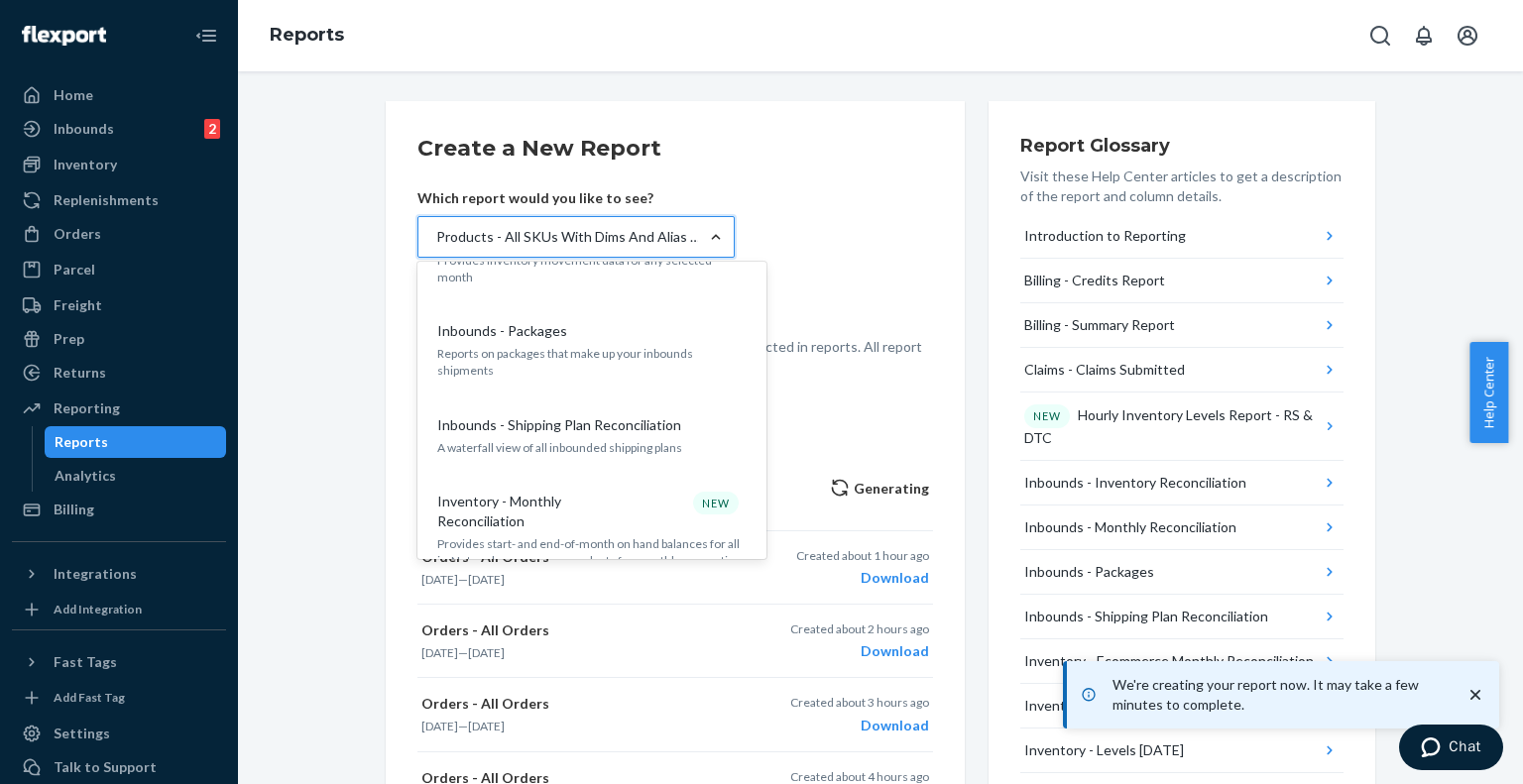 scroll, scrollTop: 496, scrollLeft: 0, axis: vertical 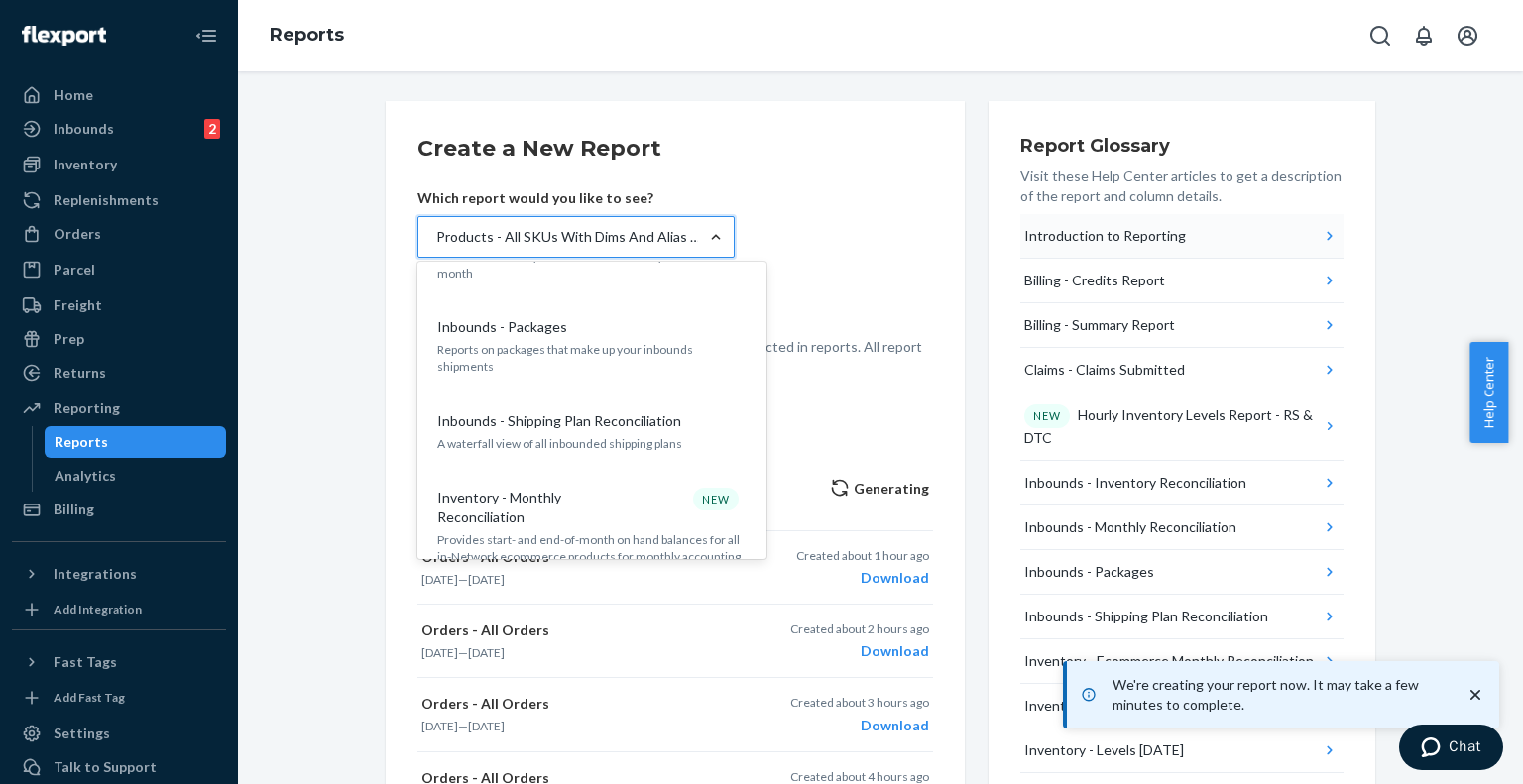 click on "Introduction to Reporting" at bounding box center (1182, 236) 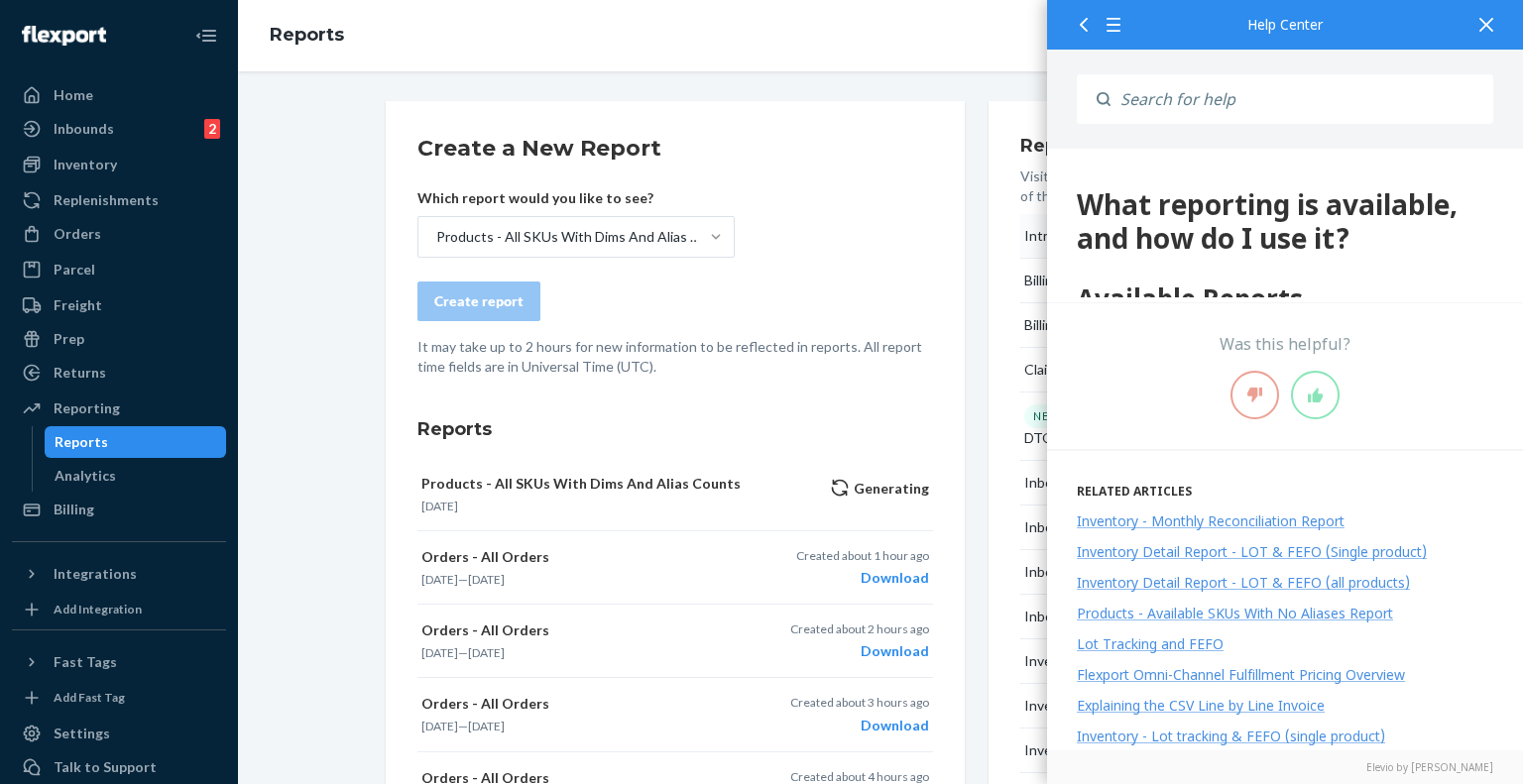 scroll, scrollTop: 0, scrollLeft: 0, axis: both 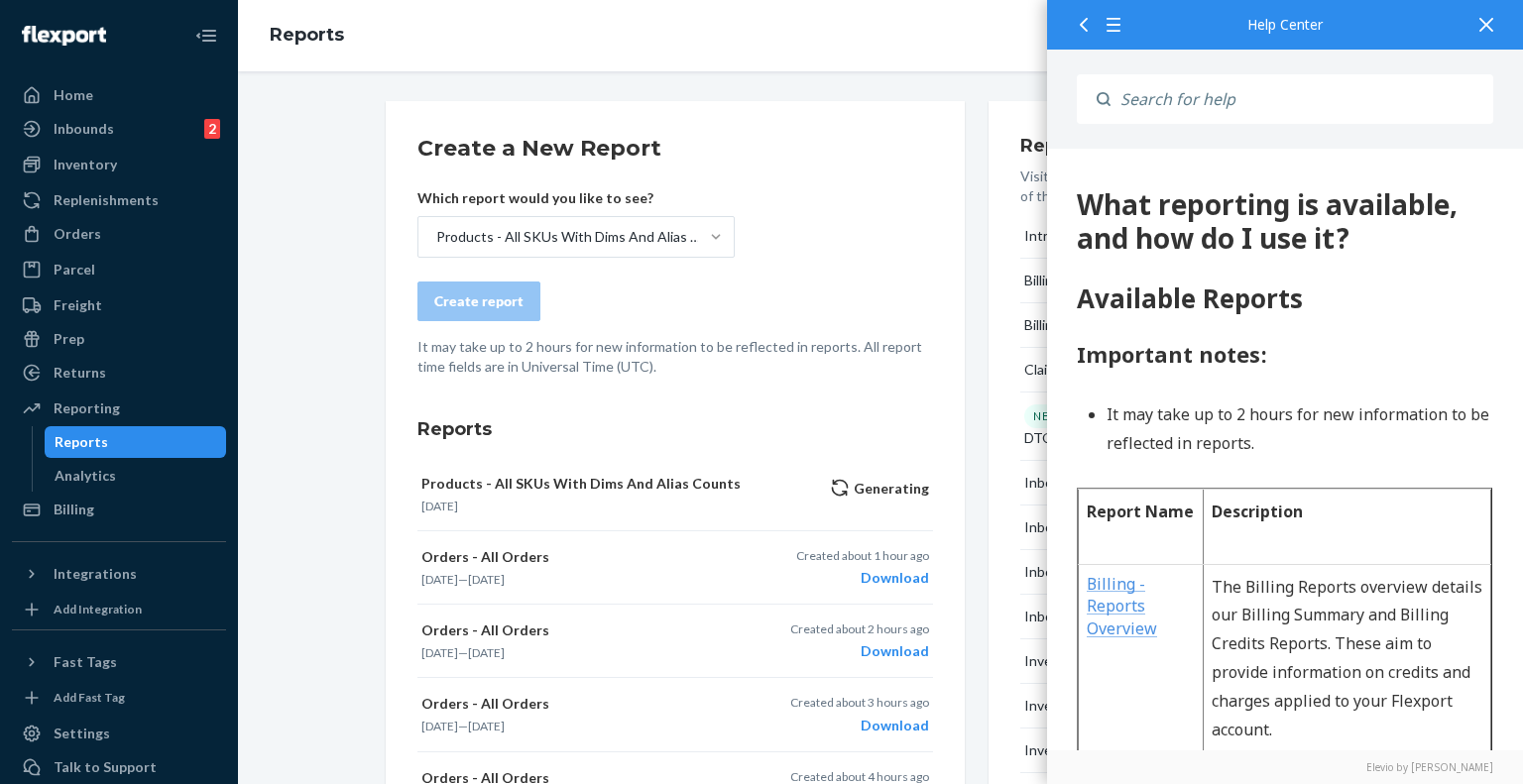 click 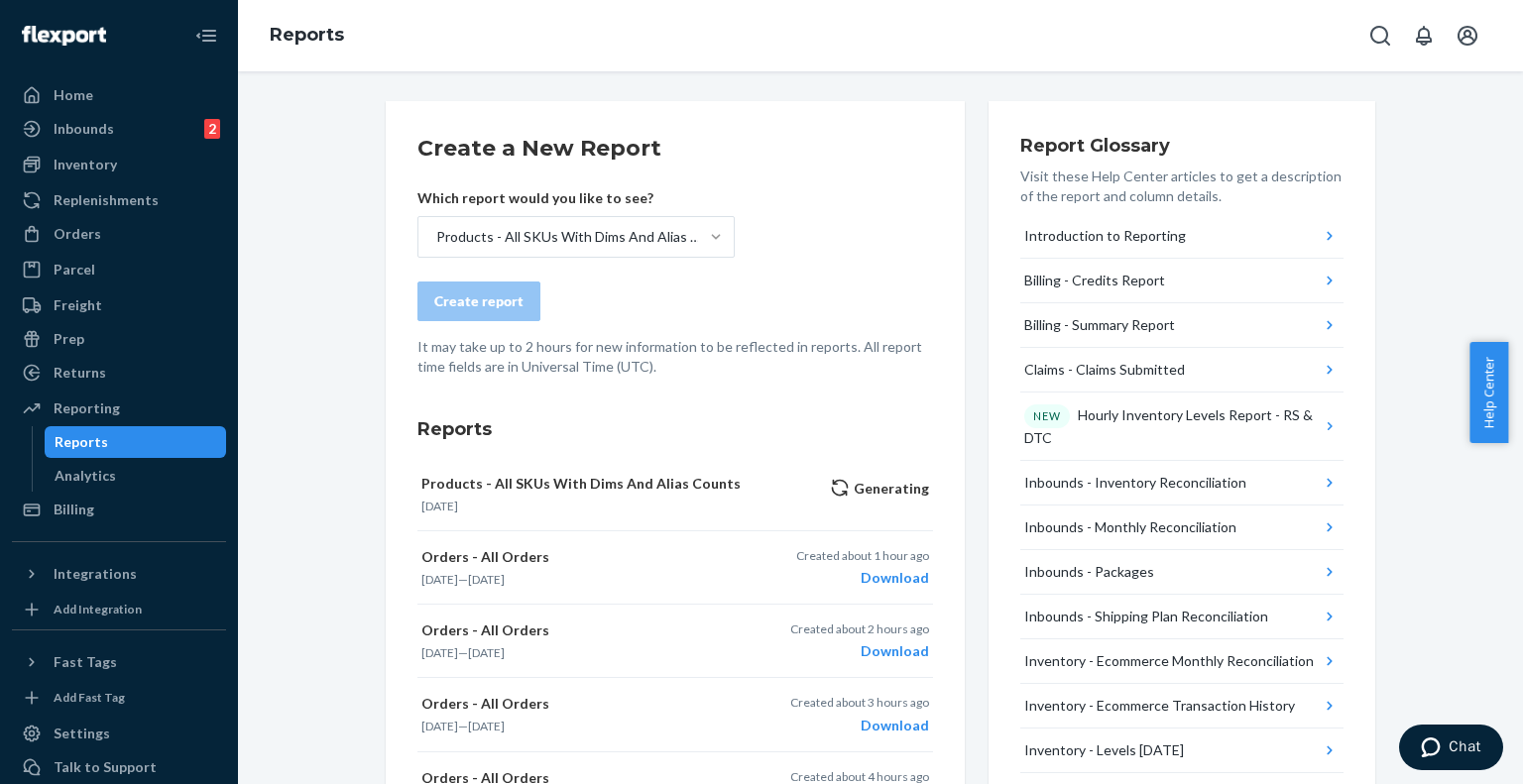 drag, startPoint x: 1198, startPoint y: 232, endPoint x: 911, endPoint y: 263, distance: 288.66936 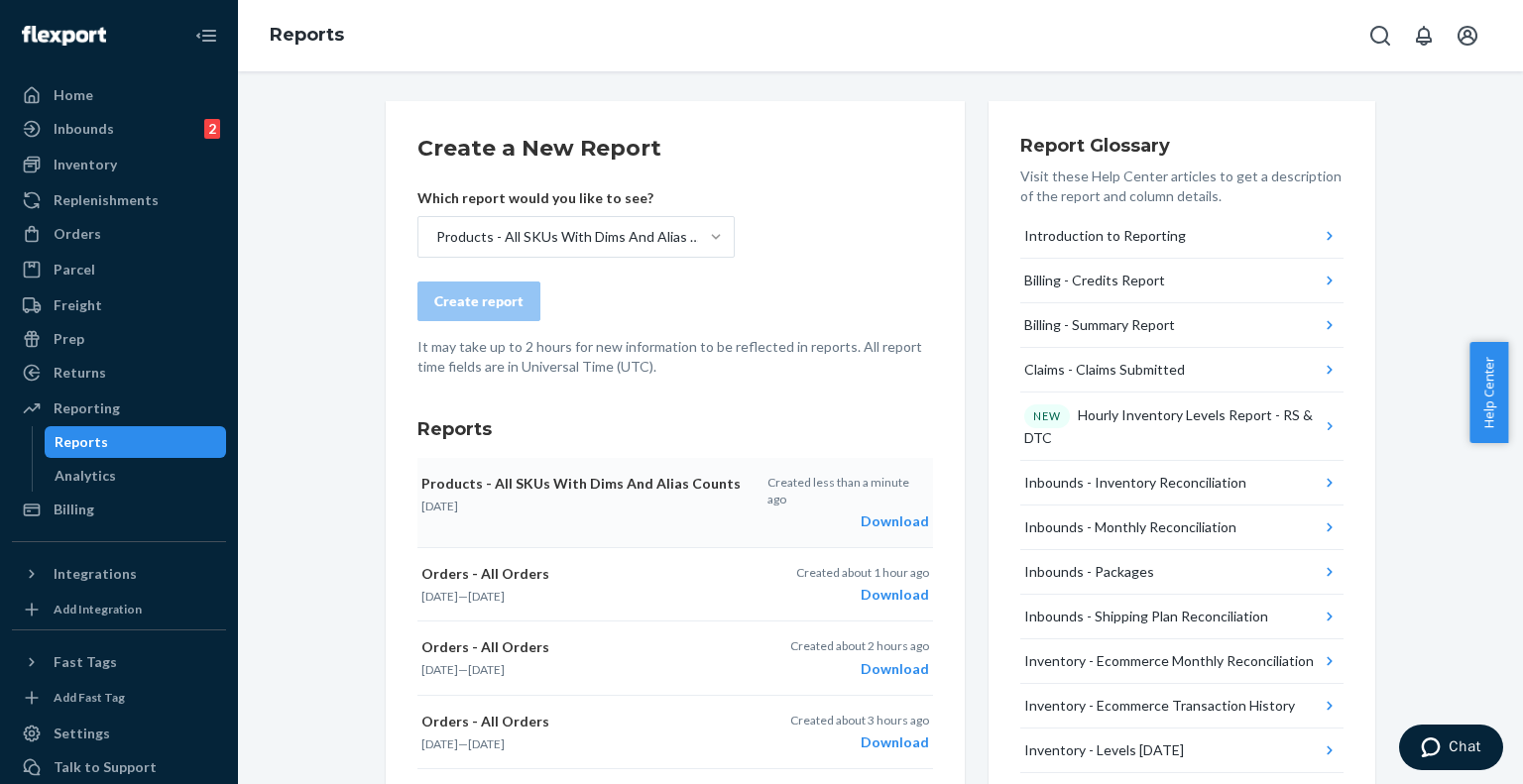 click on "Download" at bounding box center (848, 521) 